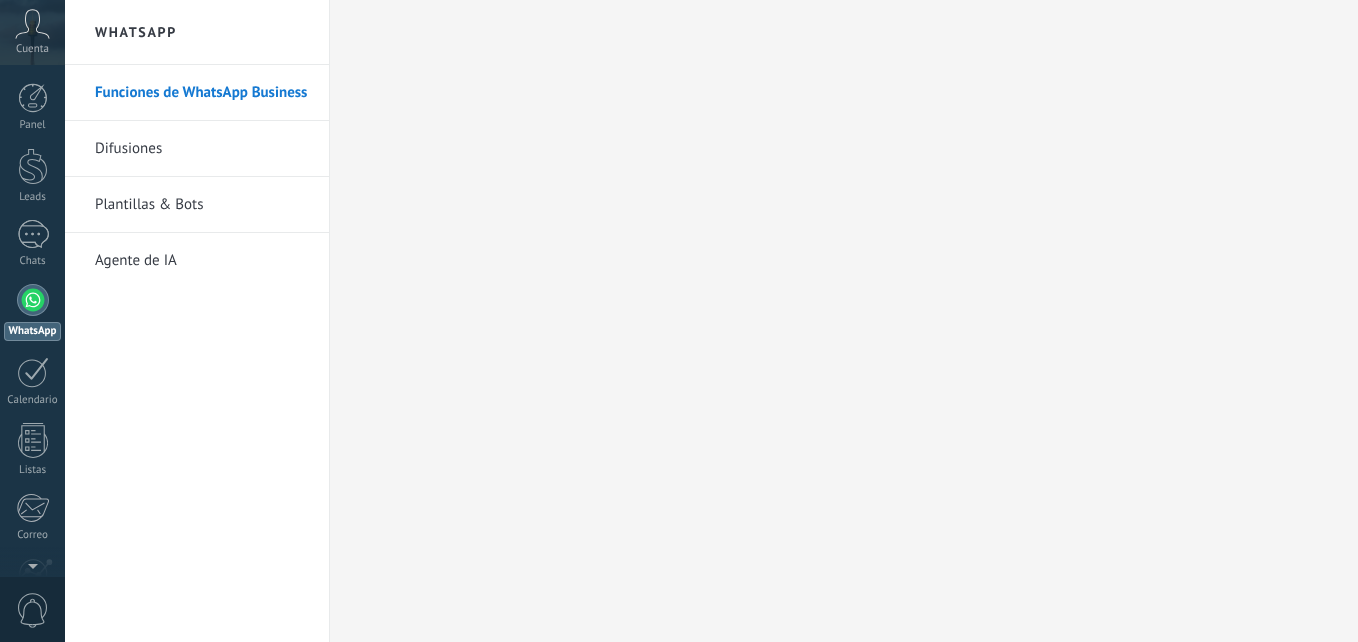 scroll, scrollTop: 0, scrollLeft: 0, axis: both 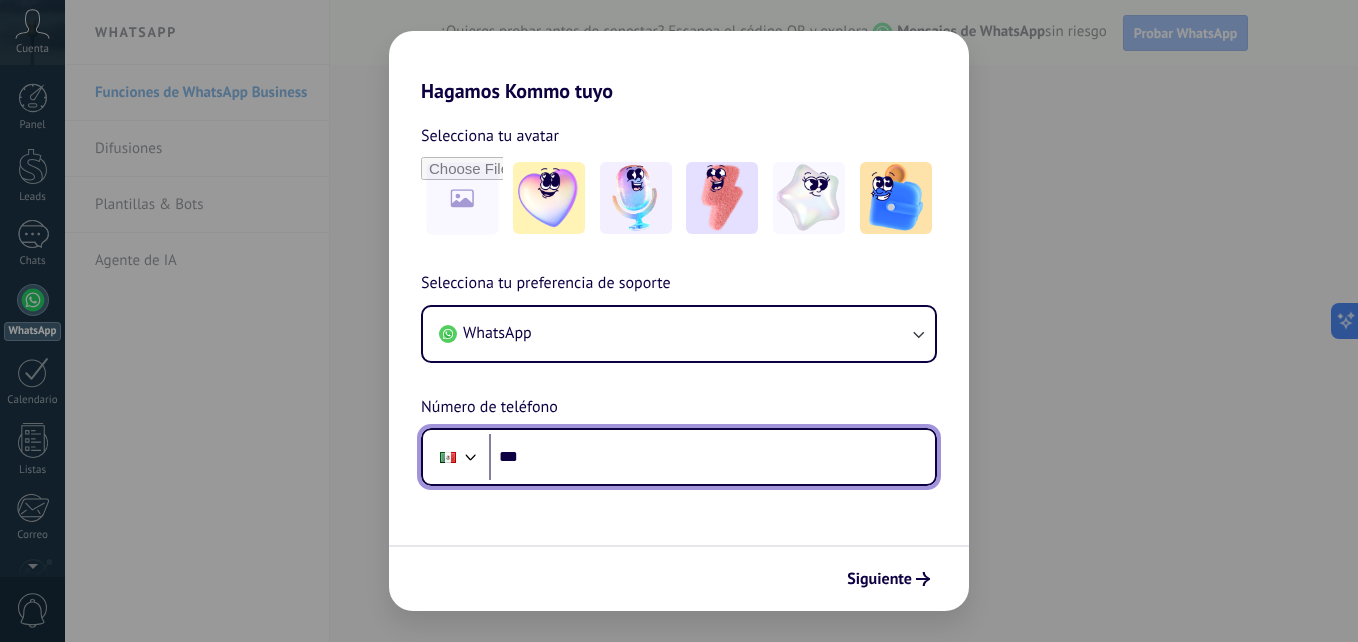 click on "***" at bounding box center [712, 457] 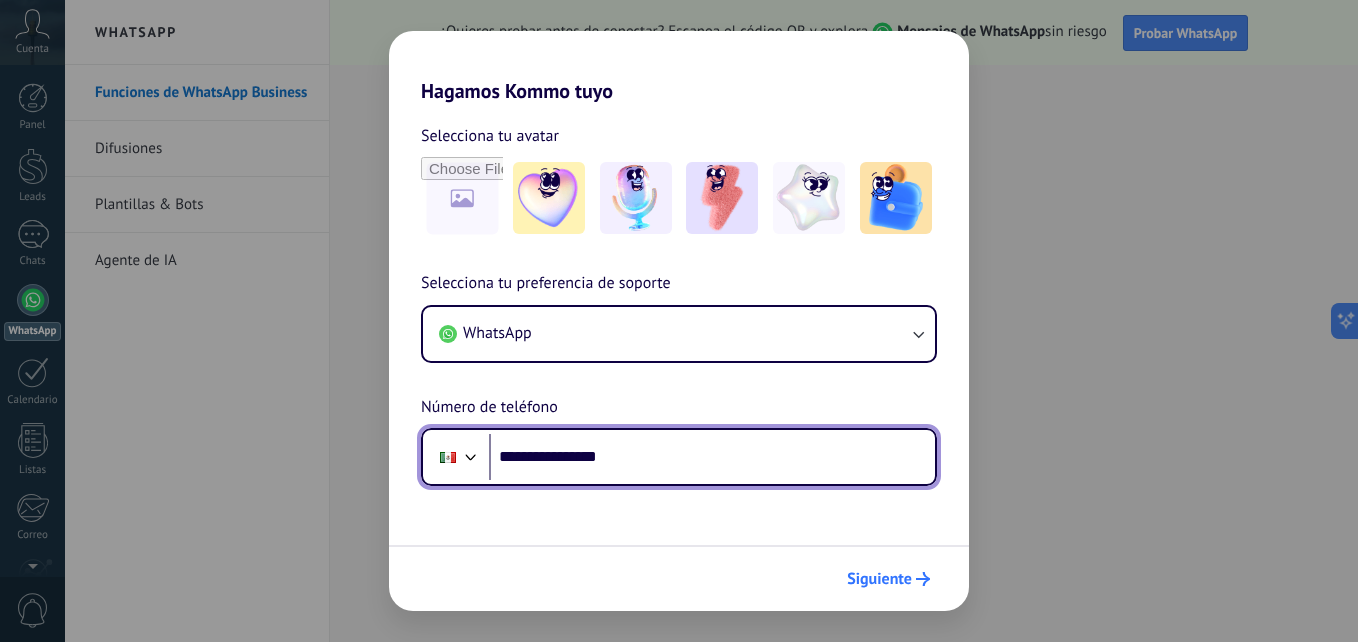 type on "**********" 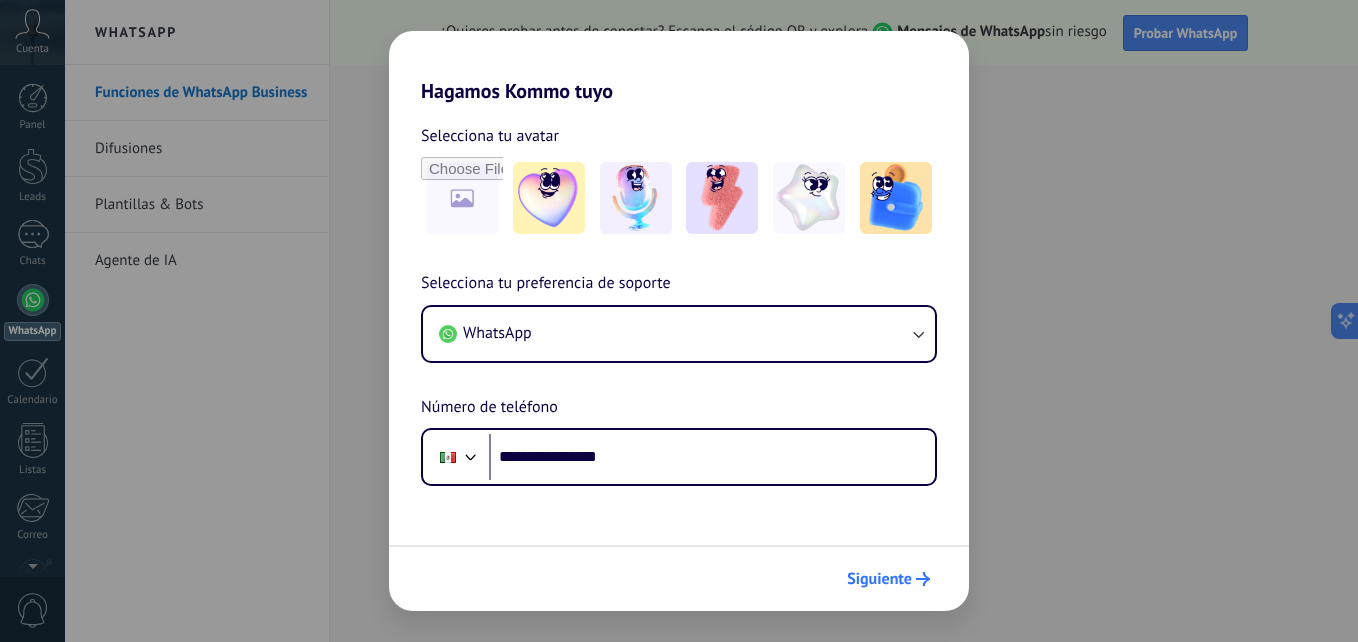 click on "Siguiente" at bounding box center (888, 579) 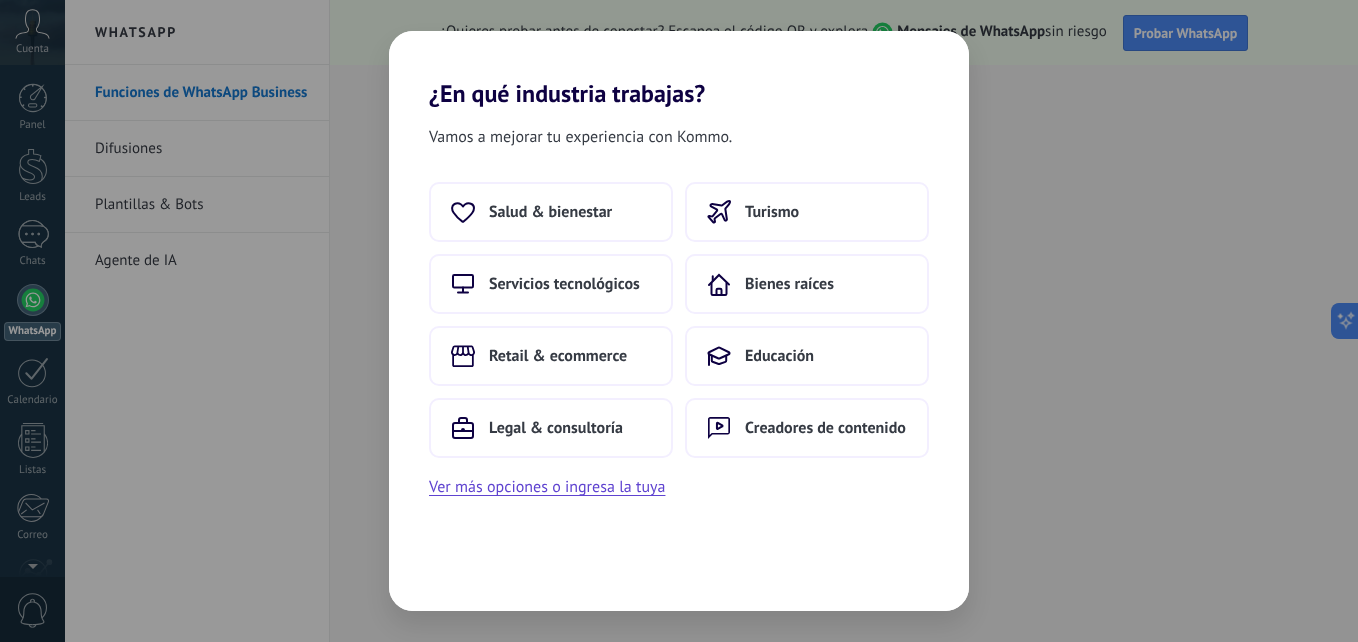 scroll, scrollTop: 0, scrollLeft: 0, axis: both 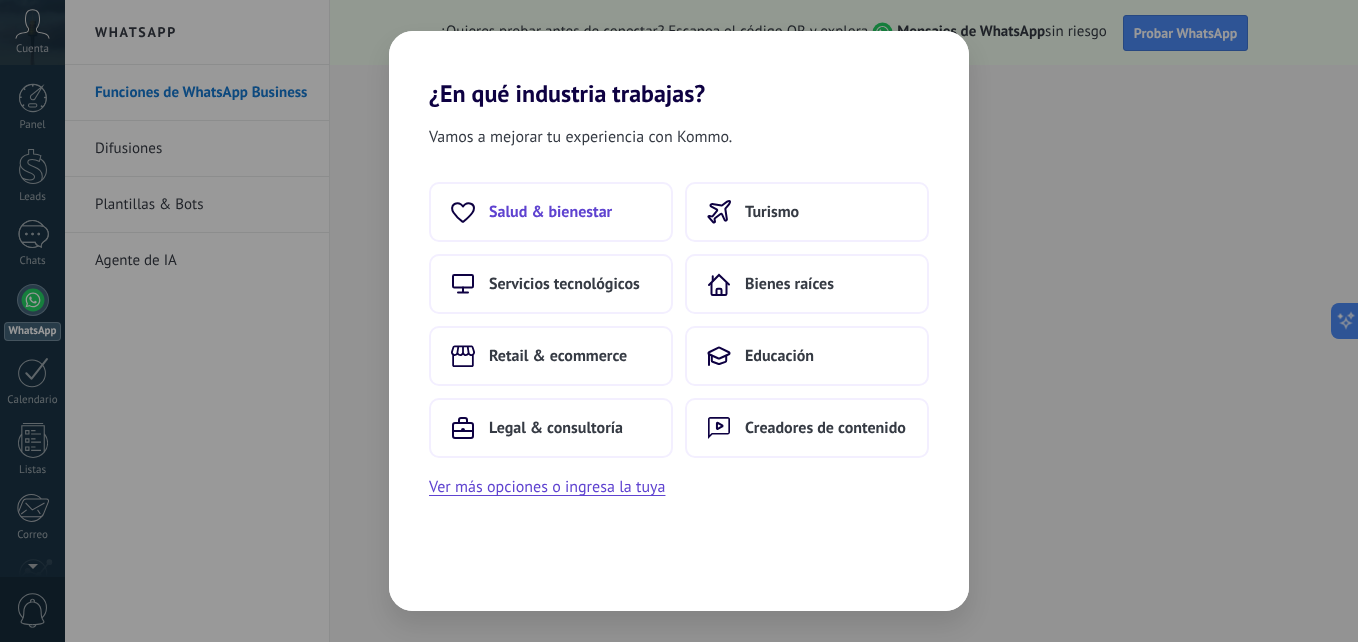click on "Salud & bienestar" at bounding box center (550, 212) 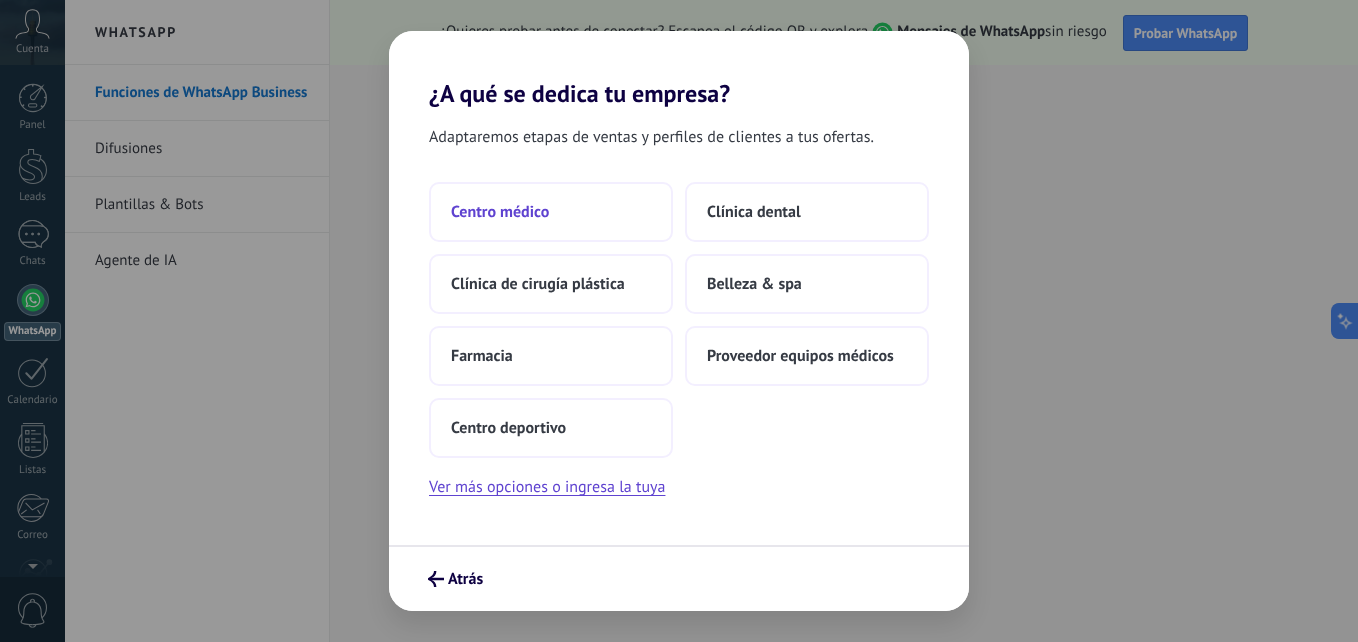 click on "Centro médico" at bounding box center [551, 212] 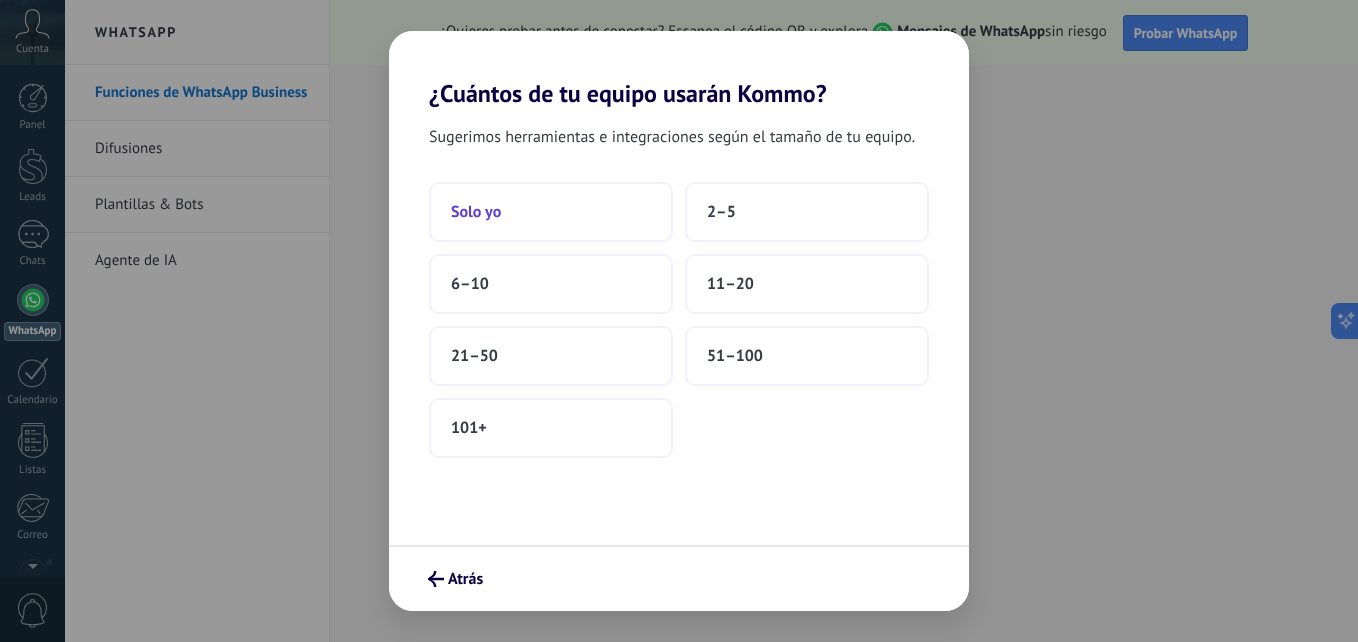 click on "Solo yo" at bounding box center [551, 212] 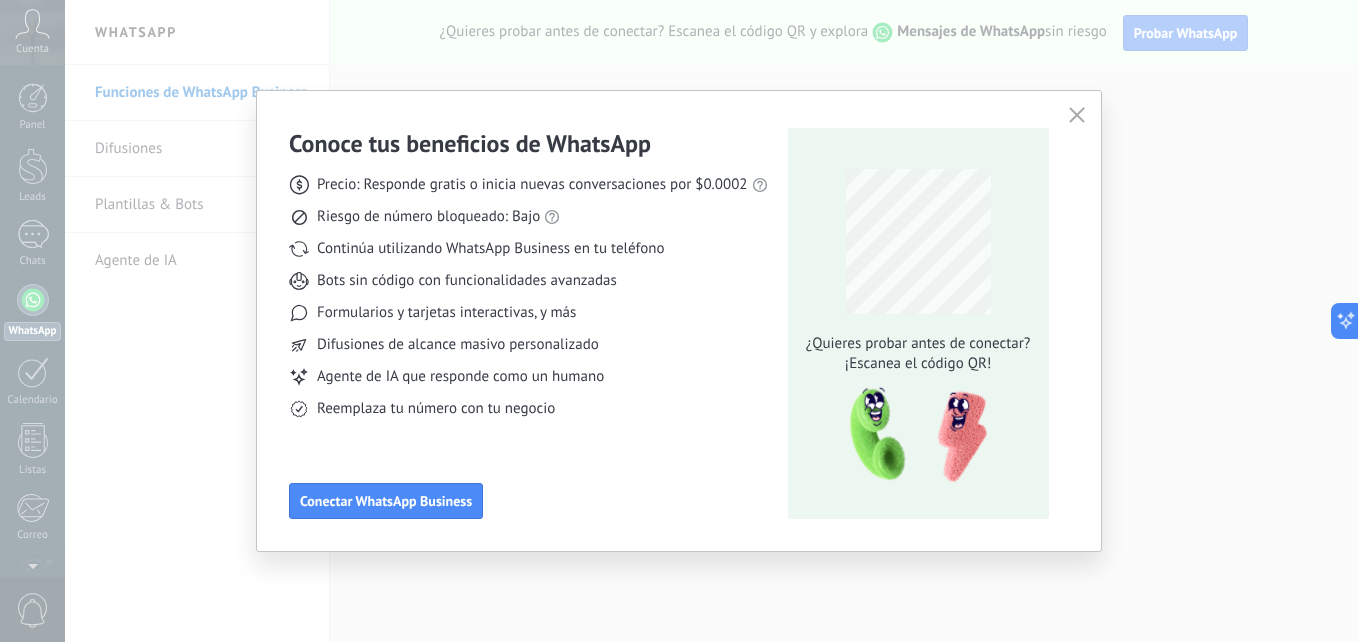 click 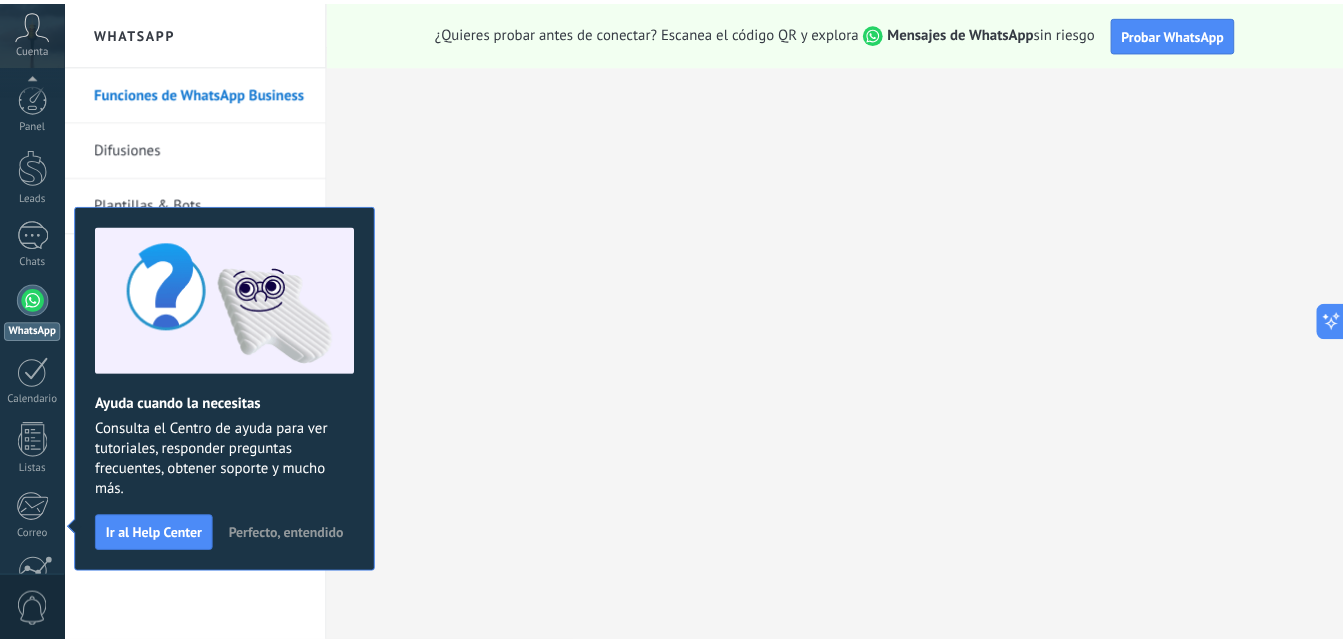 scroll, scrollTop: 190, scrollLeft: 0, axis: vertical 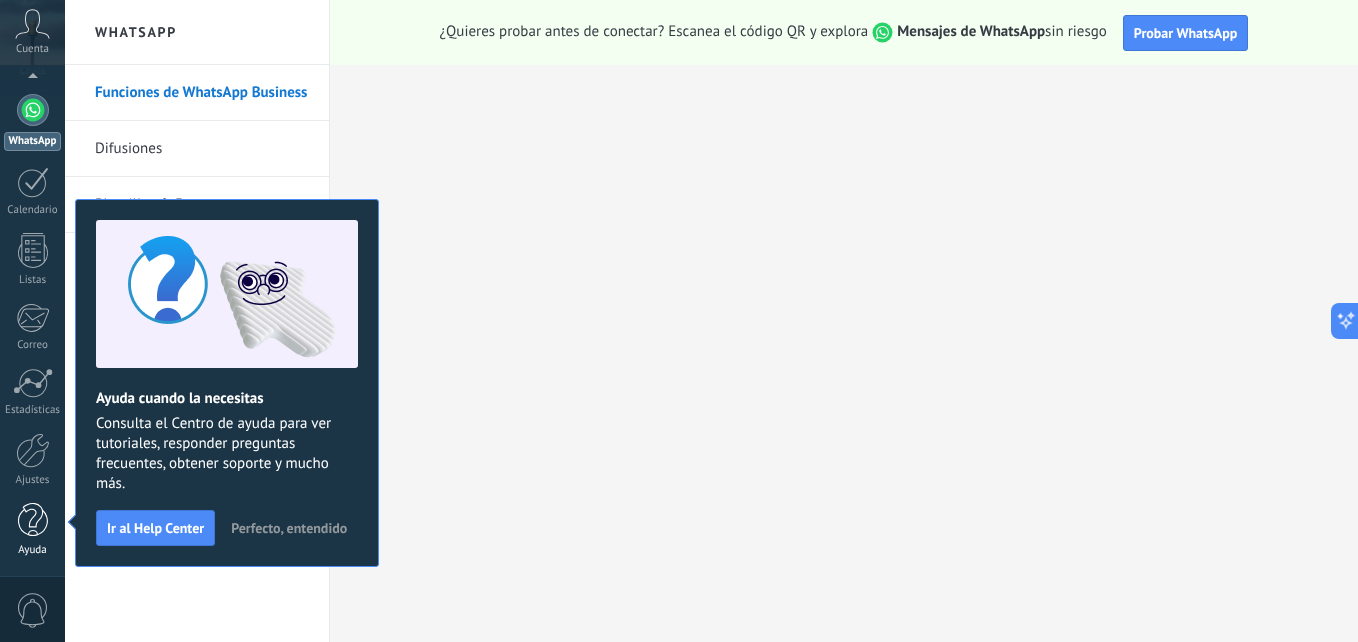 click at bounding box center (33, 520) 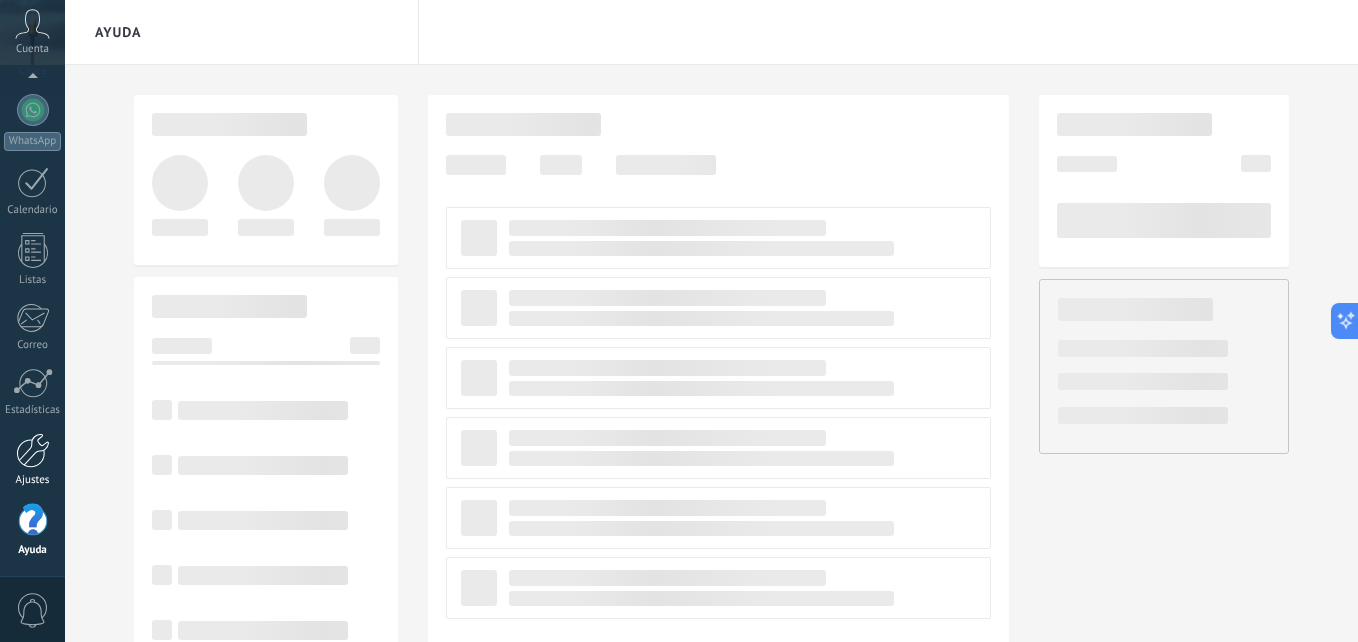 click at bounding box center (33, 450) 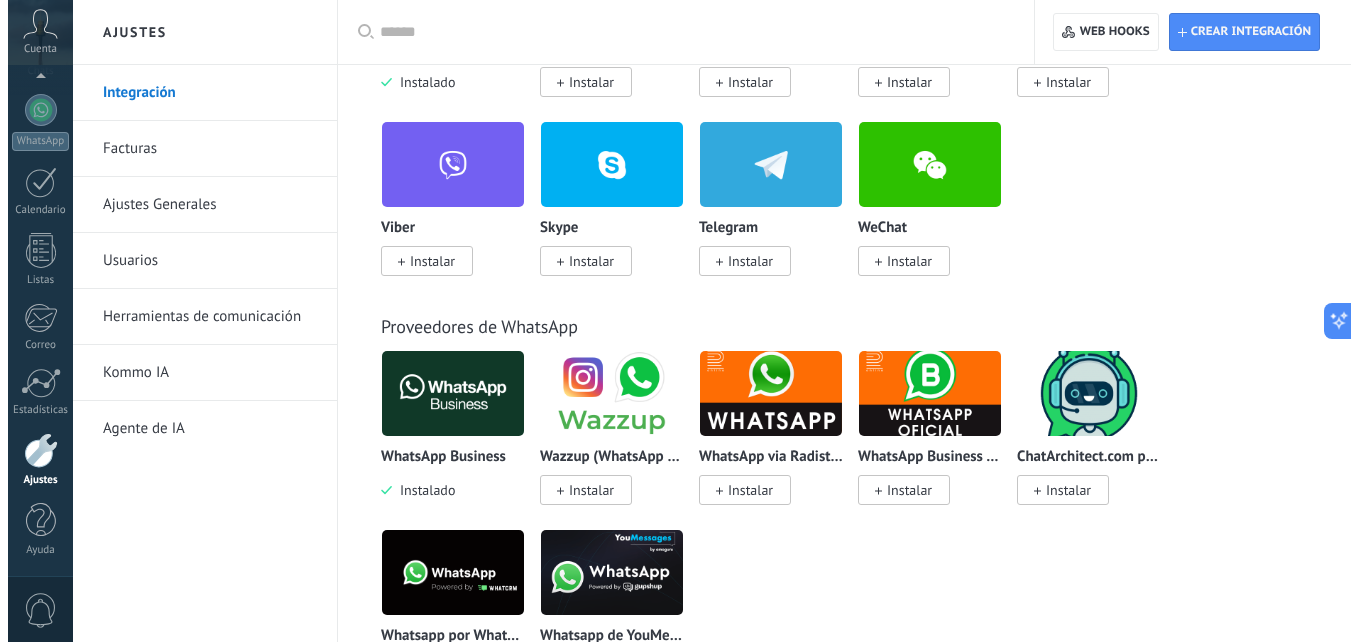 scroll, scrollTop: 799, scrollLeft: 0, axis: vertical 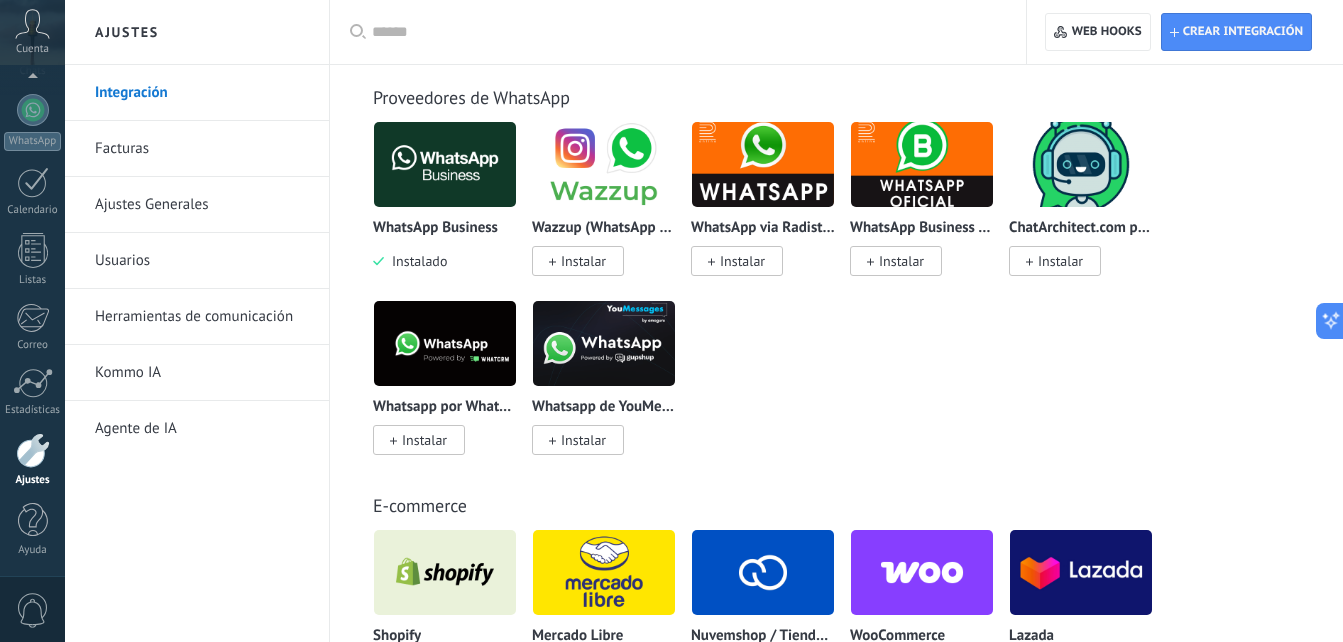 click at bounding box center (445, 343) 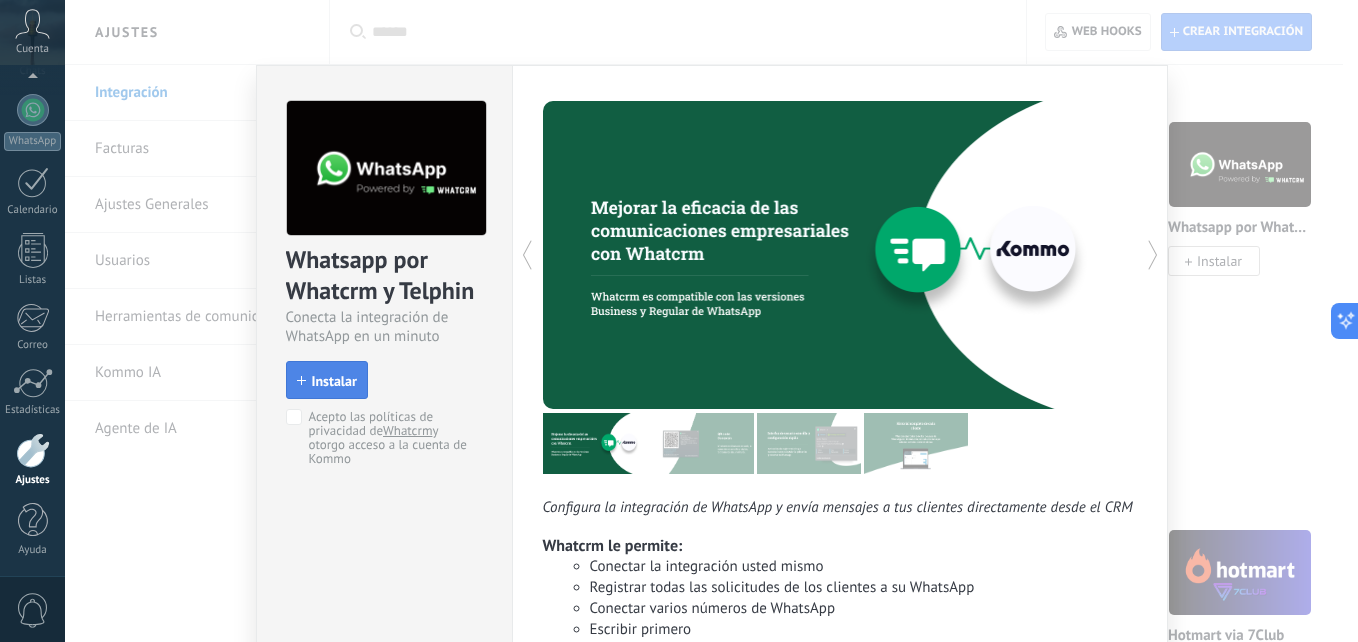 click on "Instalar" at bounding box center [334, 381] 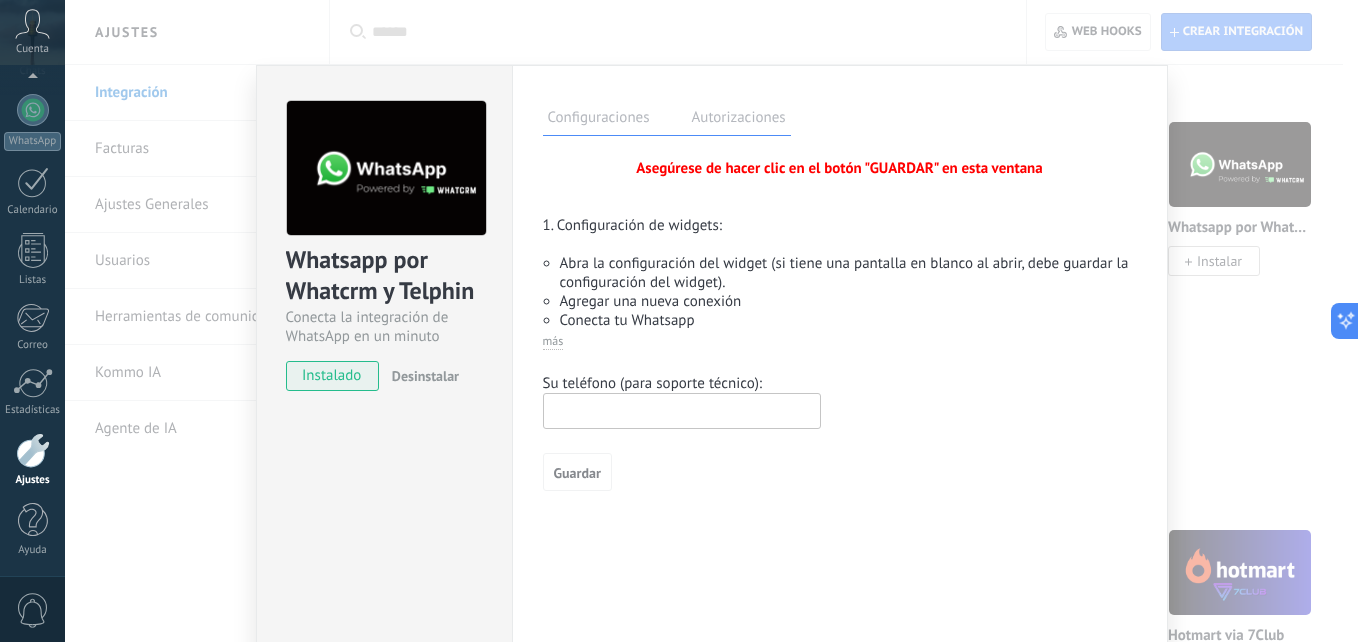 click at bounding box center [682, 411] 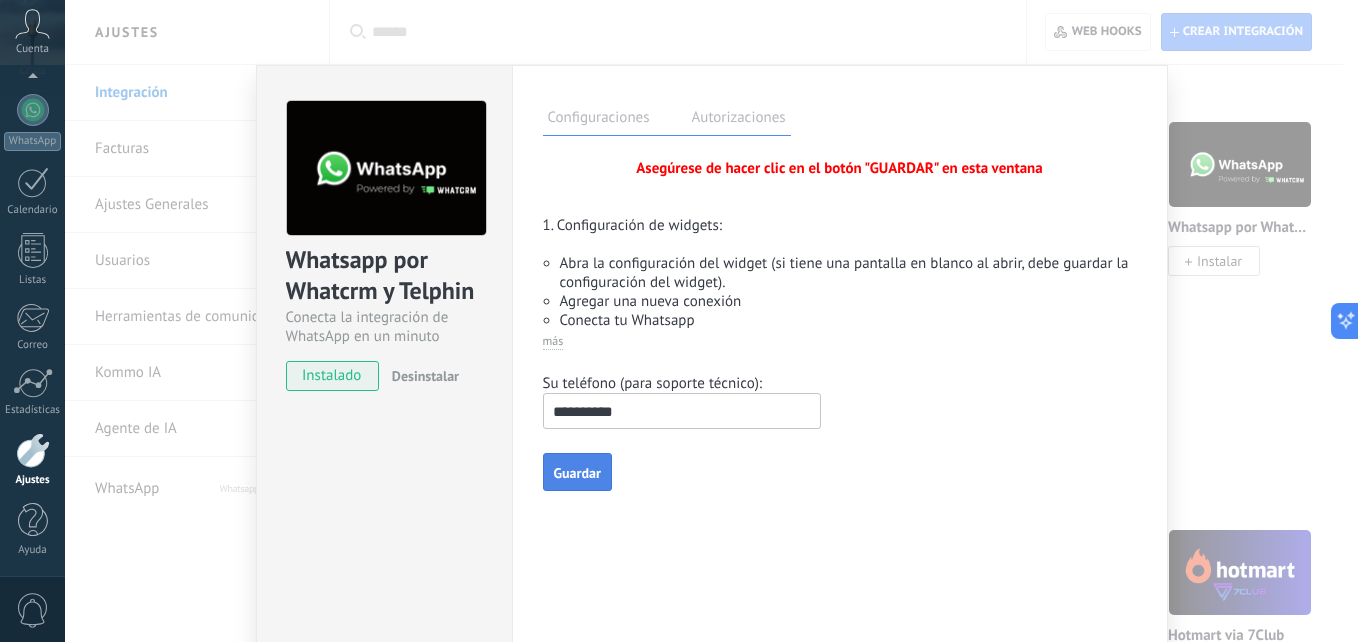 type on "**********" 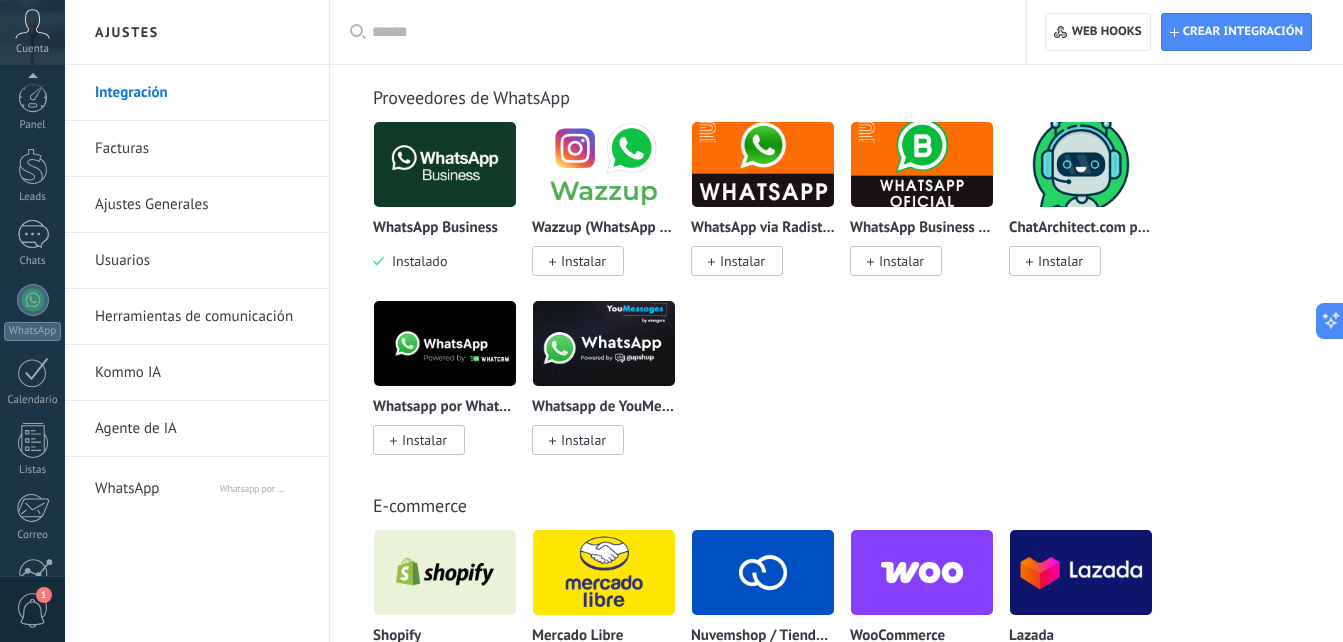 scroll, scrollTop: 190, scrollLeft: 0, axis: vertical 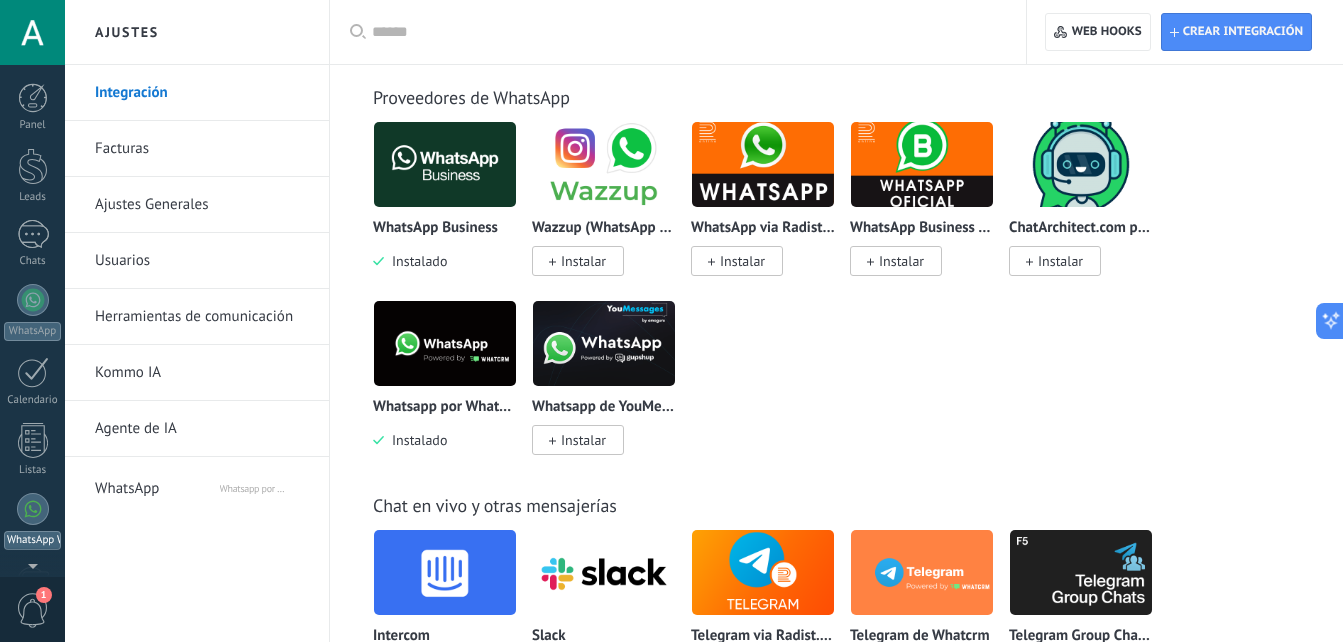 click on "WhatsApp Whatcrm" at bounding box center [32, 521] 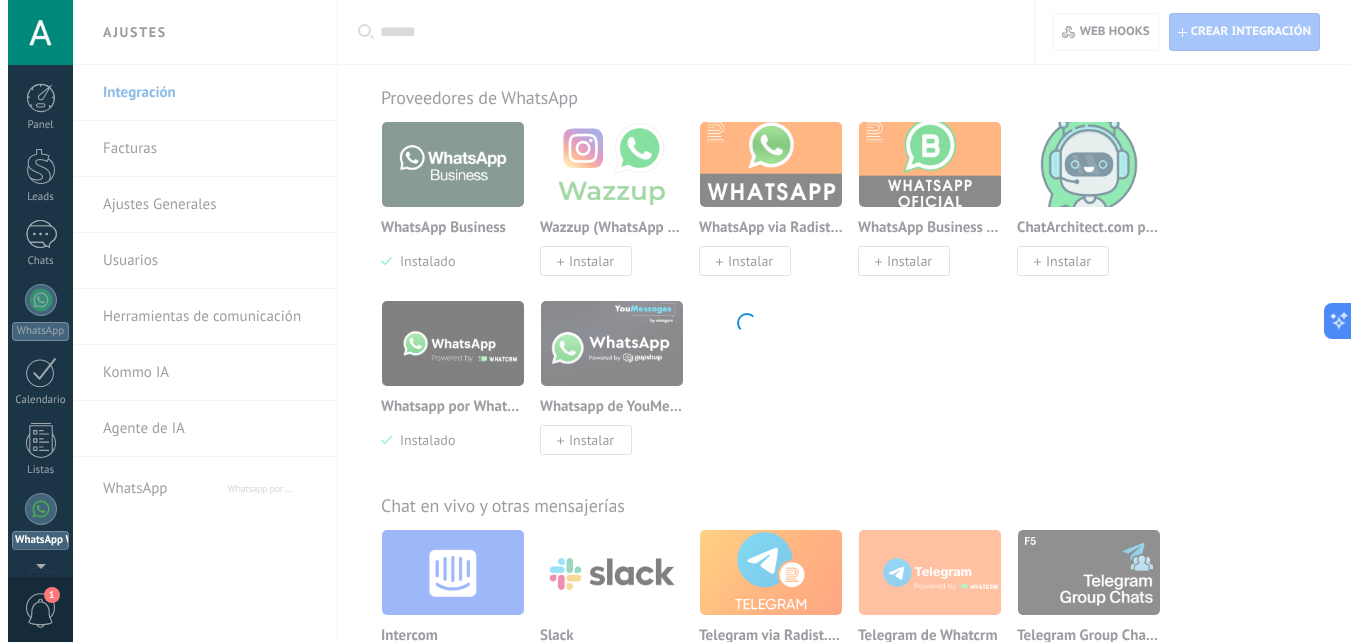 scroll, scrollTop: 0, scrollLeft: 0, axis: both 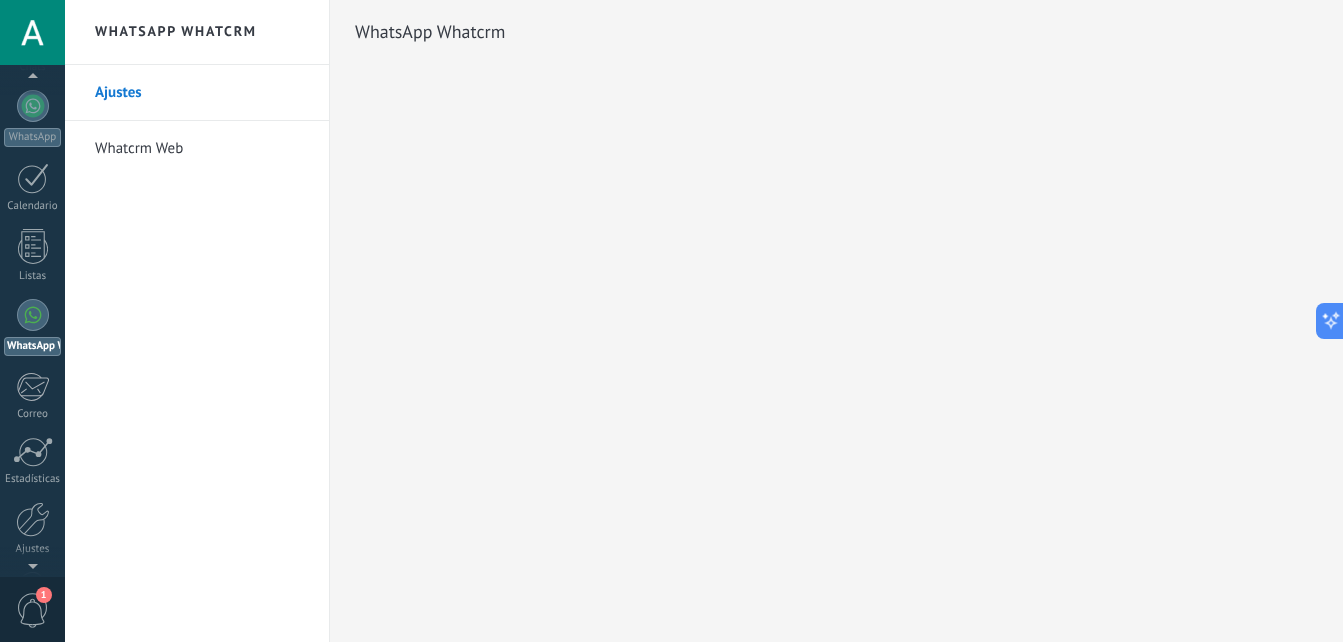 click on "Whatcrm Web" at bounding box center [202, 149] 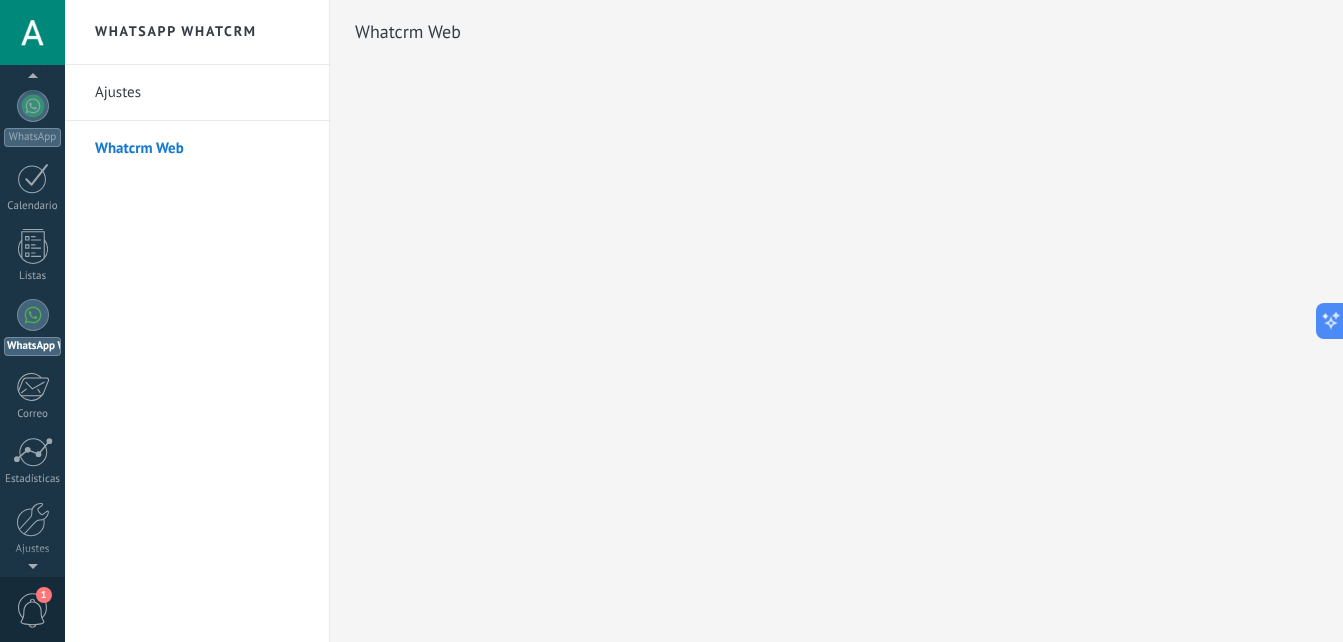 click on "Ajustes" at bounding box center [202, 93] 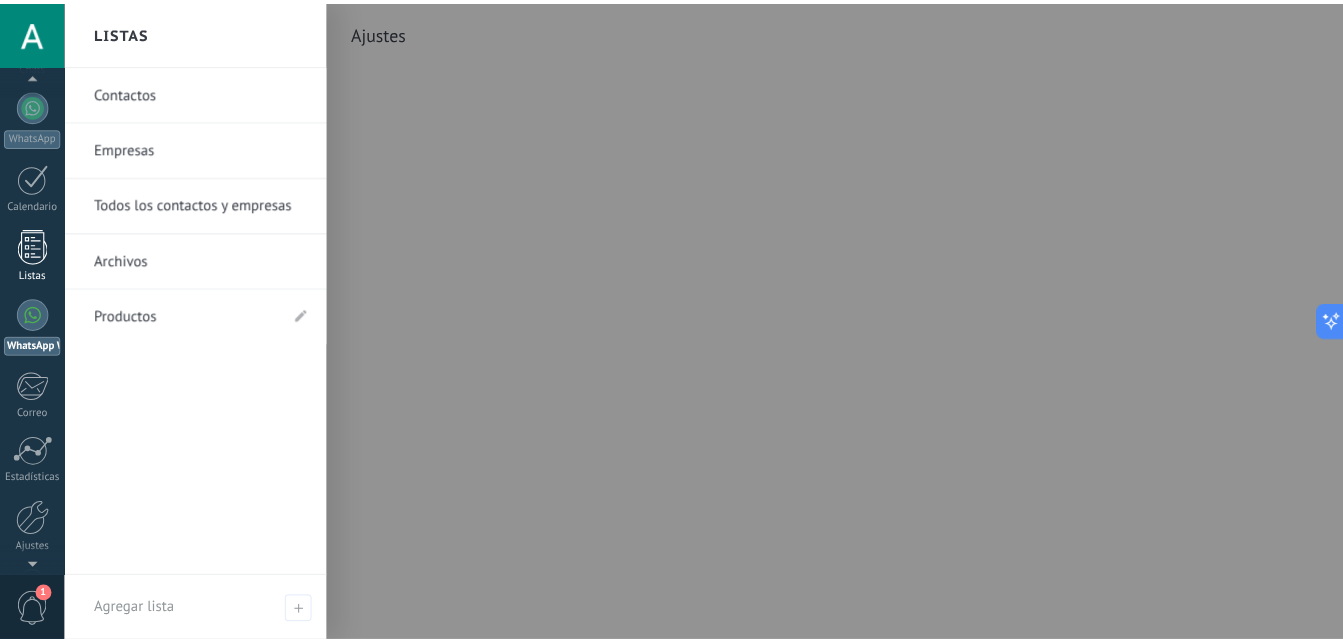 scroll, scrollTop: 0, scrollLeft: 0, axis: both 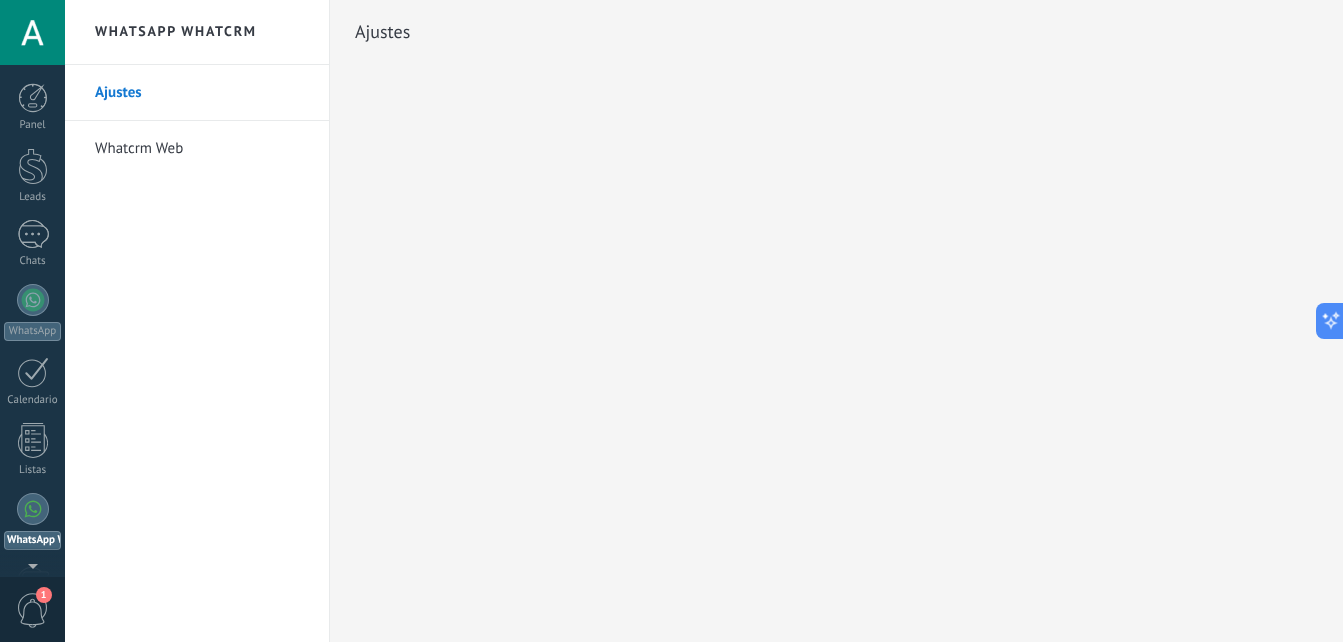 click on "Panel
Leads
Chats
WhatsApp
Clientes" at bounding box center [32, 461] 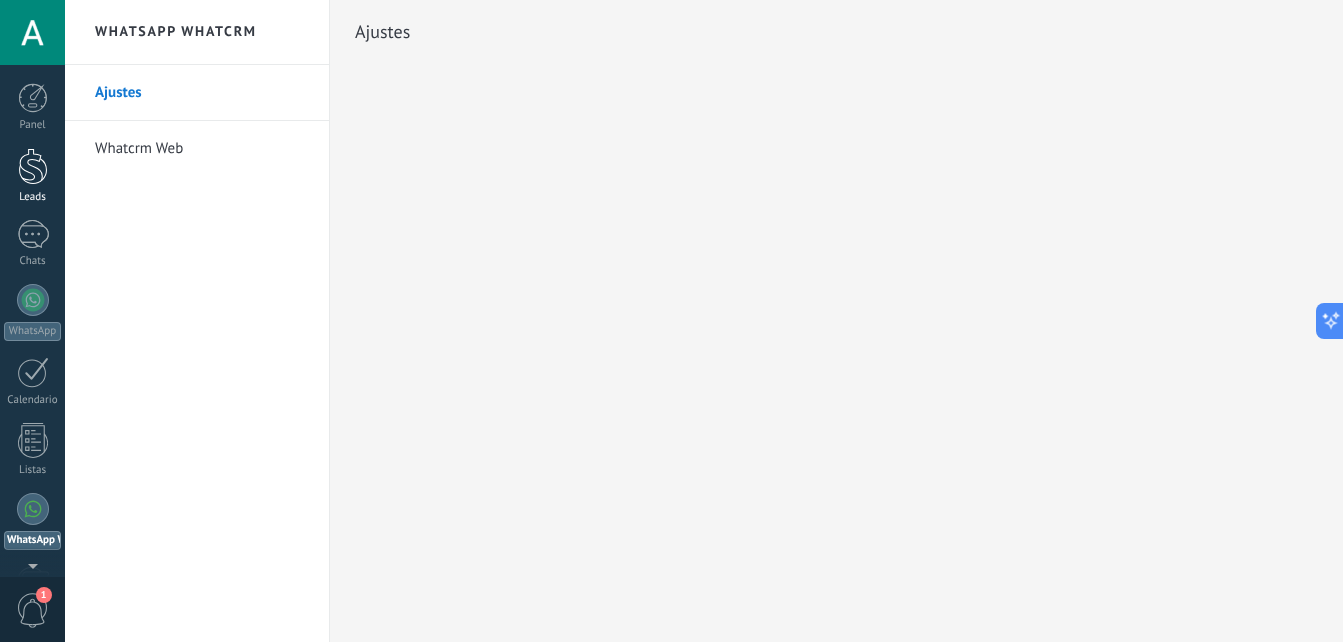 click at bounding box center (33, 166) 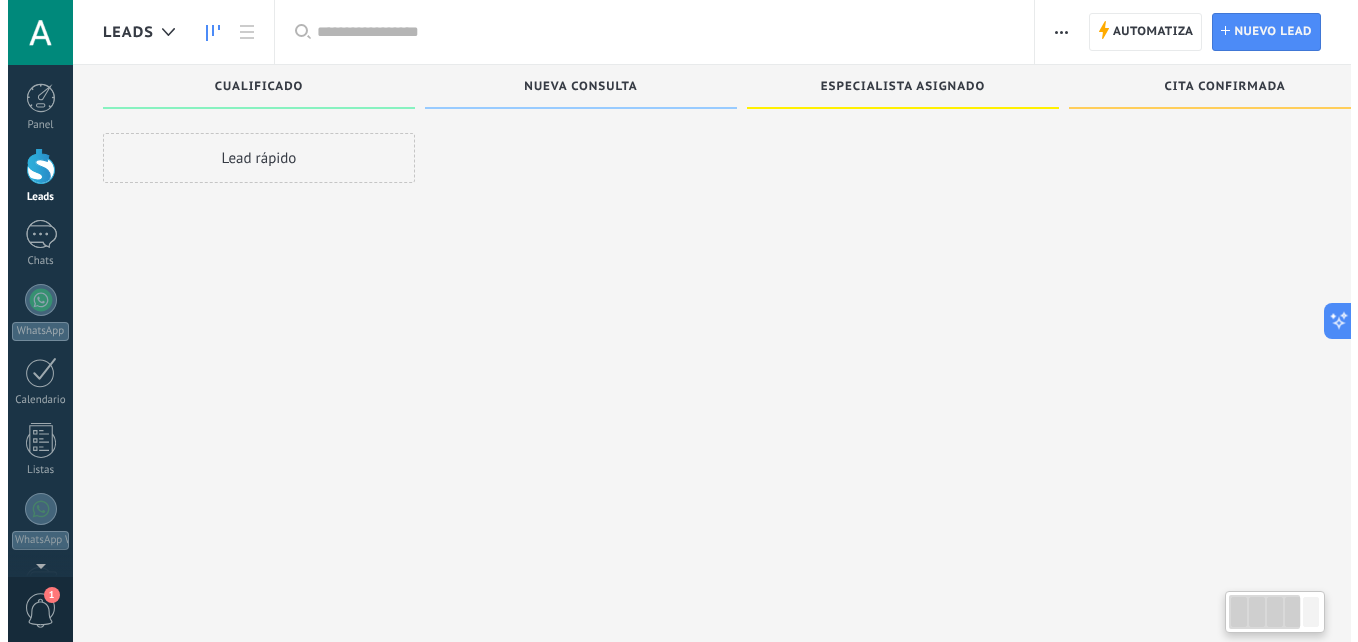 scroll, scrollTop: 263, scrollLeft: 0, axis: vertical 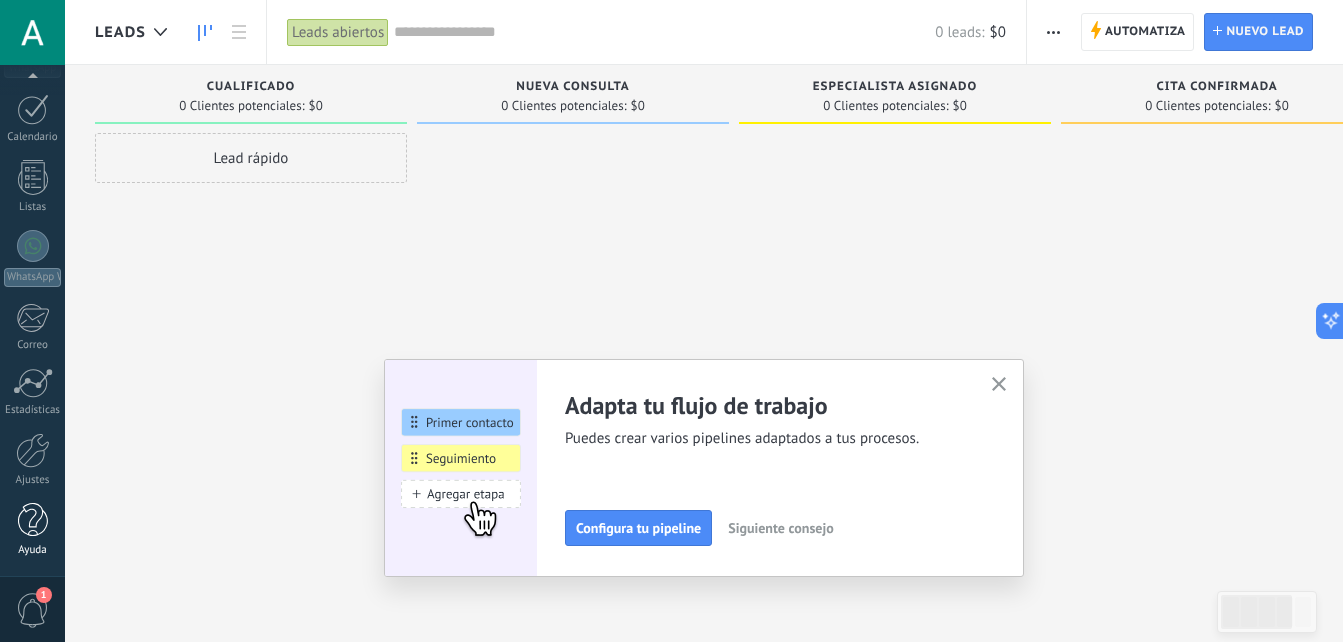 click at bounding box center (33, 520) 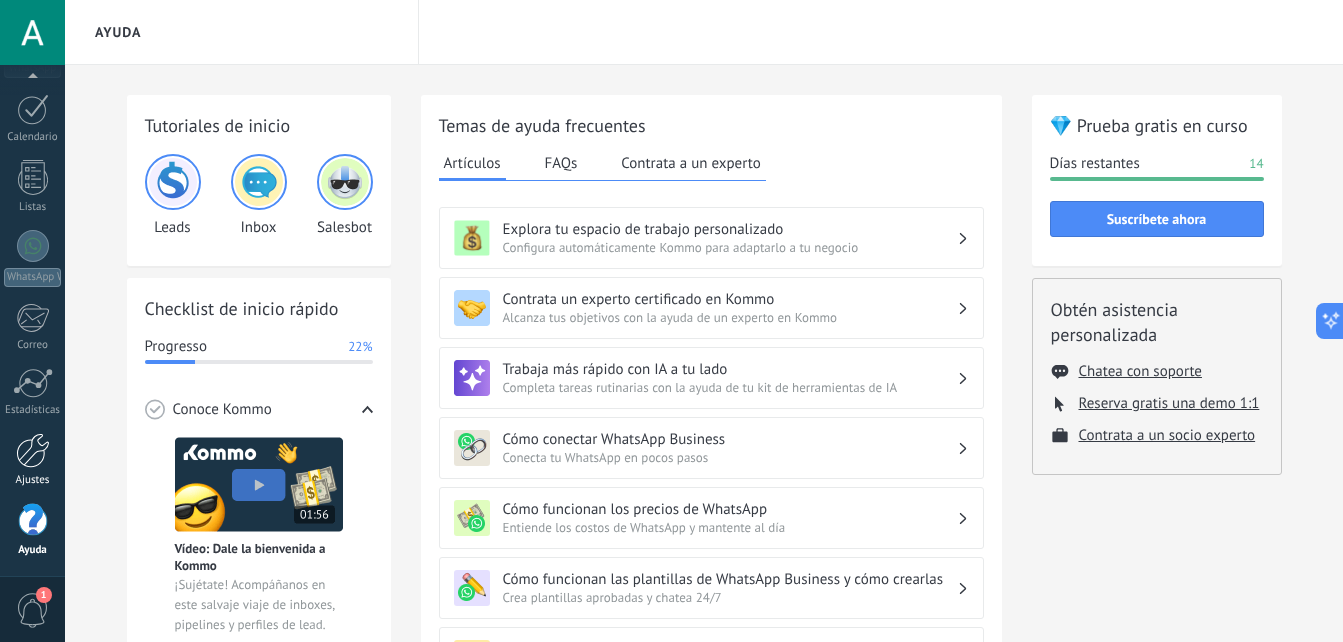 click at bounding box center [33, 450] 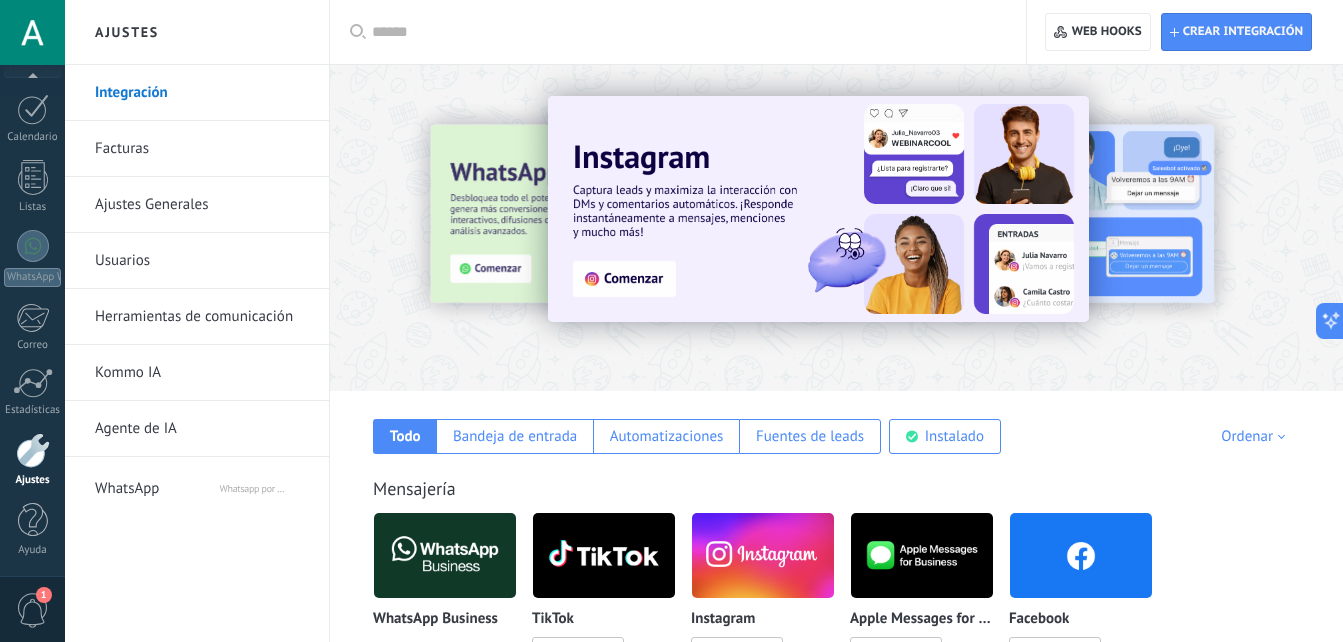 click on "Kommo IA" at bounding box center (202, 373) 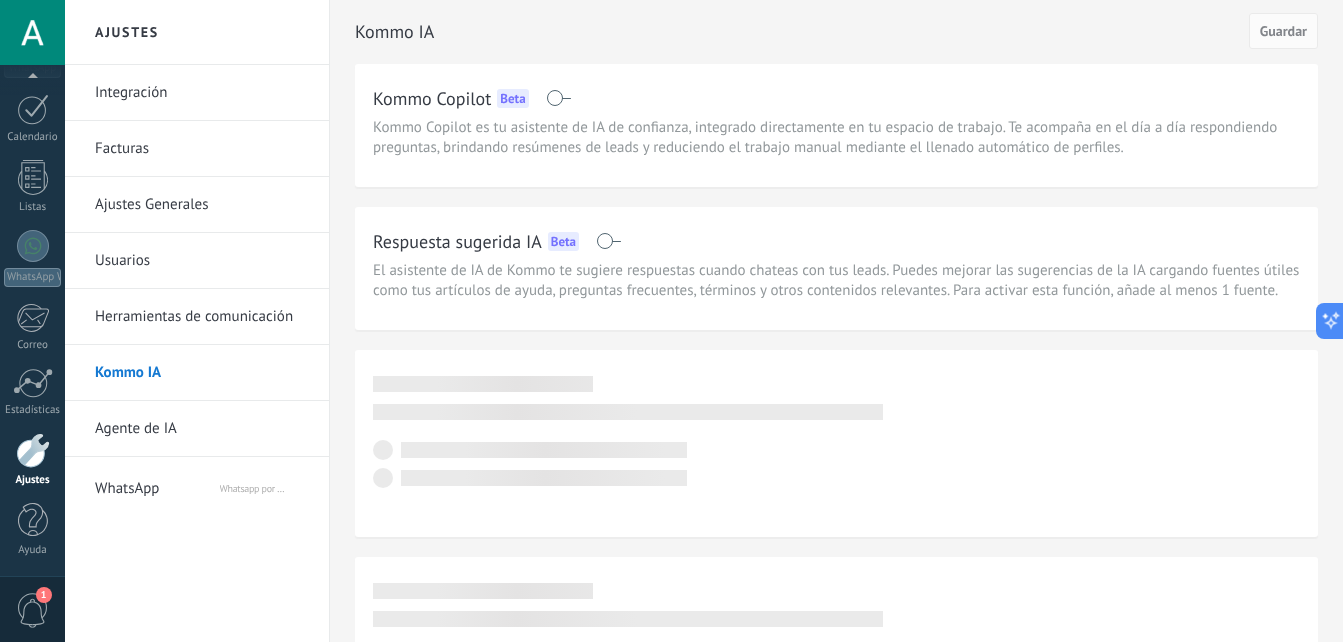 click on "Agente de IA" at bounding box center [202, 429] 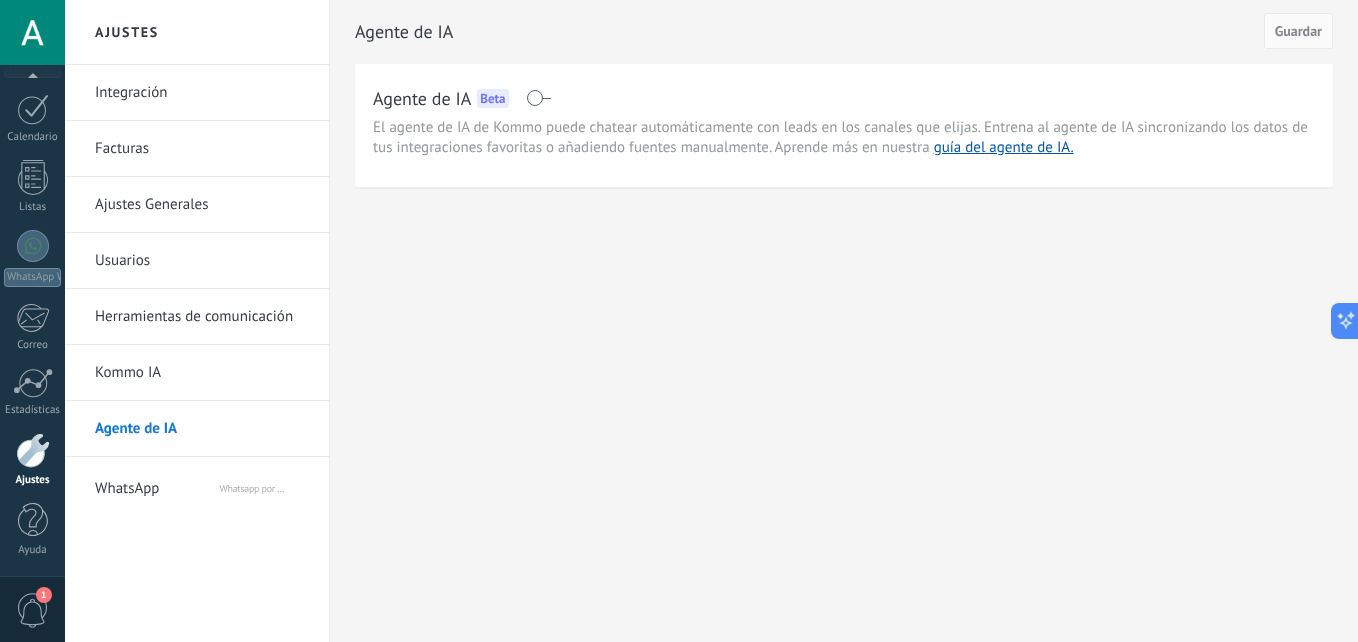 click on "Herramientas de comunicación" at bounding box center [202, 317] 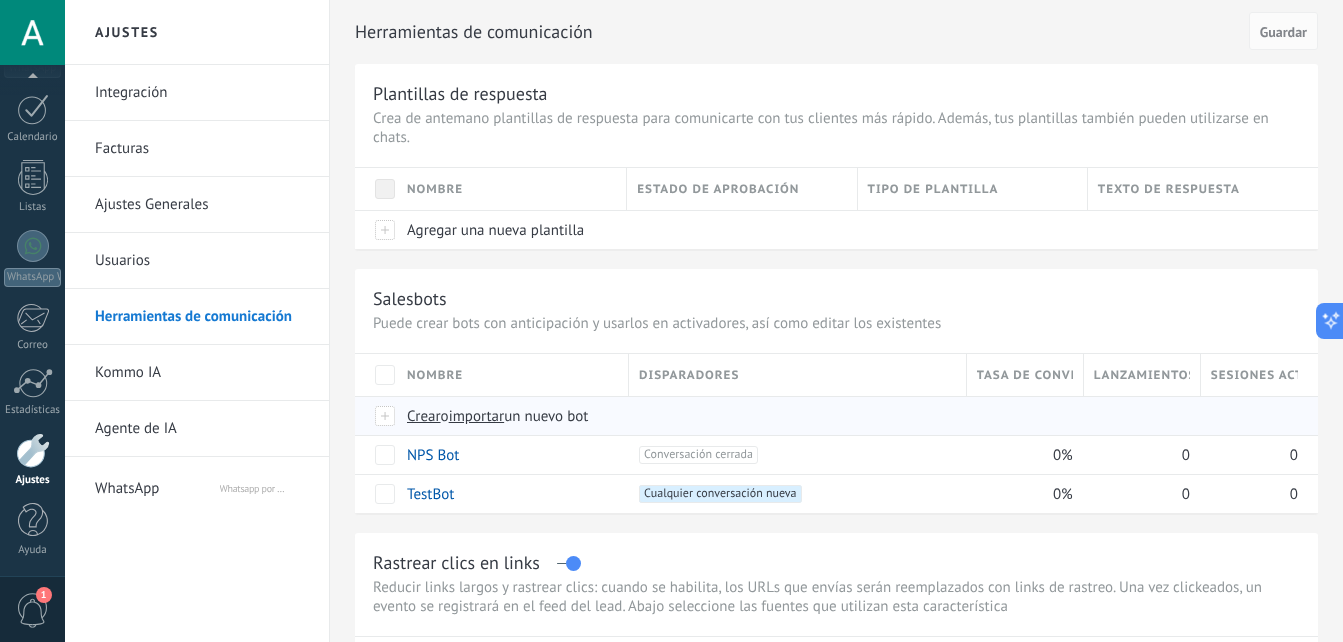 click on "Crear" at bounding box center (424, 416) 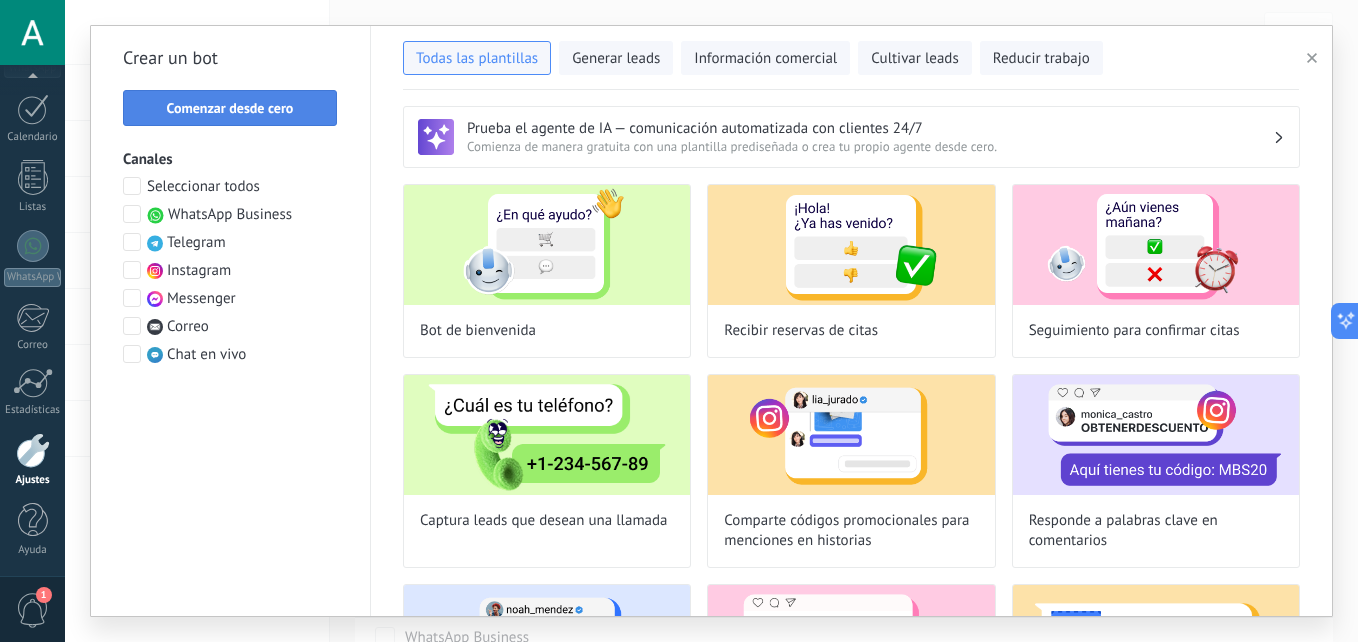 click on "Comenzar desde cero" at bounding box center [230, 108] 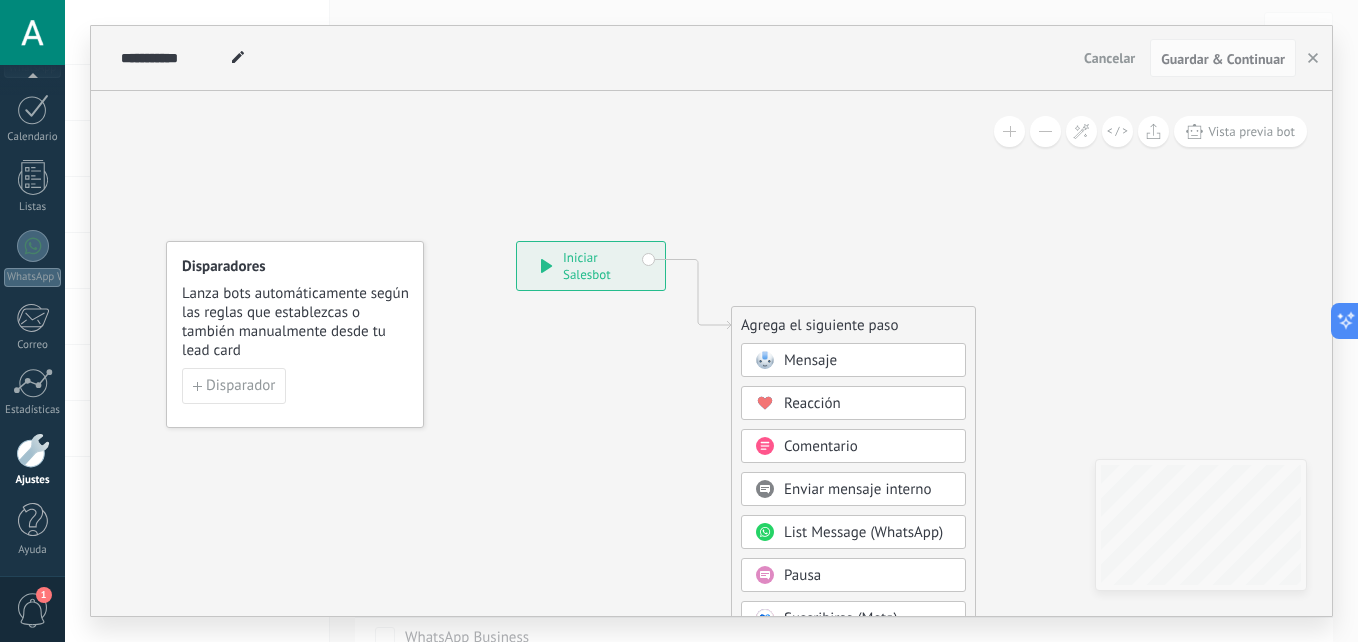 click on "Mensaje" at bounding box center [810, 360] 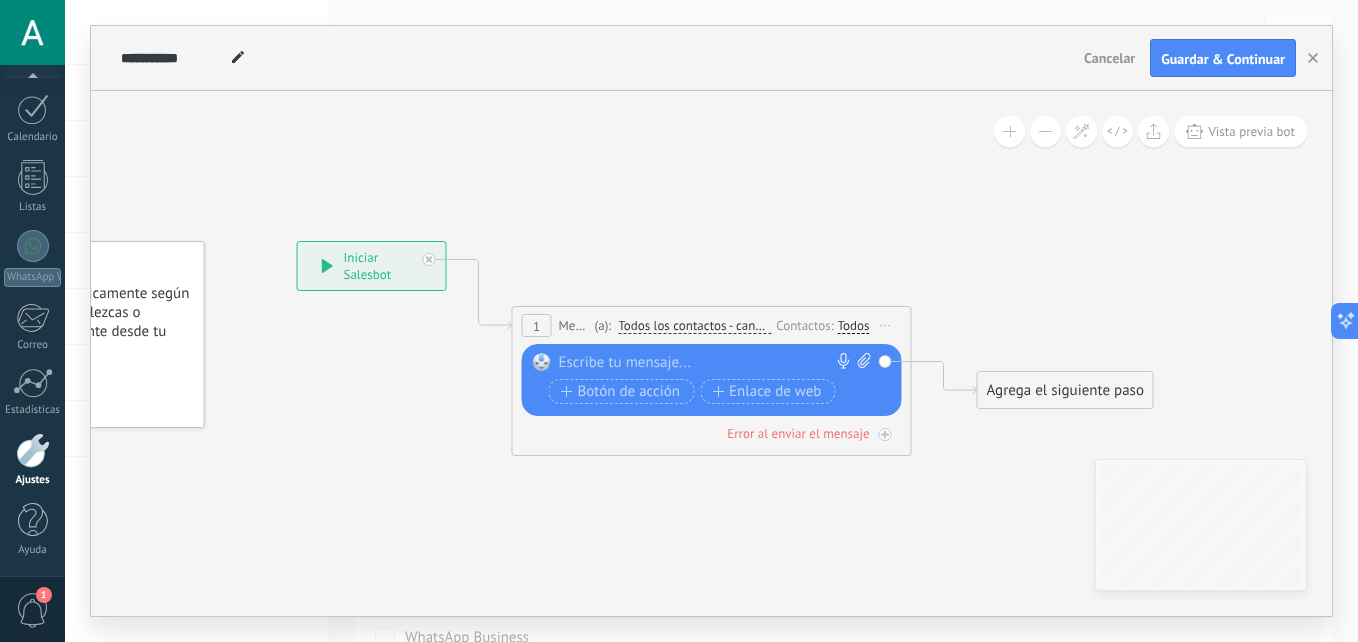 click at bounding box center (707, 363) 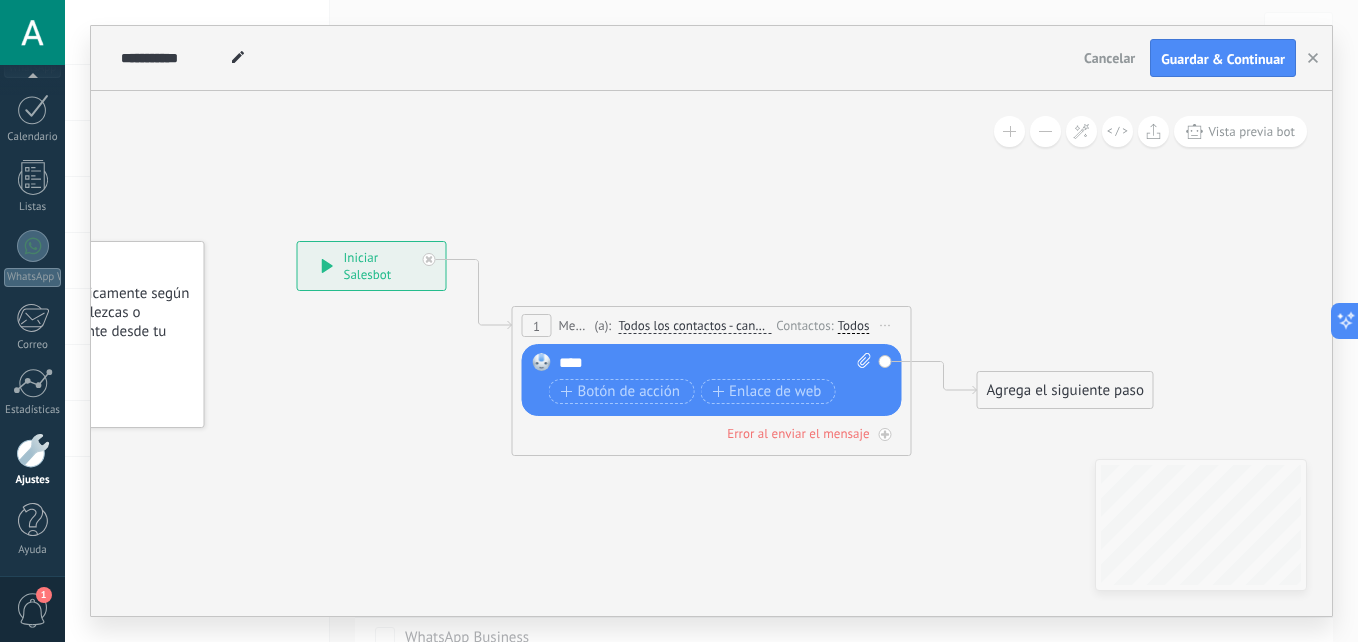 click 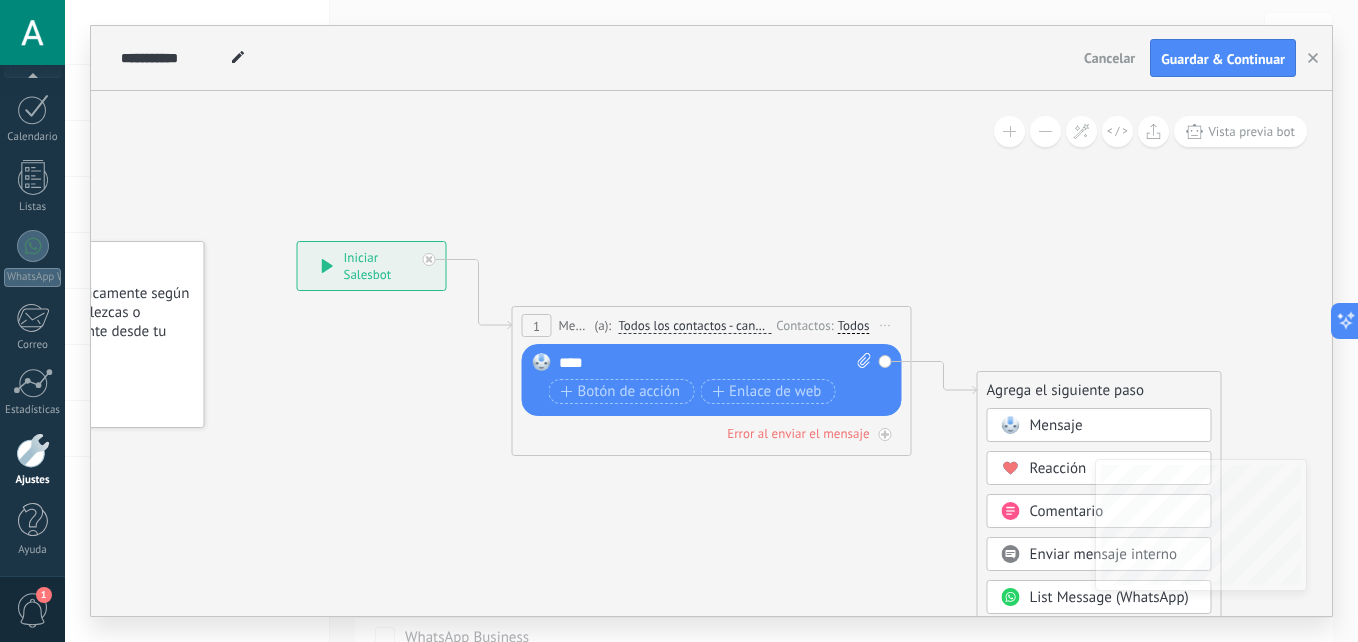 click on "Mensaje" at bounding box center [1099, 425] 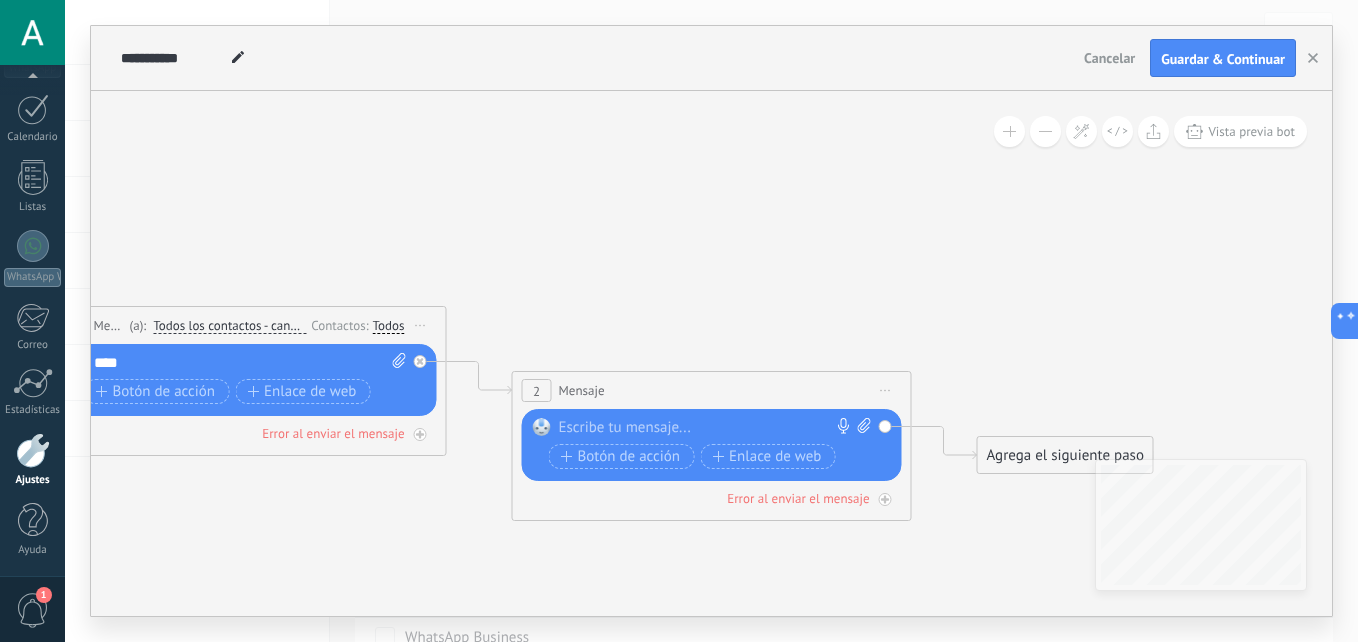 click 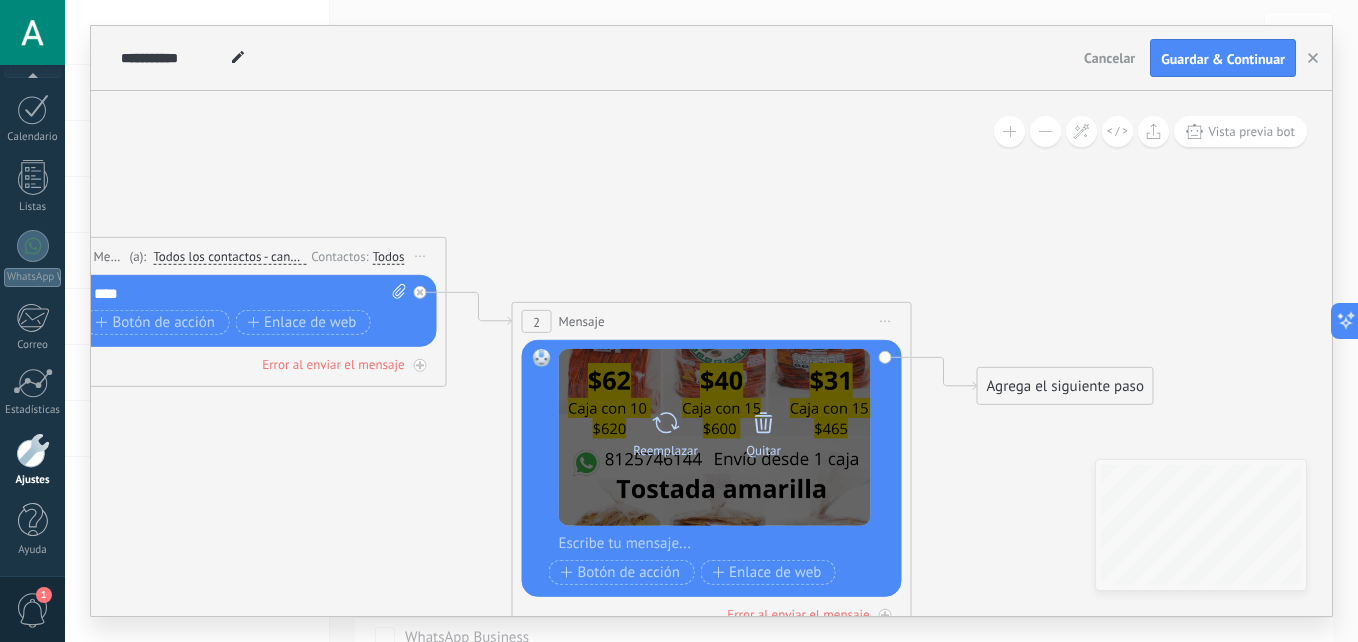click 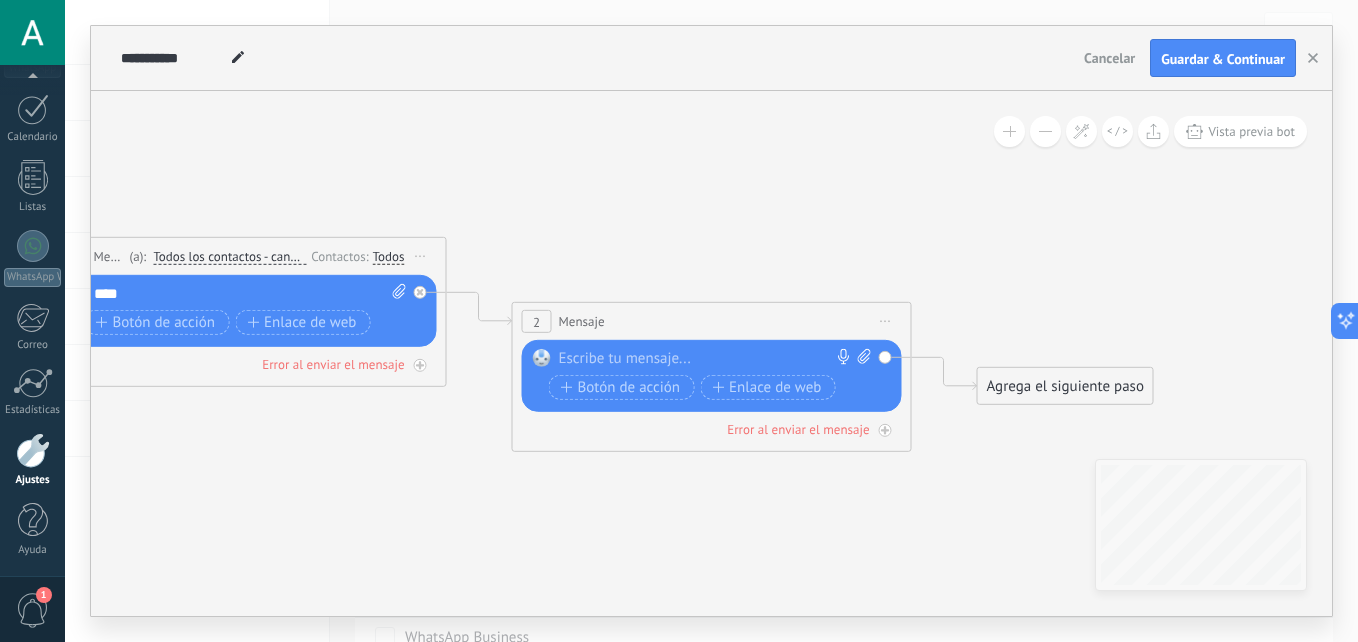 click 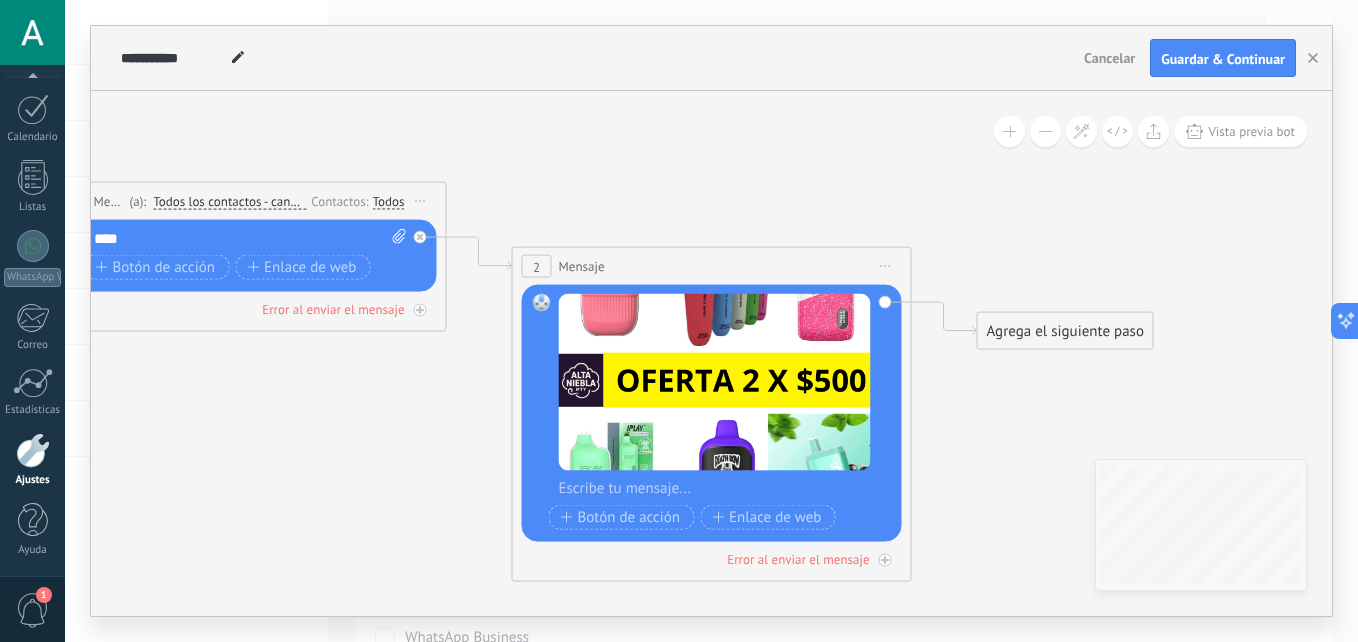 click on "Agrega el siguiente paso" at bounding box center (1065, 331) 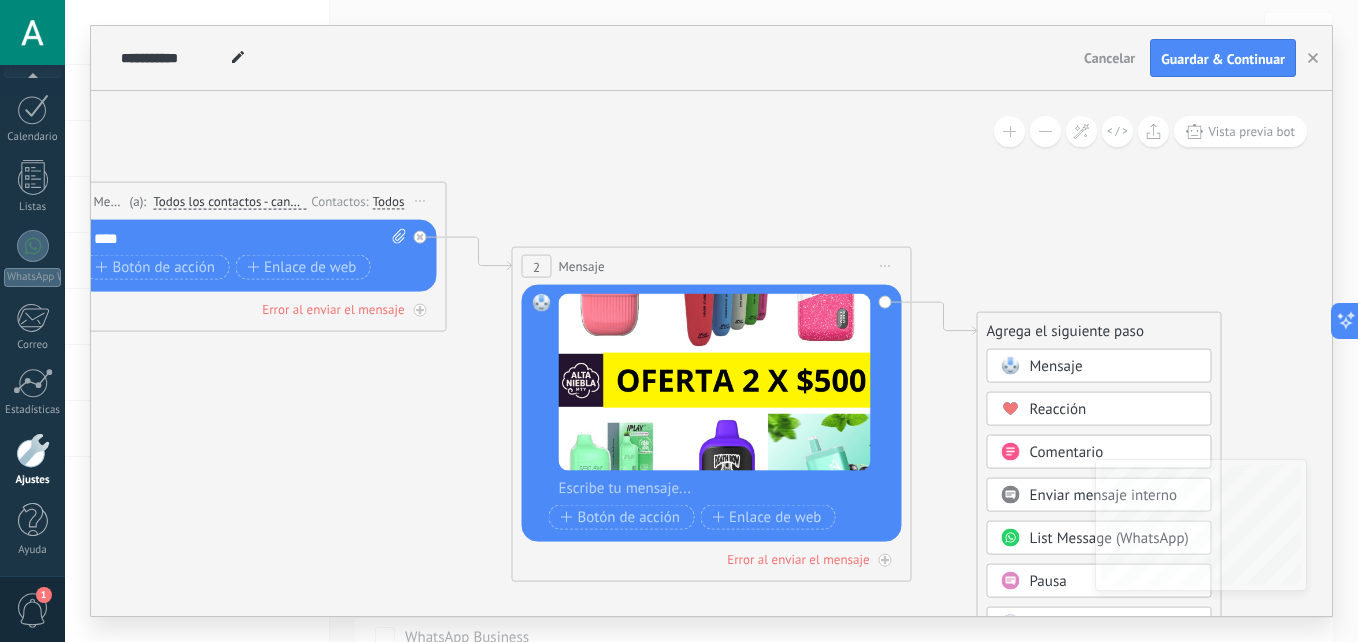 click on "Mensaje" at bounding box center [1056, 366] 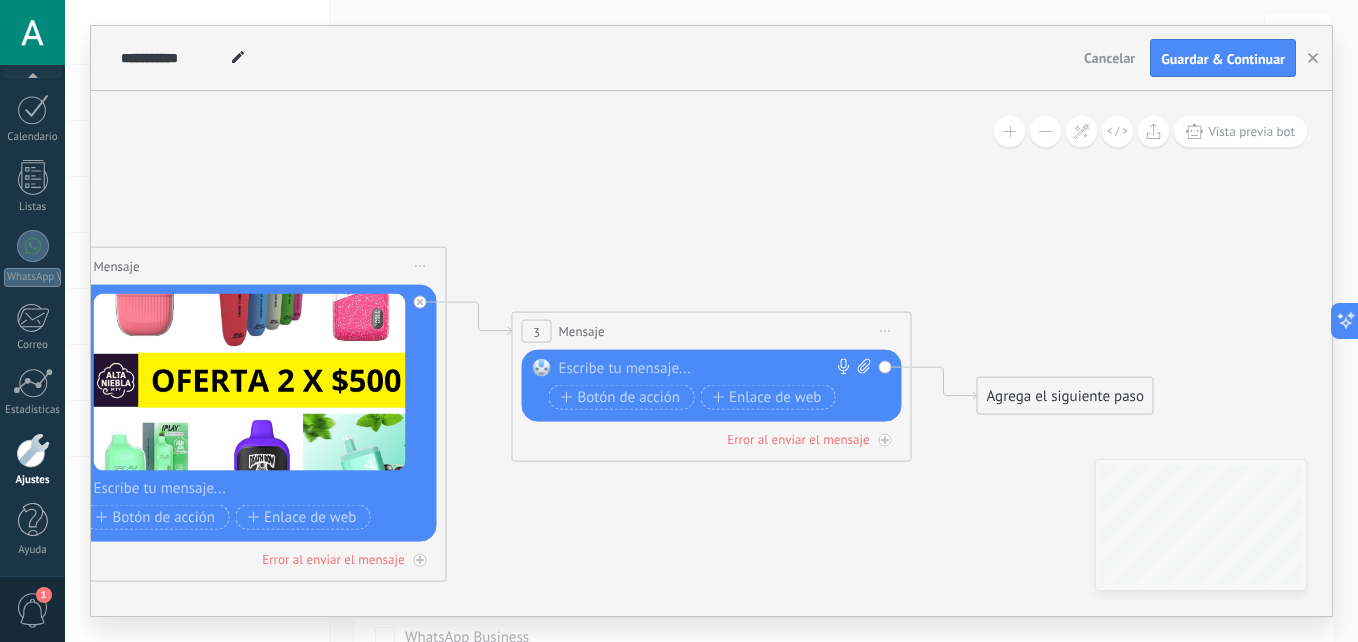 click at bounding box center [707, 369] 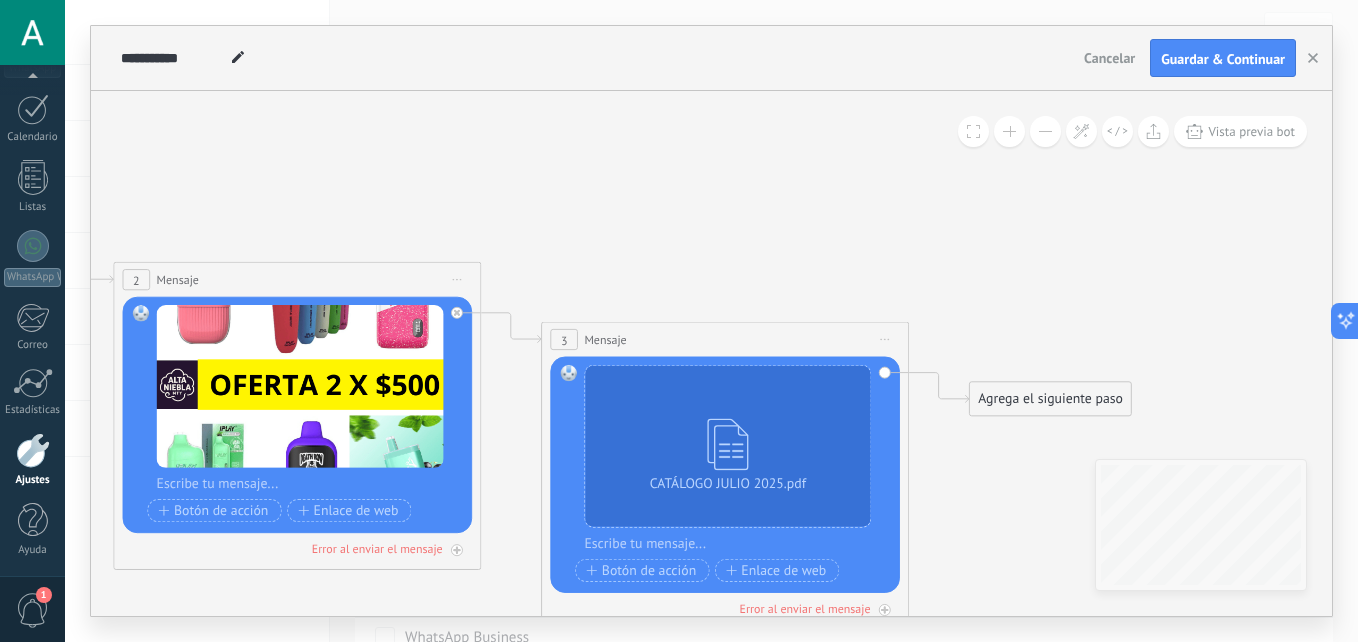 click at bounding box center [309, 484] 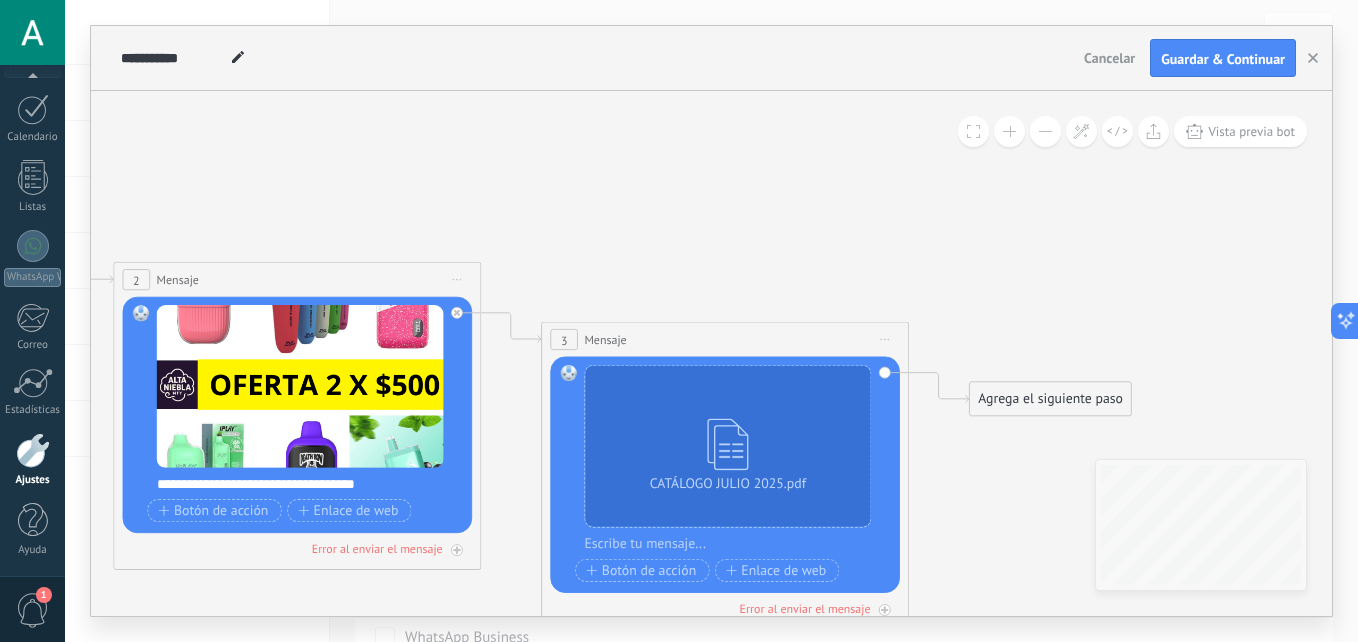 click at bounding box center (736, 544) 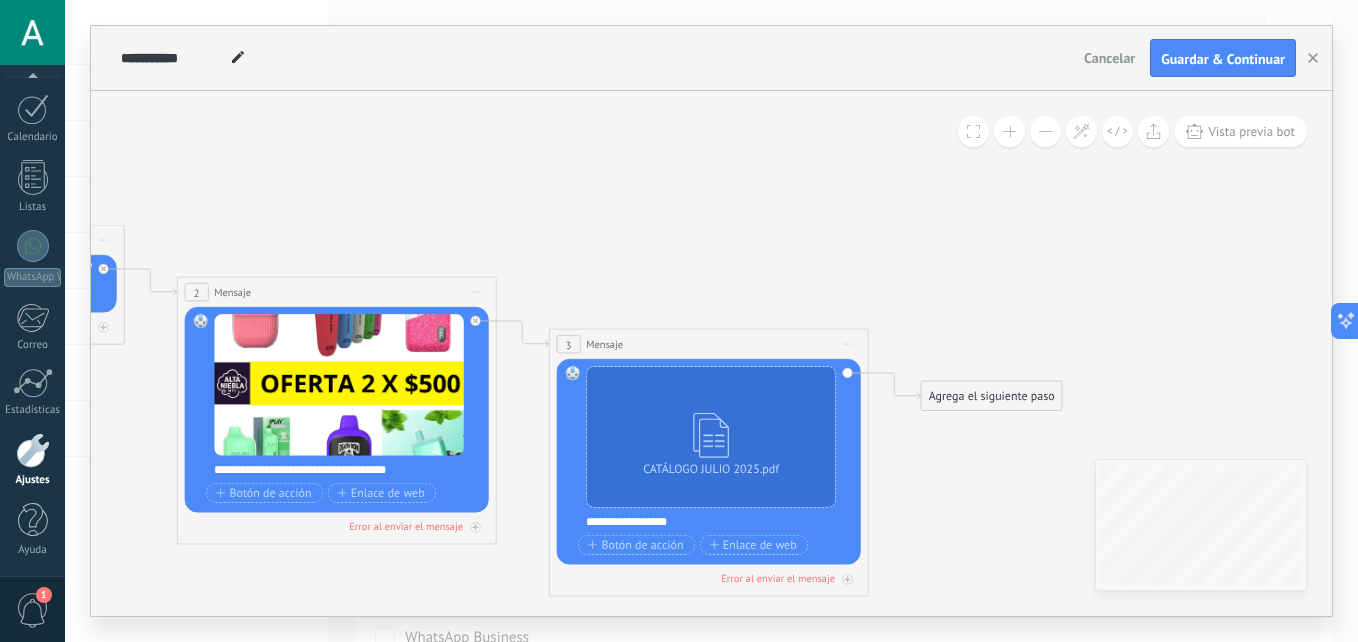 click on "**********" at bounding box center (719, 522) 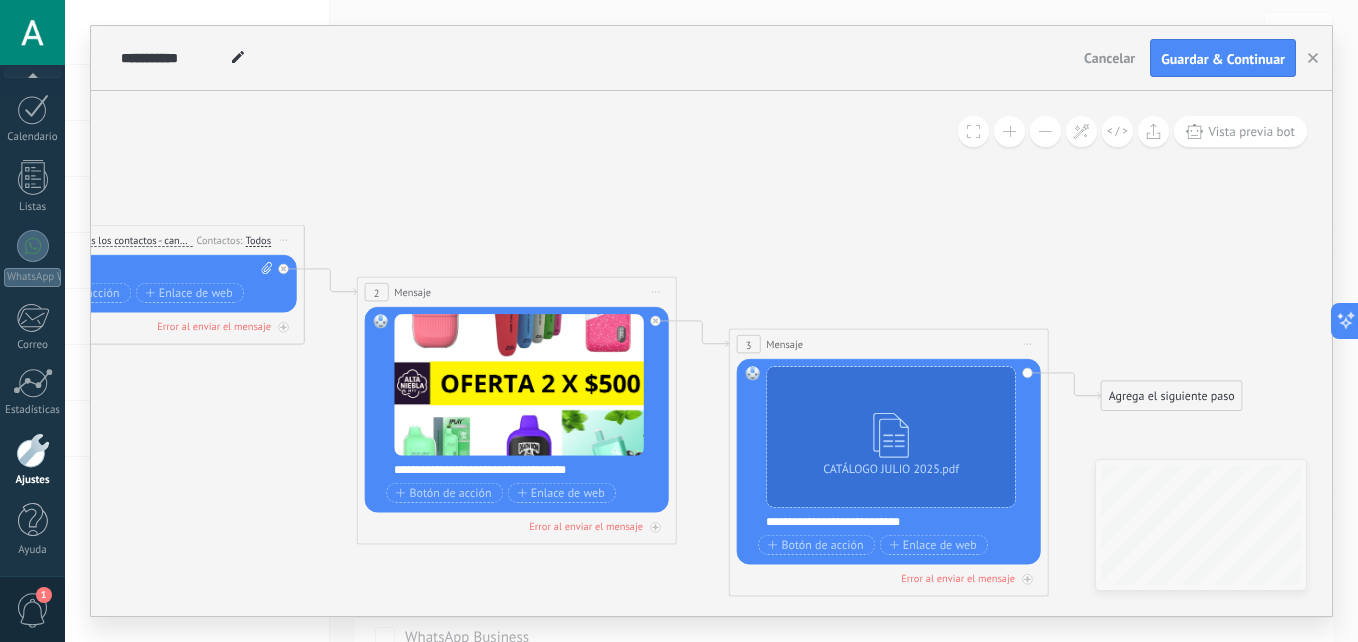 click on "****" at bounding box center [147, 270] 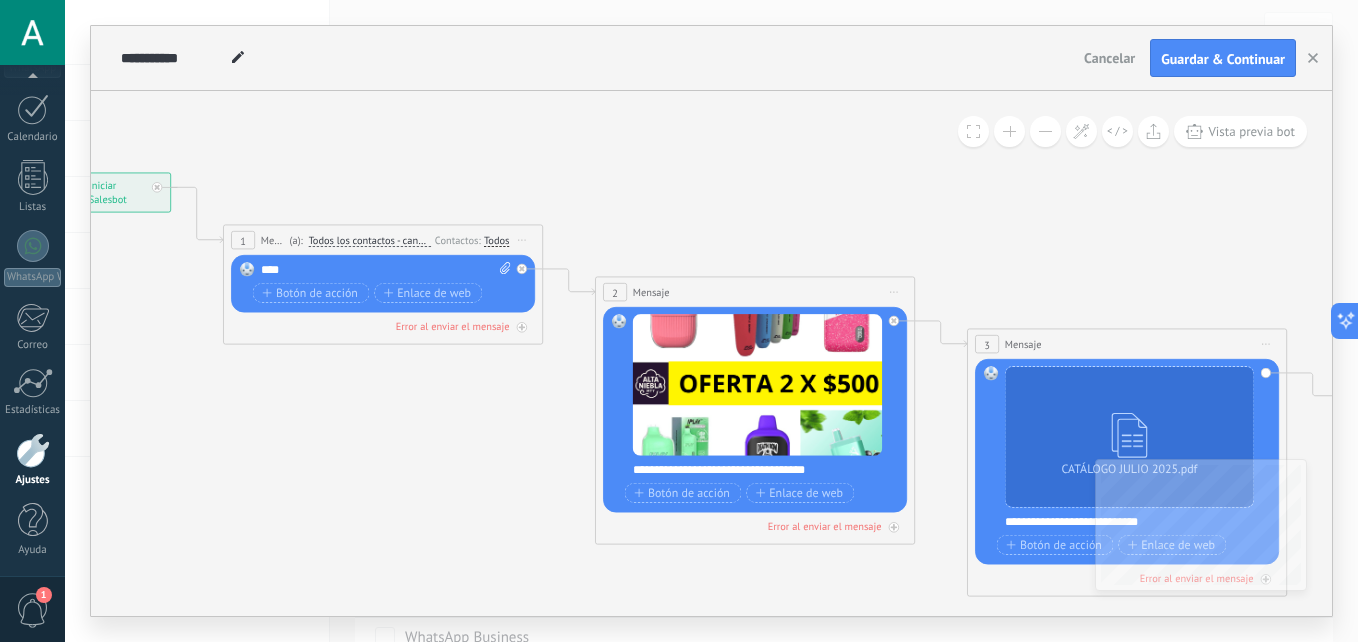 click on "****" at bounding box center (386, 270) 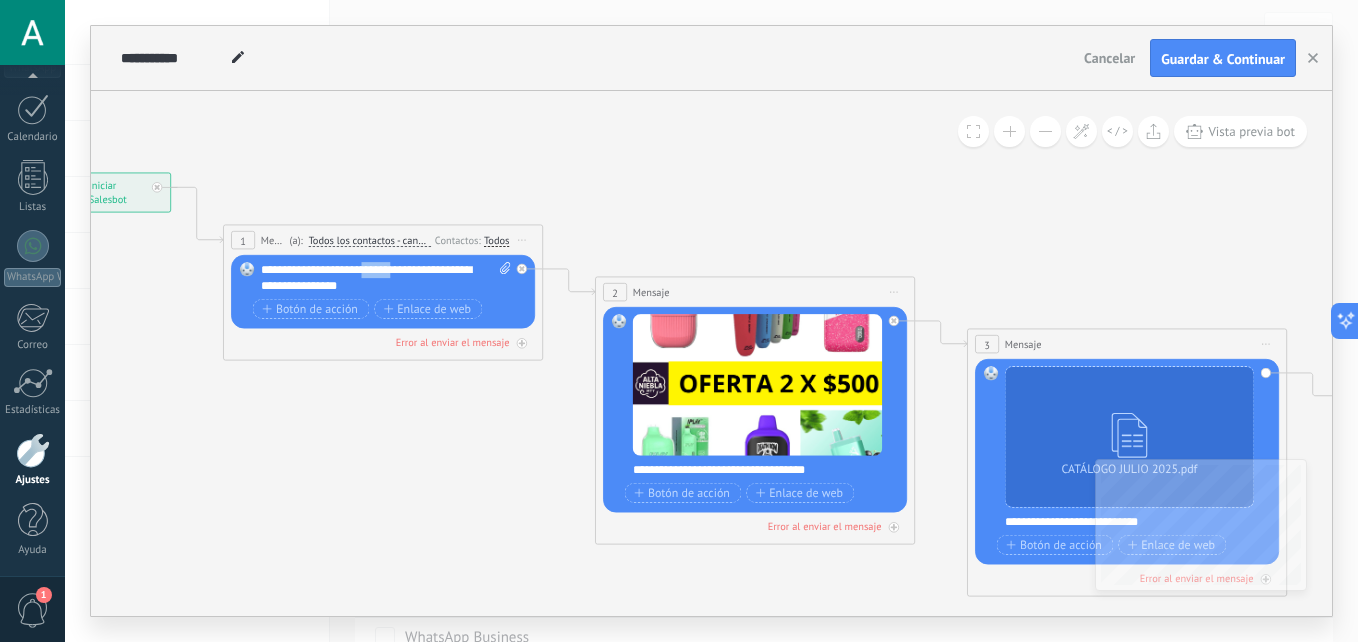 click on "**********" at bounding box center [386, 278] 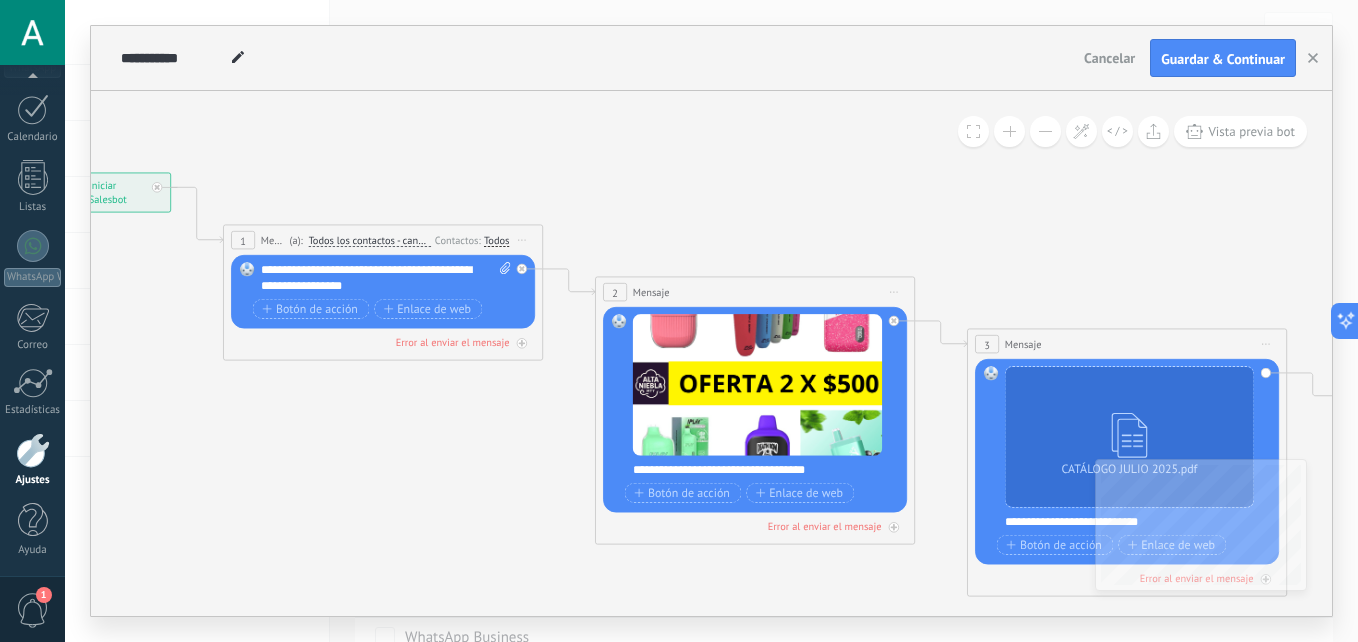click on "**********" at bounding box center [386, 278] 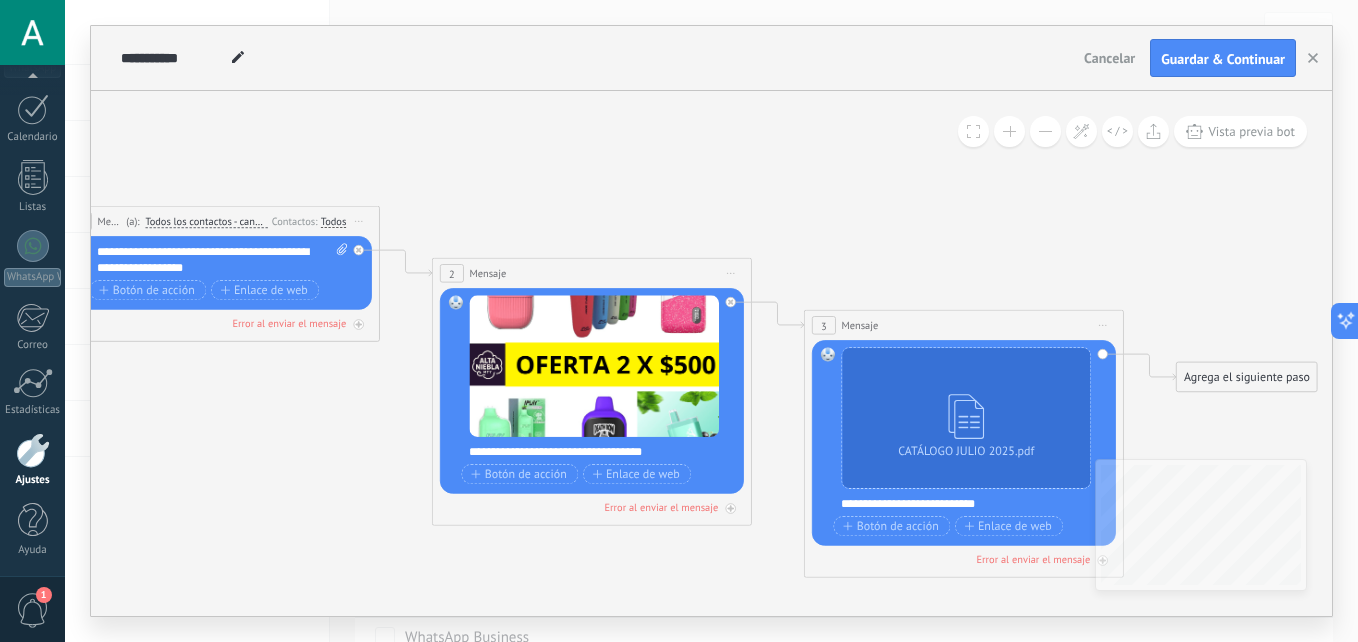 click on "Agrega el siguiente paso" at bounding box center (1247, 377) 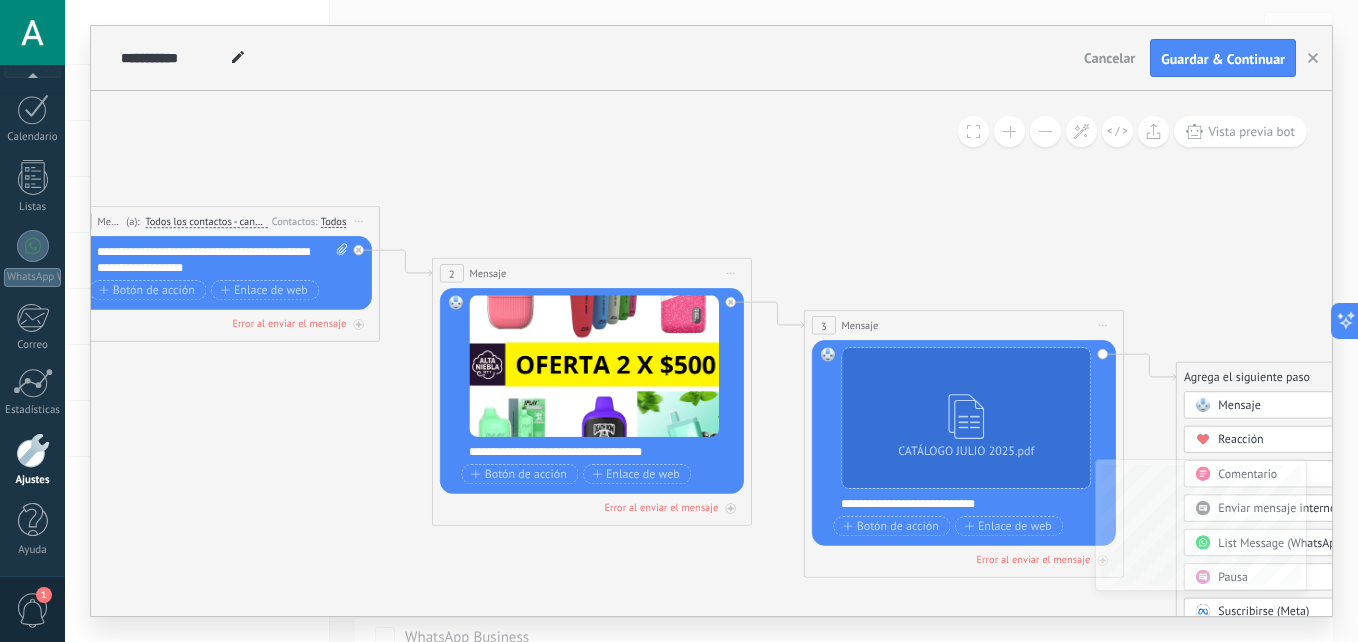 click on "Mensaje" at bounding box center (1239, 405) 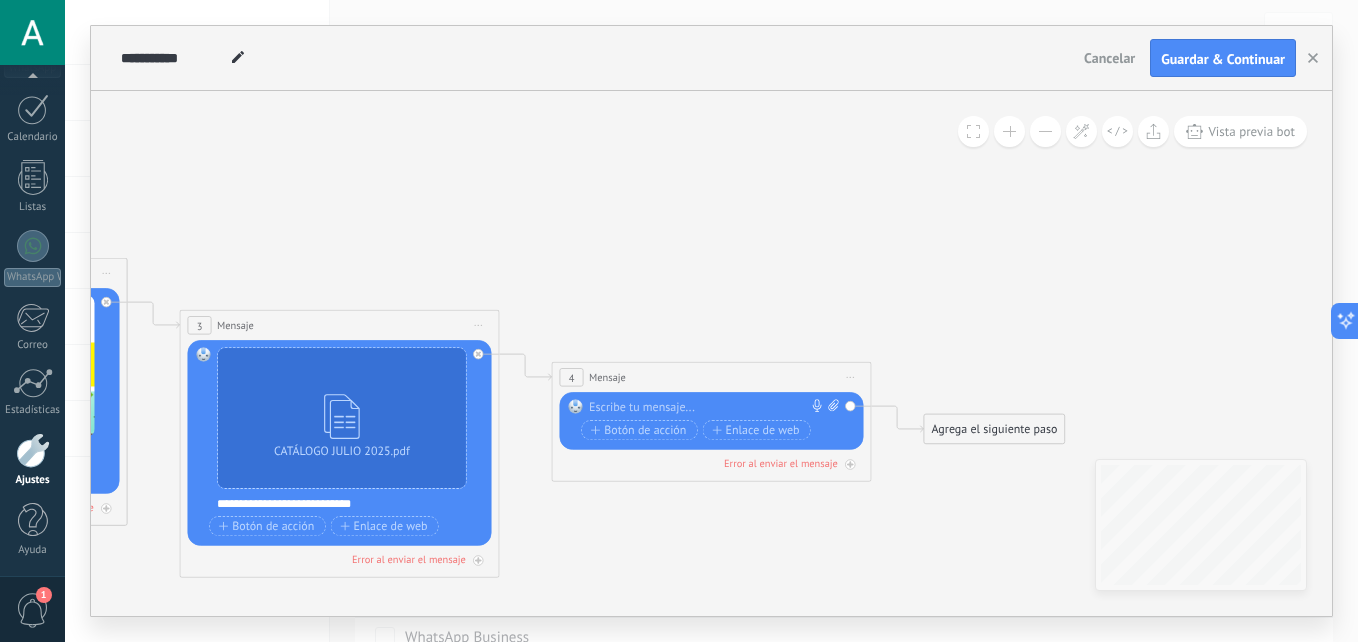 click at bounding box center (708, 407) 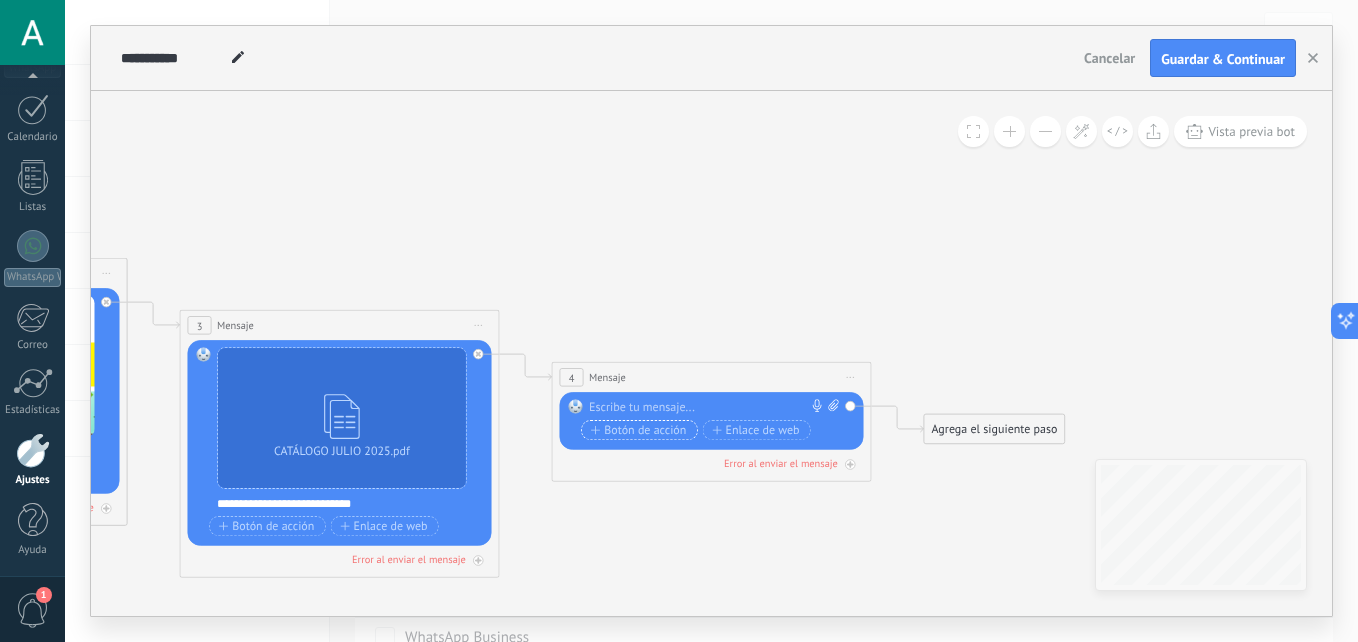 type 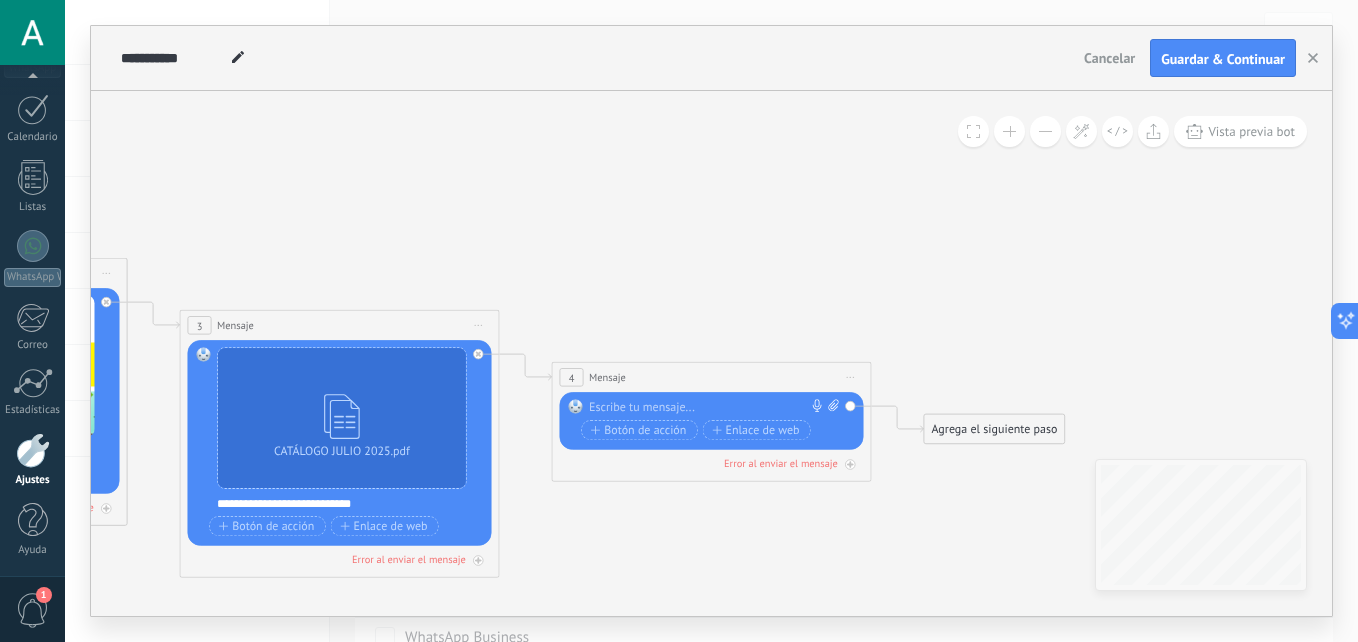 click at bounding box center [708, 407] 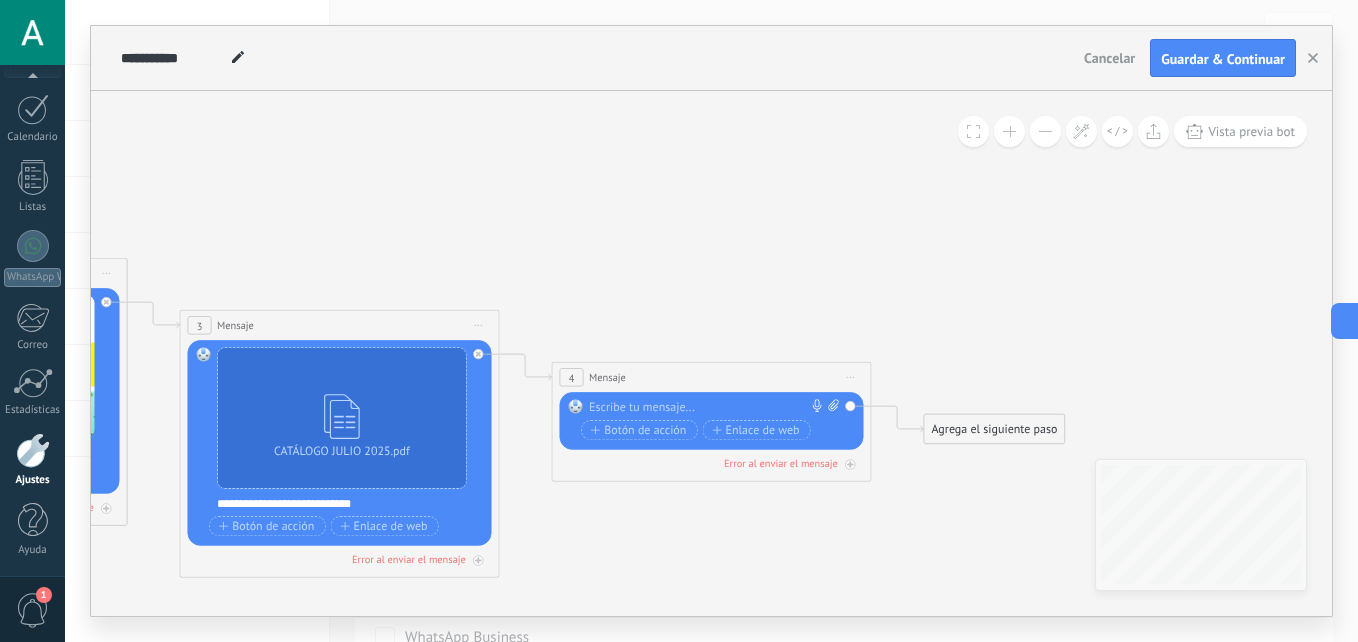 type 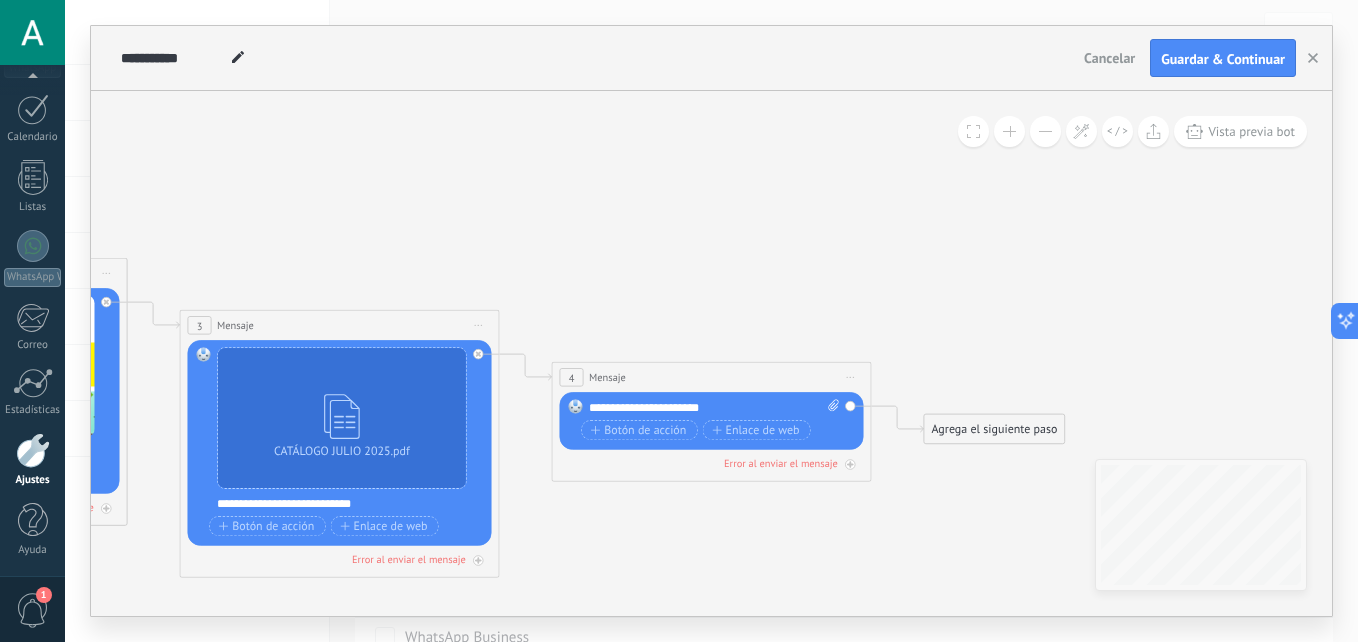 click on "**********" at bounding box center [714, 407] 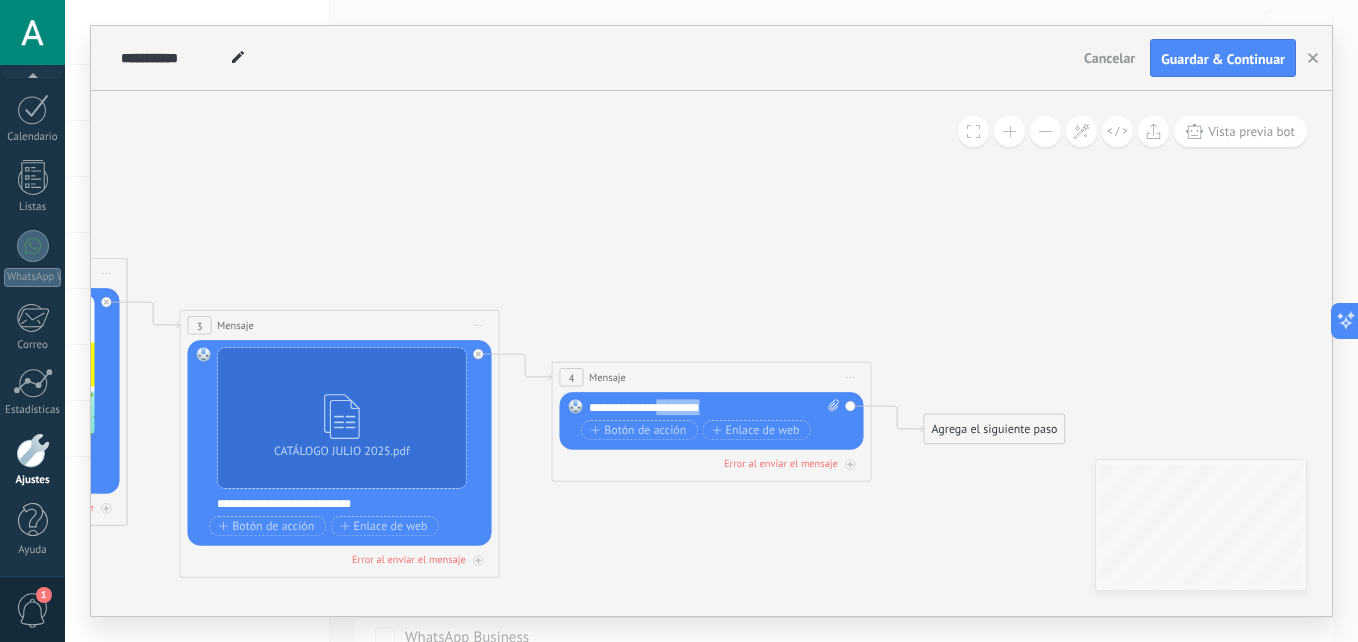 click on "**********" at bounding box center [714, 407] 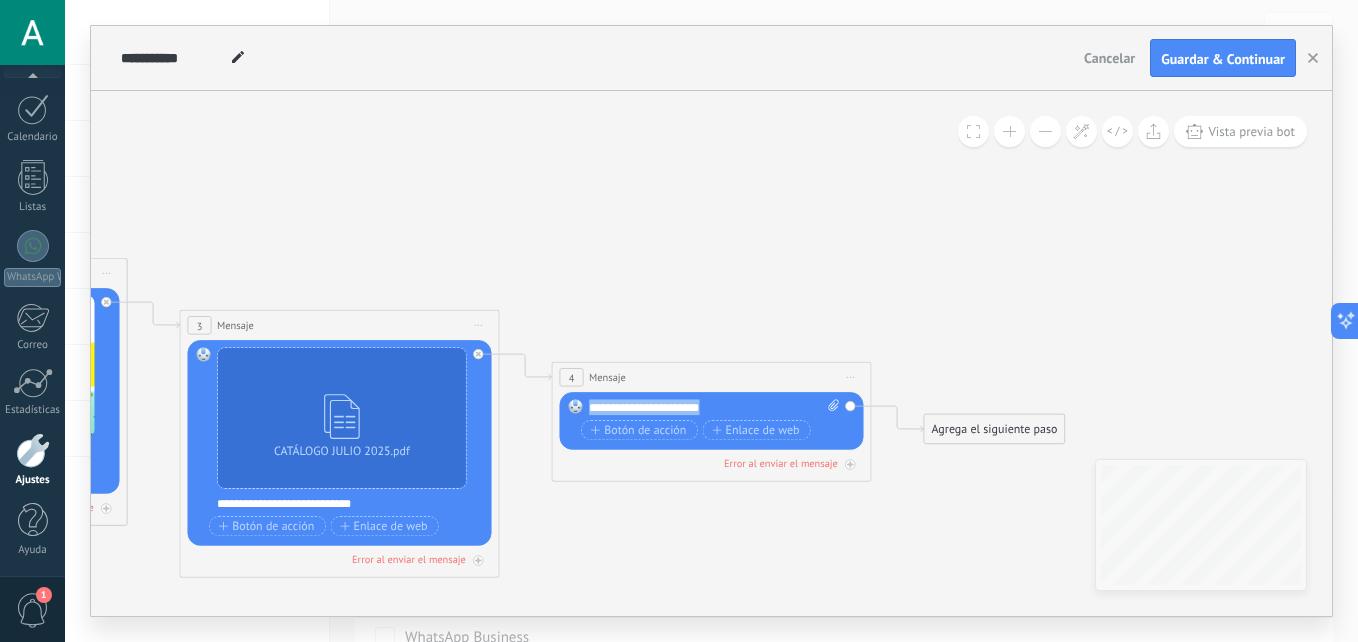 click on "**********" at bounding box center (714, 407) 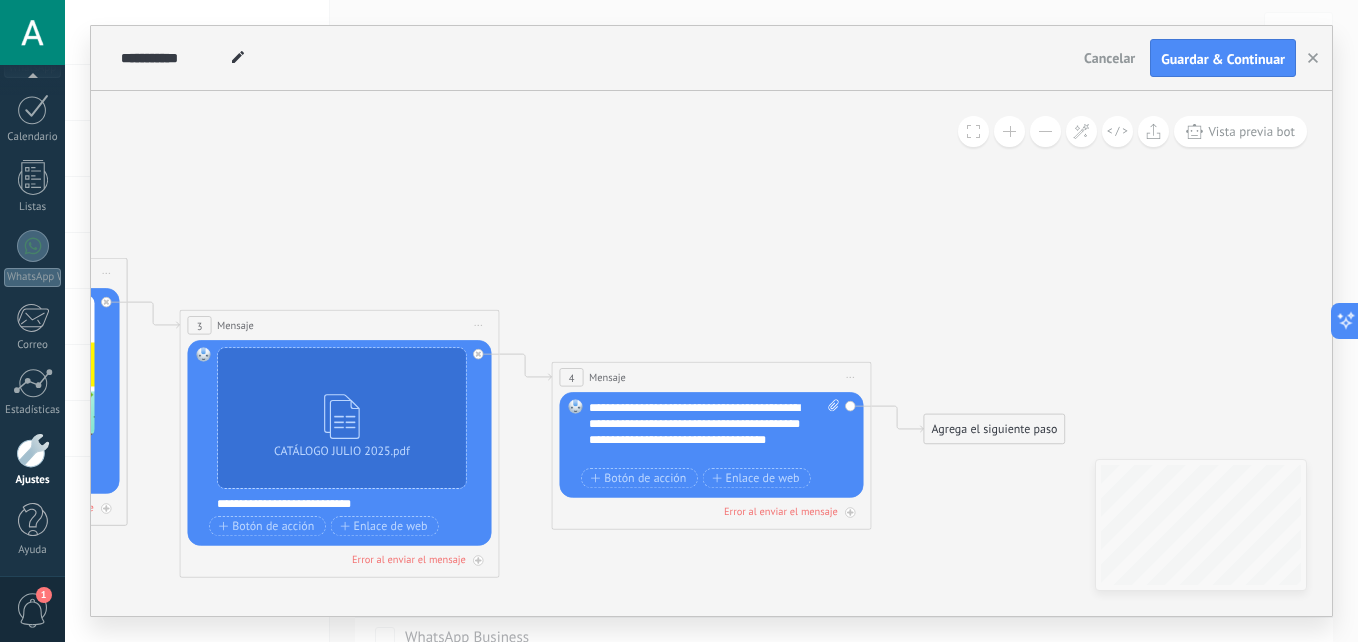 click on "**********" at bounding box center (714, 431) 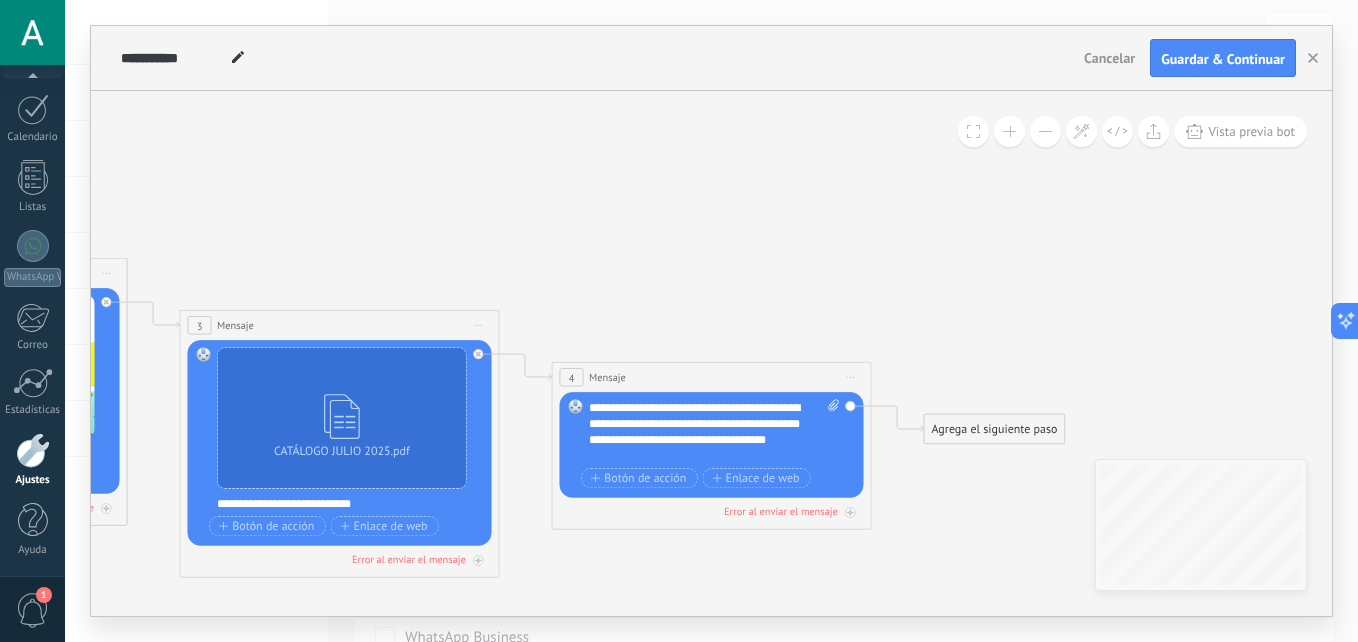 click on "**********" at bounding box center [714, 431] 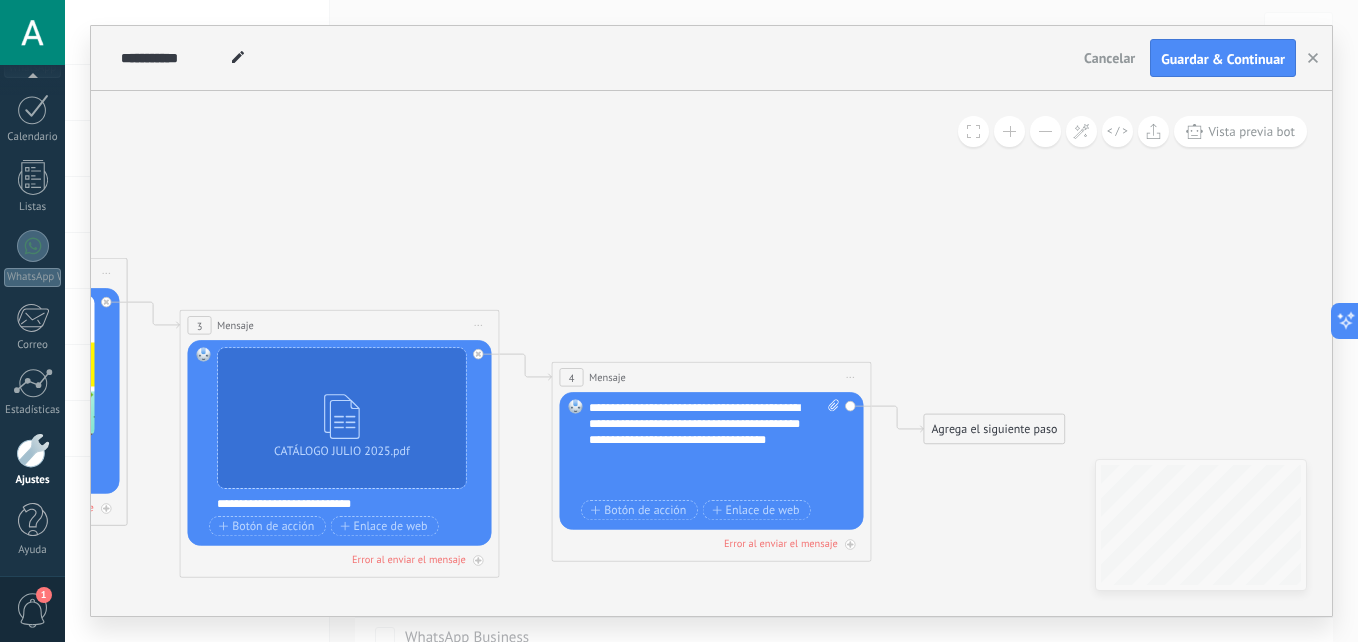 click 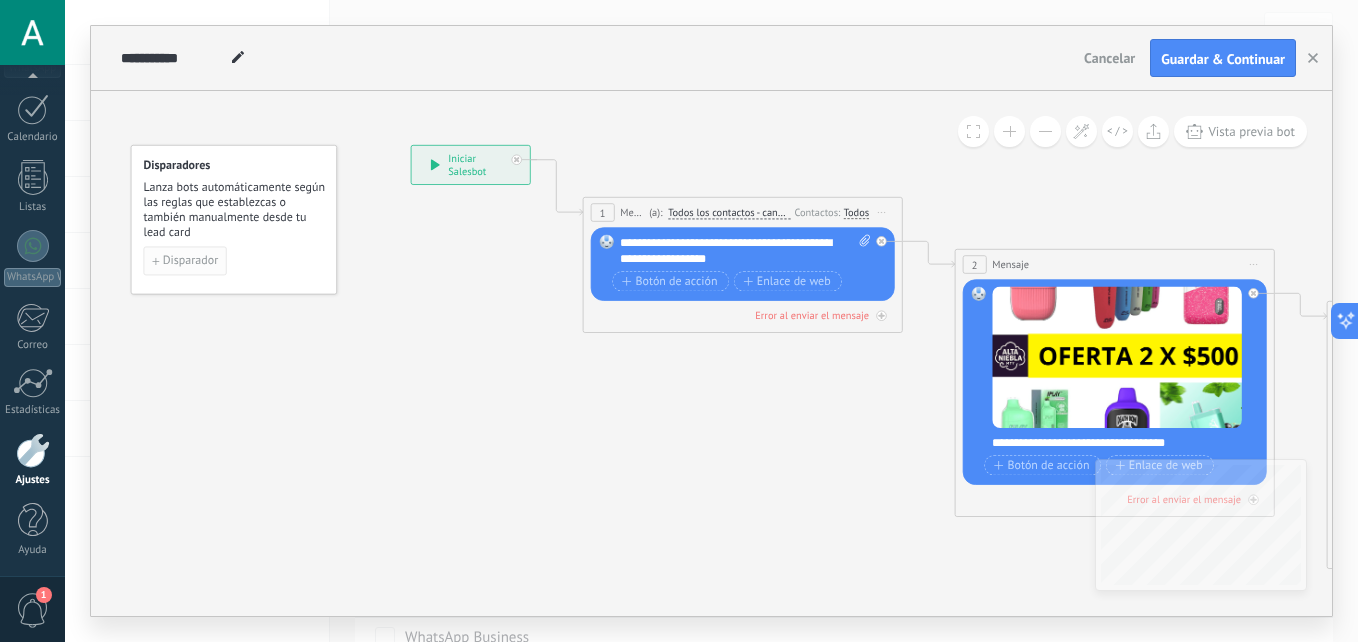 click on "Disparador" at bounding box center (186, 261) 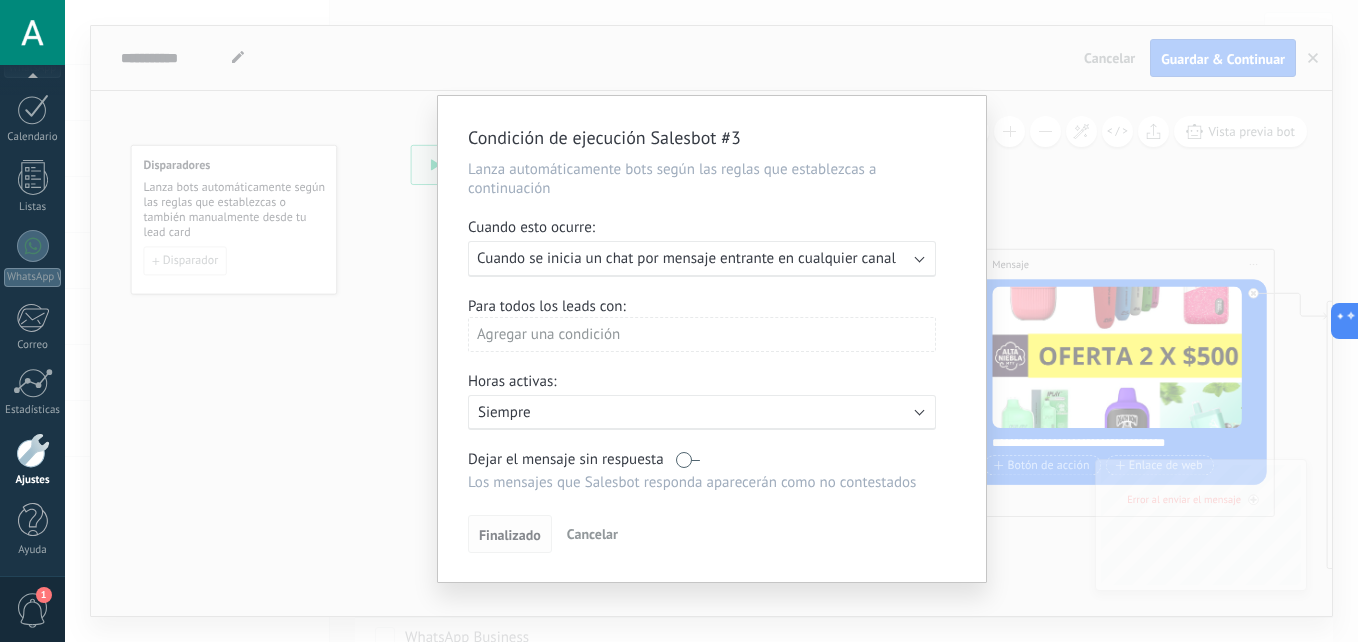 click on "Finalizado" at bounding box center (510, 535) 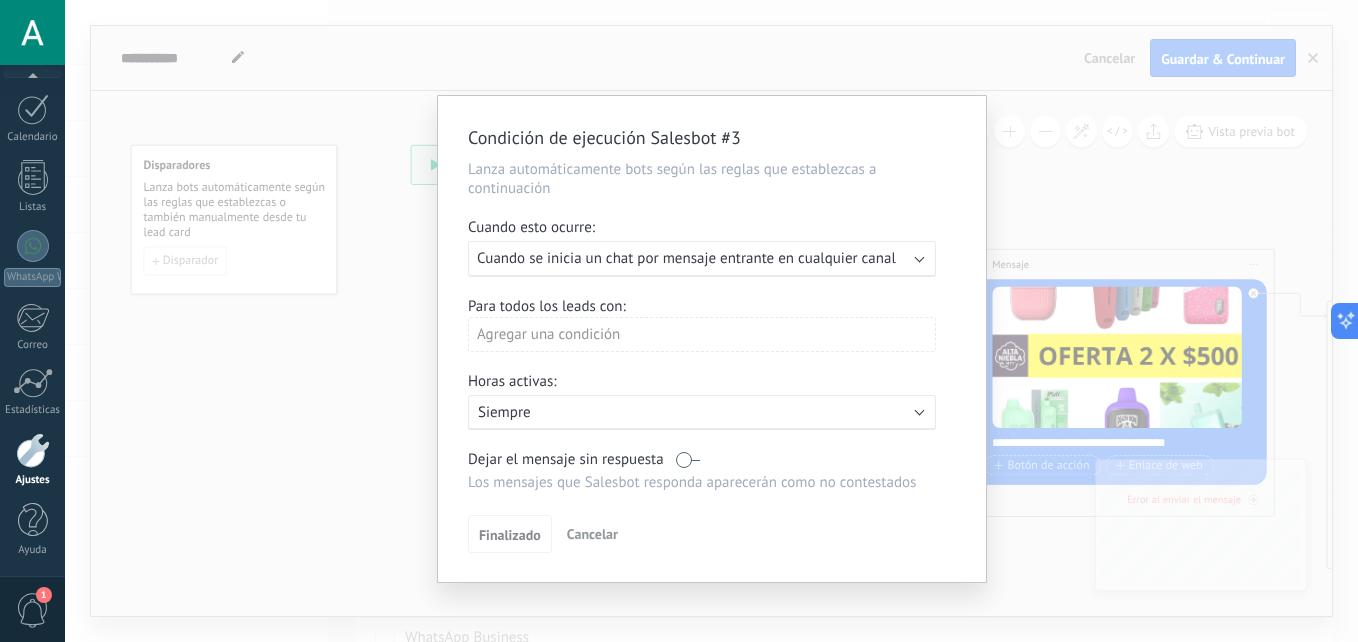 click on "Cuando se inicia un chat por mensaje entrante en cualquier canal" at bounding box center (686, 258) 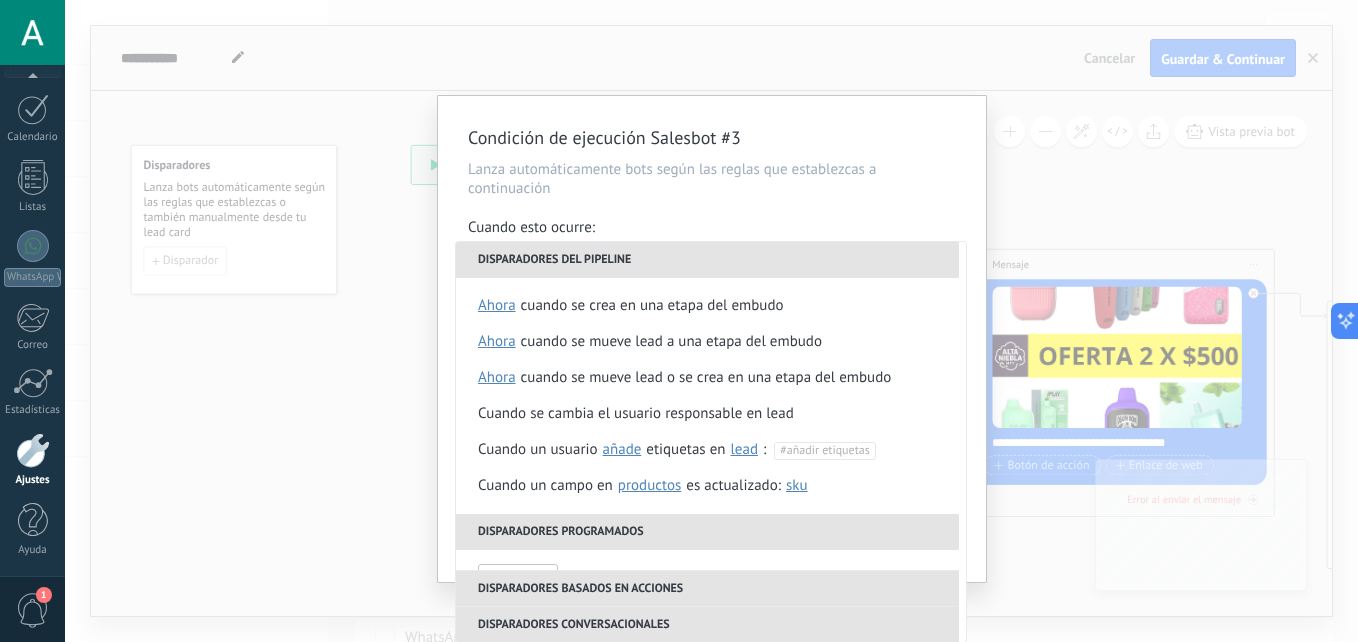 click on "Condición de ejecución Salesbot #3 Lanza automáticamente bots según las reglas que establezcas a continuación Cuando esto ocurre: Ejecutar:  Cuando se inicia un chat por mensaje entrante en cualquier canal Disparadores del pipeline Cuando se crea en una etapa del embudo ahora después de 5 minutos después de 10 minutos un día Seleccionar un intervalo ahora Cuando se mueve lead a una etapa del embudo ahora después de 5 minutos después de 10 minutos un día Seleccionar un intervalo ahora Cuando se mueve lead o se crea en una etapa del embudo ahora después de 5 minutos después de 10 minutos un día Seleccionar un intervalo ahora Cuando se cambia el usuario responsable en lead Cuando un usuario  añade elimina añade  etiquetas en  lead contacto compañía lead : #añadir etiquetas Cuando un campo en  Productos contacto compañía lead Productos  es actualizado:  SKU Grupo Precio Descripción External ID Unit Oferta especial 1 Precio al por mayor Puntos por compra Imagen SKU Disparadores programados )" at bounding box center (712, 339) 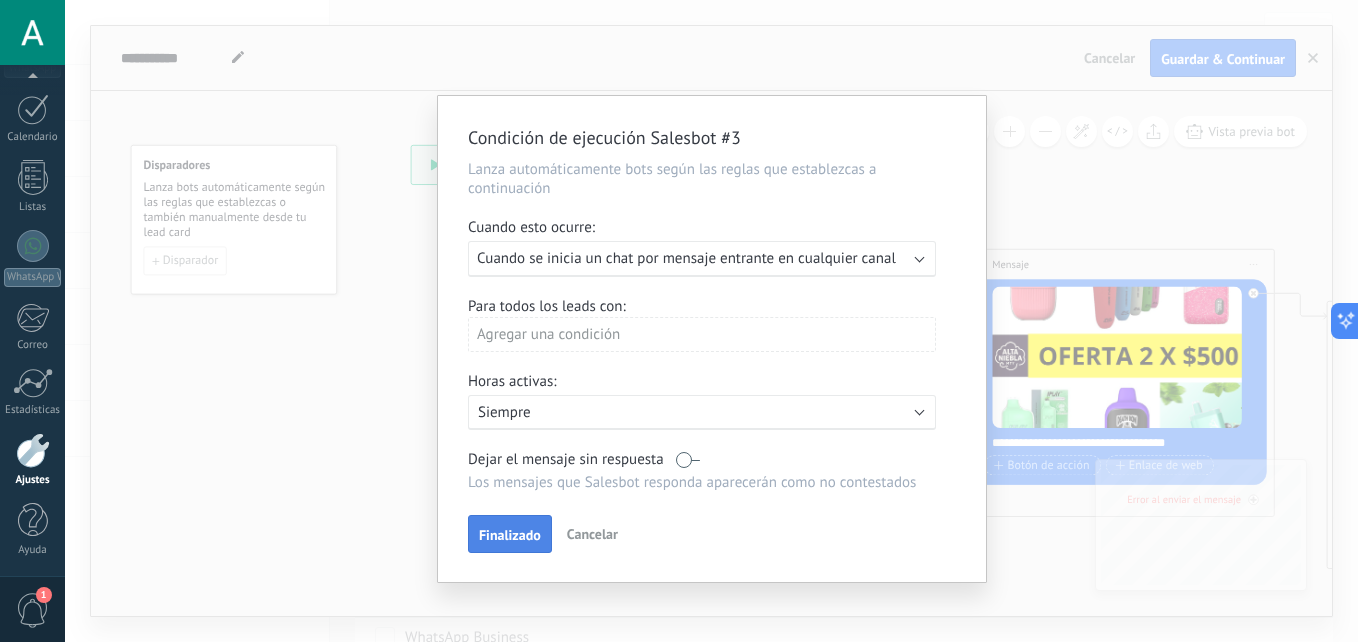 click on "Finalizado" at bounding box center [510, 535] 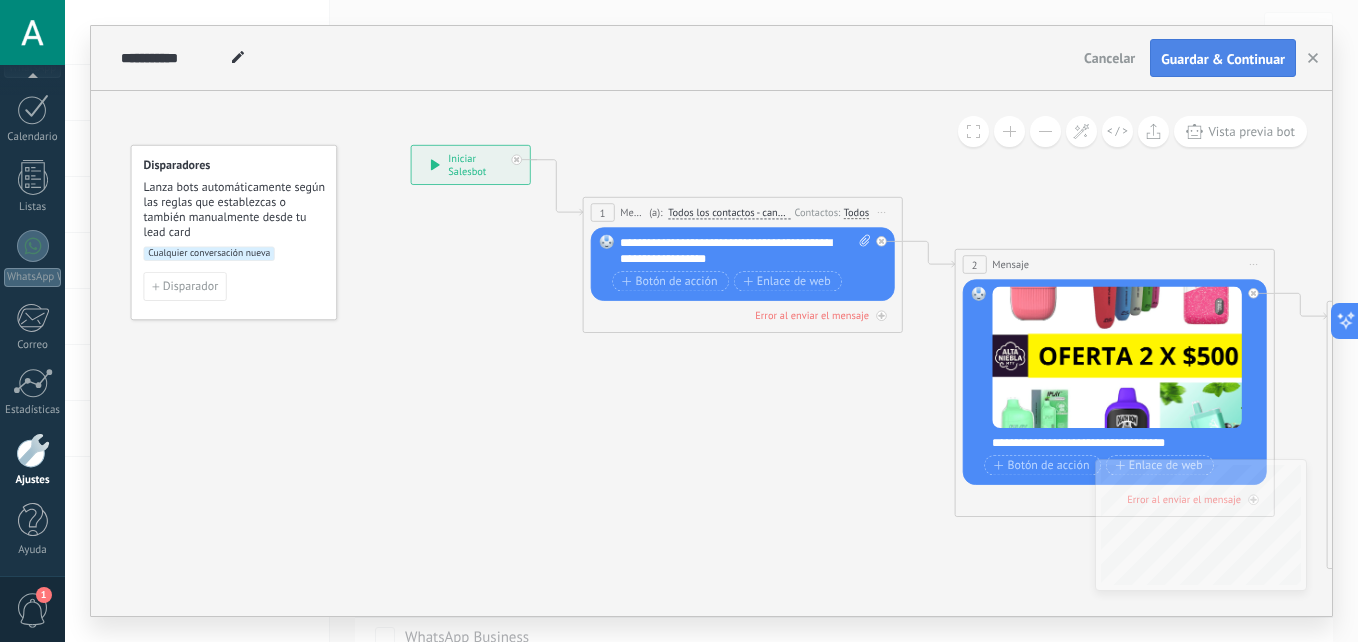 click on "Guardar & Continuar" at bounding box center (1223, 59) 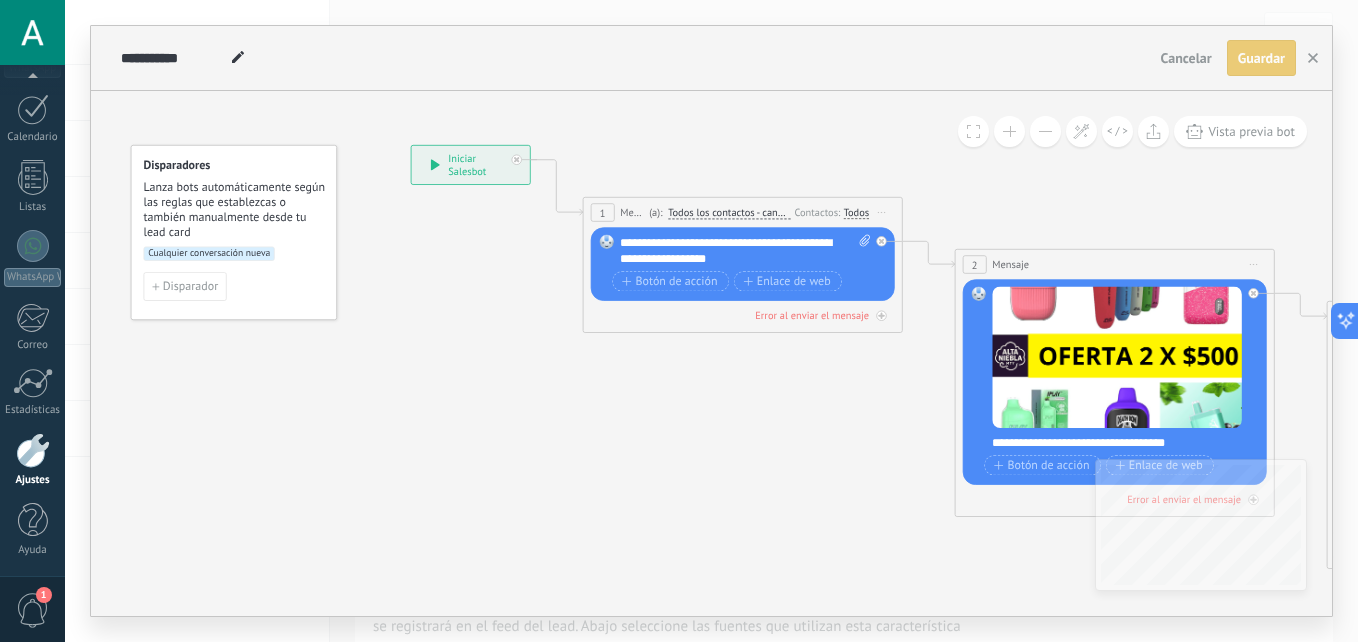 click on "Guardar" at bounding box center (1261, 58) 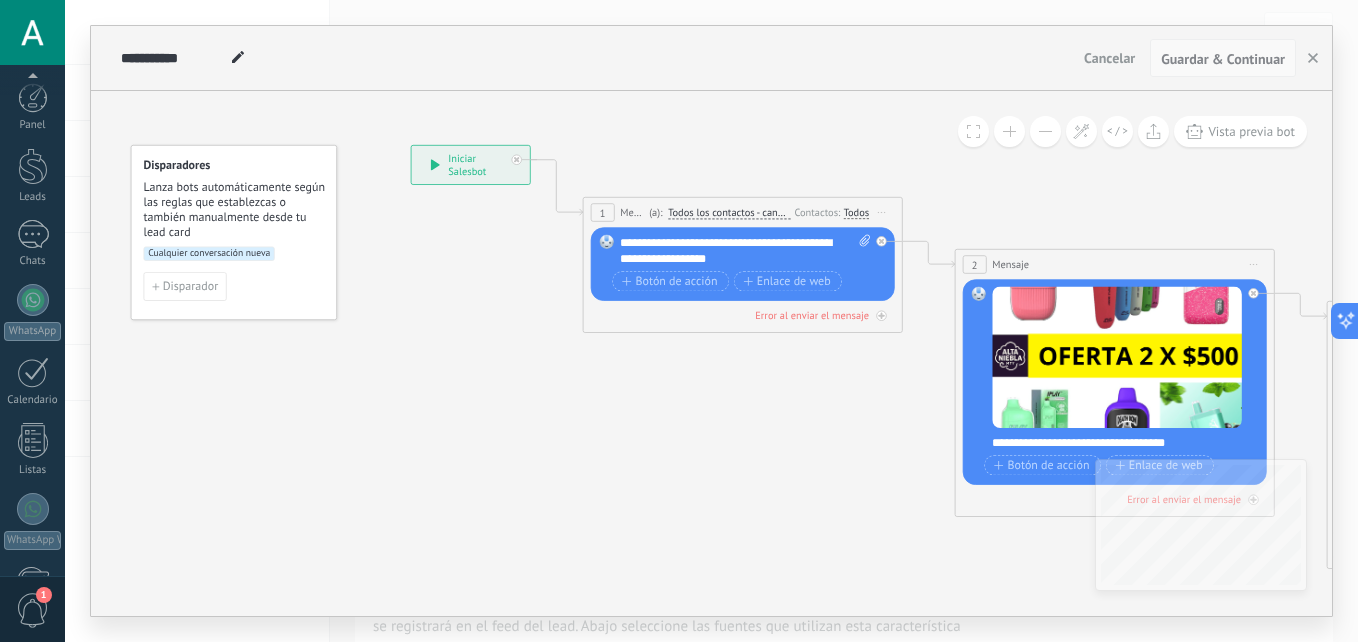 scroll, scrollTop: 263, scrollLeft: 0, axis: vertical 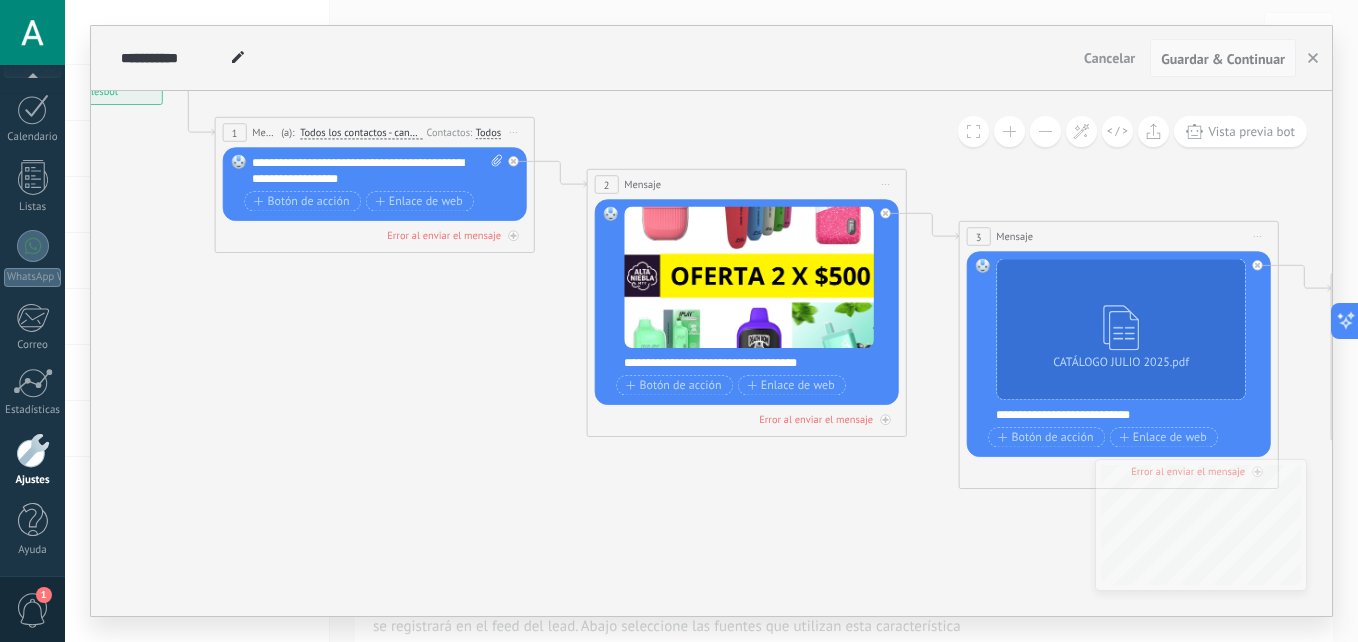 drag, startPoint x: 864, startPoint y: 453, endPoint x: 496, endPoint y: 373, distance: 376.59528 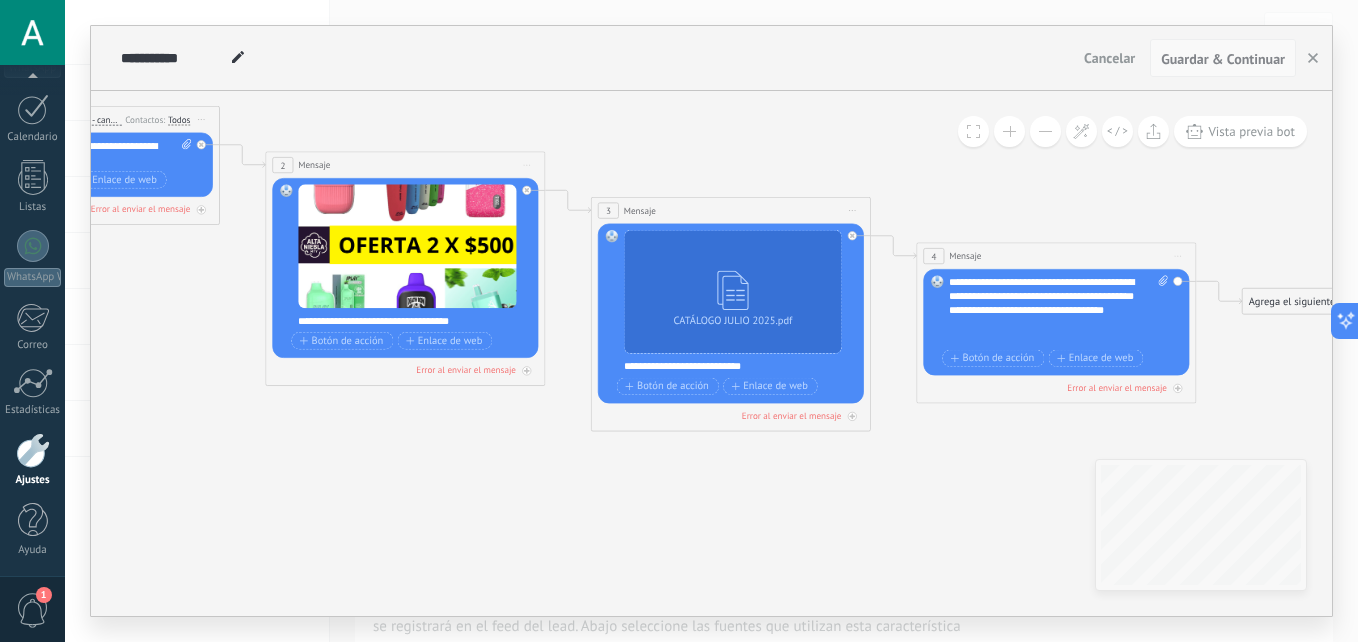 drag, startPoint x: 948, startPoint y: 503, endPoint x: 534, endPoint y: 433, distance: 419.87616 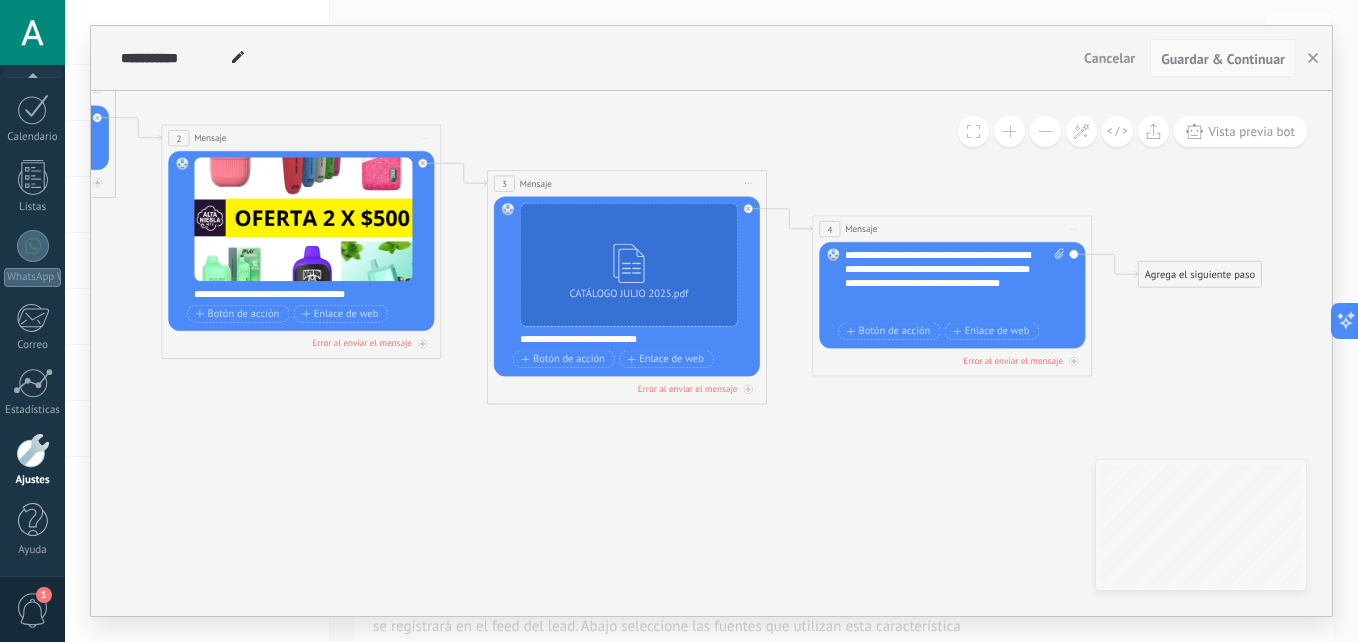 click 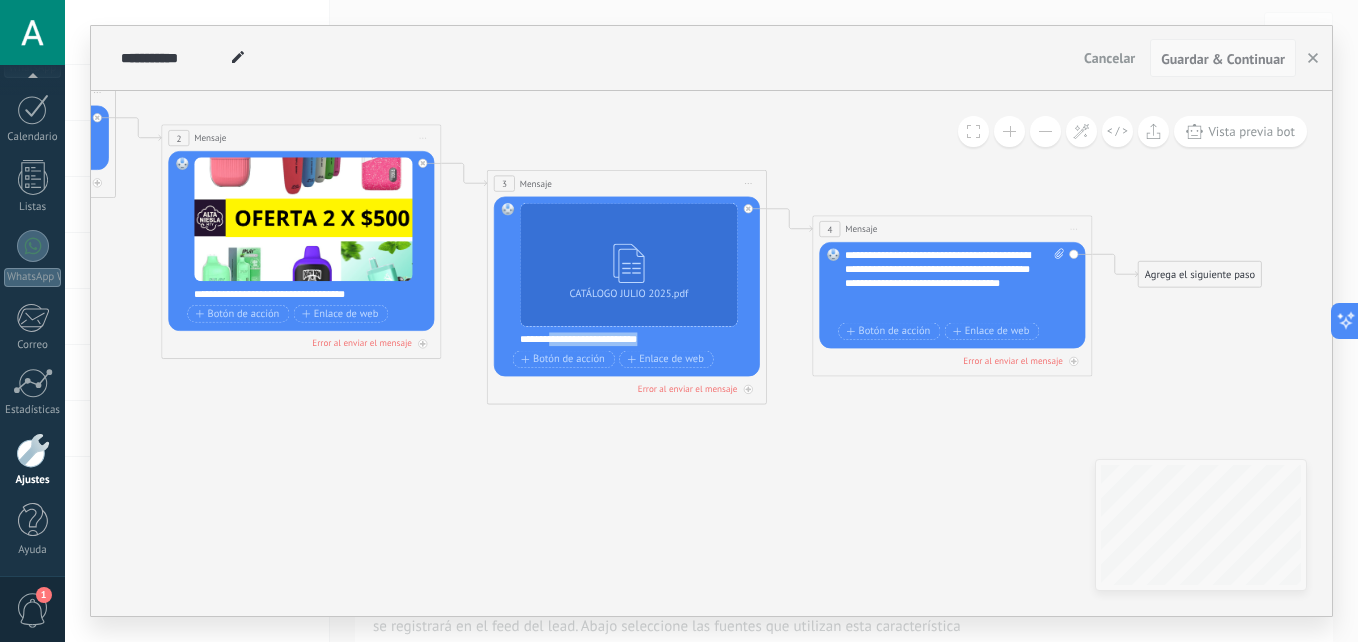 drag, startPoint x: 556, startPoint y: 338, endPoint x: 692, endPoint y: 342, distance: 136.0588 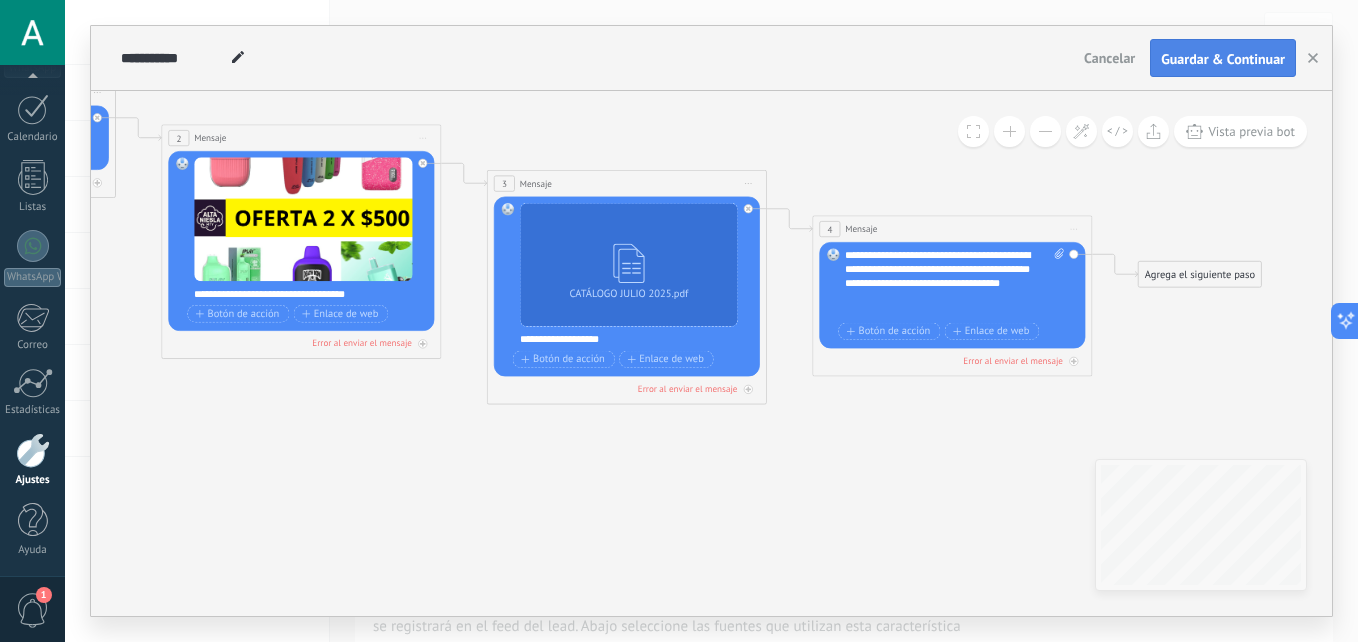 click on "**********" at bounding box center (636, 339) 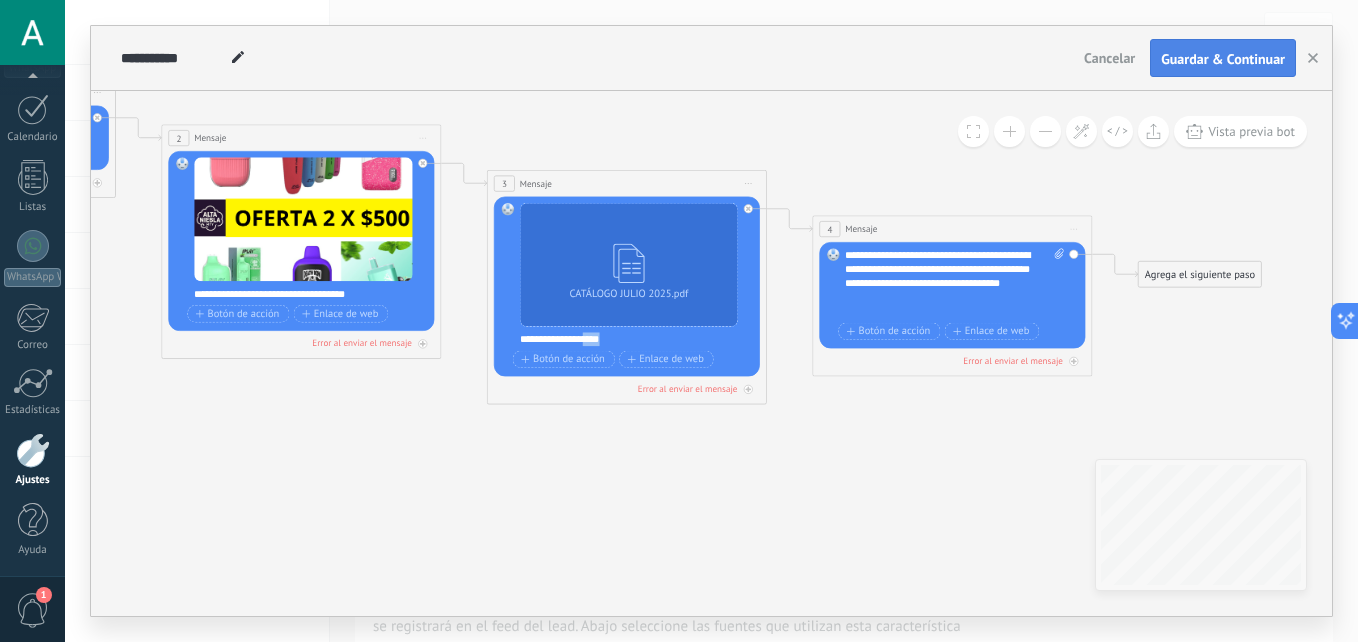 click on "**********" at bounding box center [636, 339] 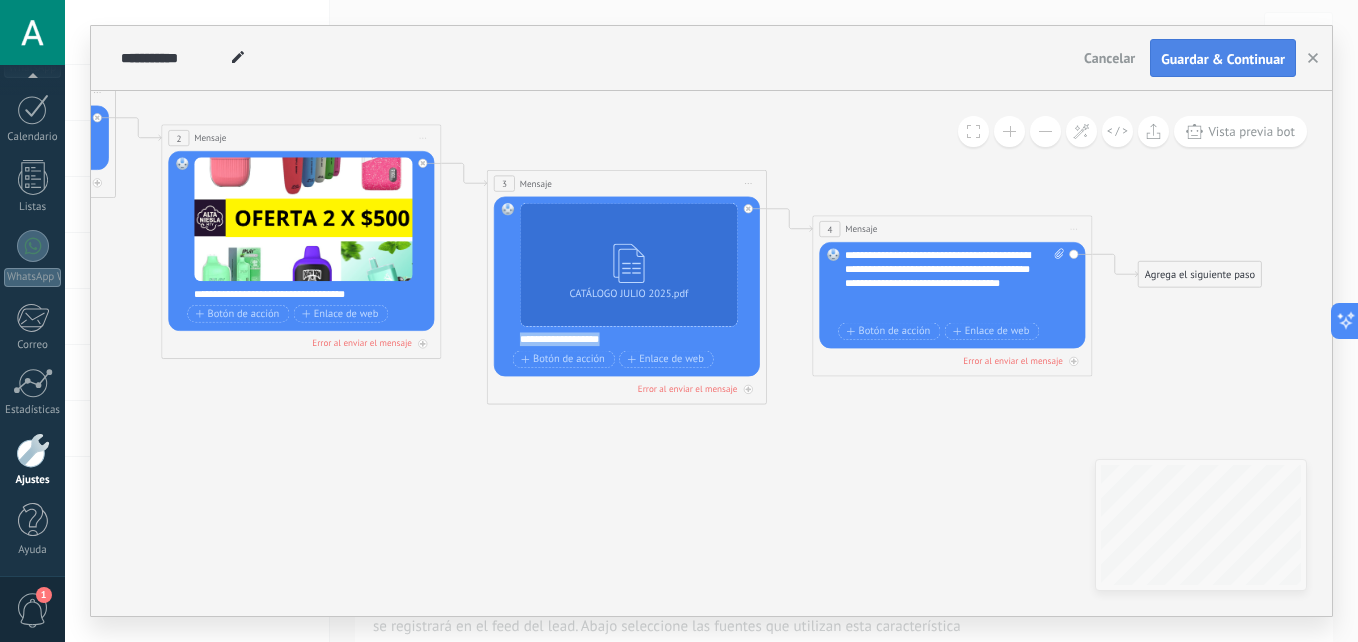 click on "**********" at bounding box center [636, 339] 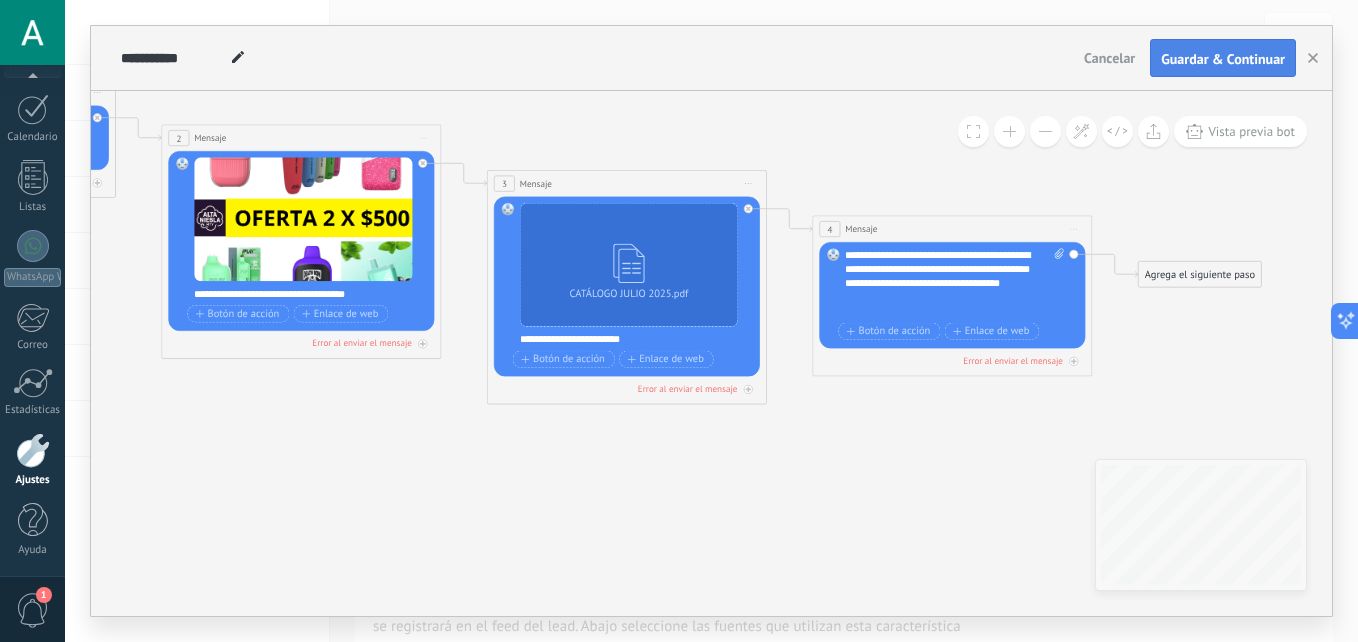 click 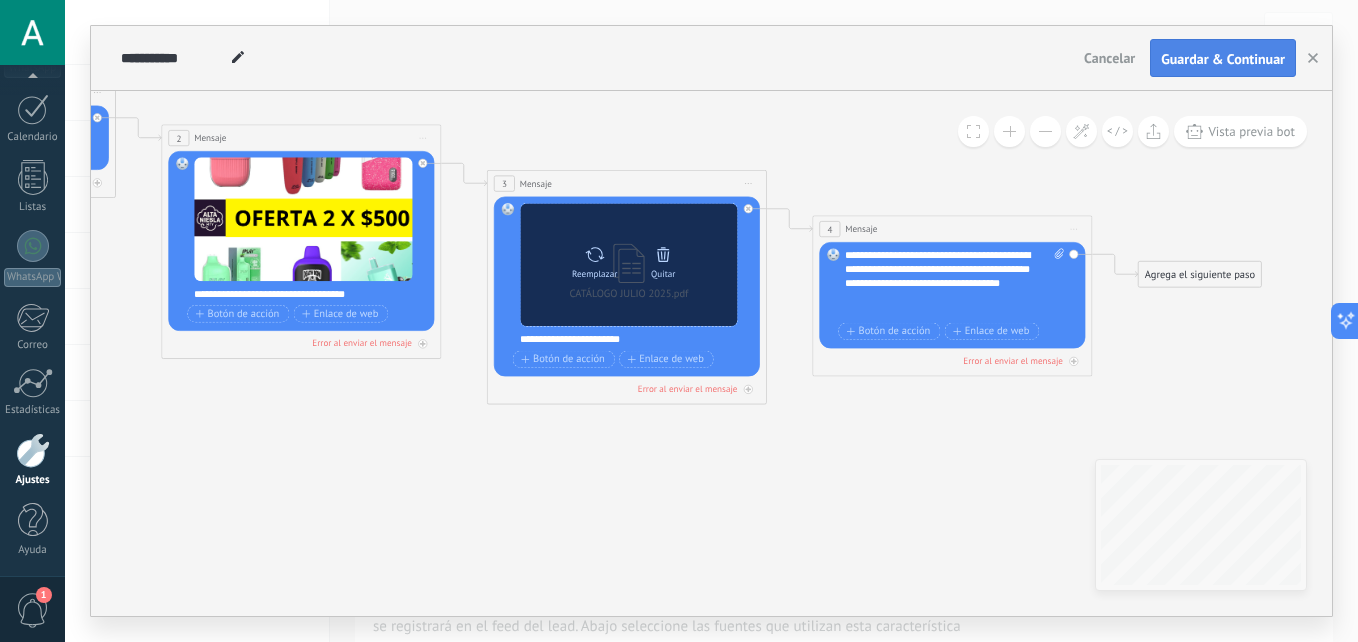 click on "Reemplazar
Quitar
Convertir a mensaje de voz" at bounding box center [628, 265] 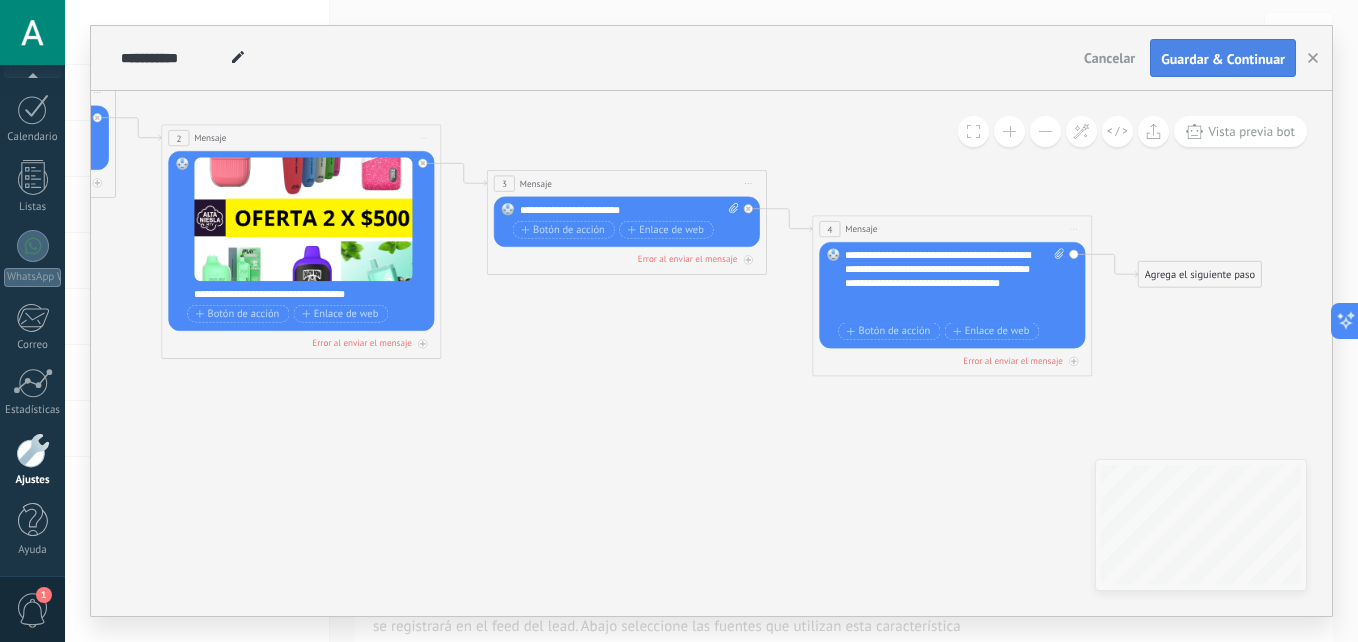 click 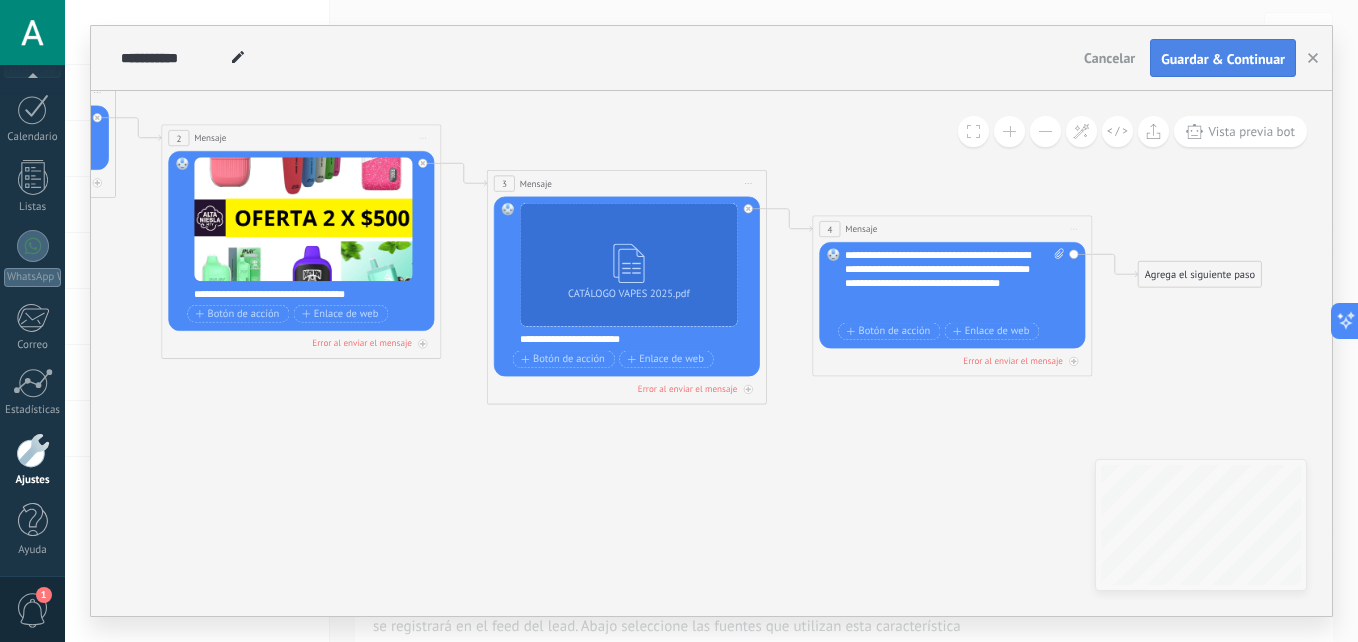 click on "**********" at bounding box center (636, 339) 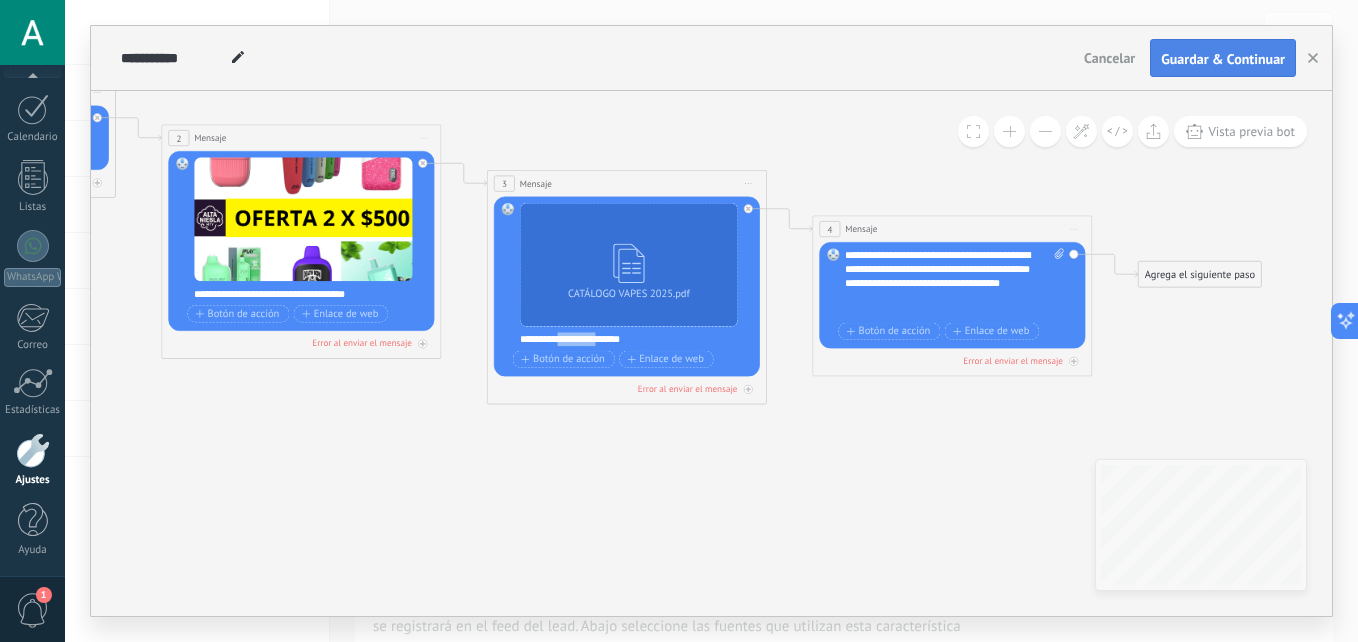 click on "**********" at bounding box center (636, 339) 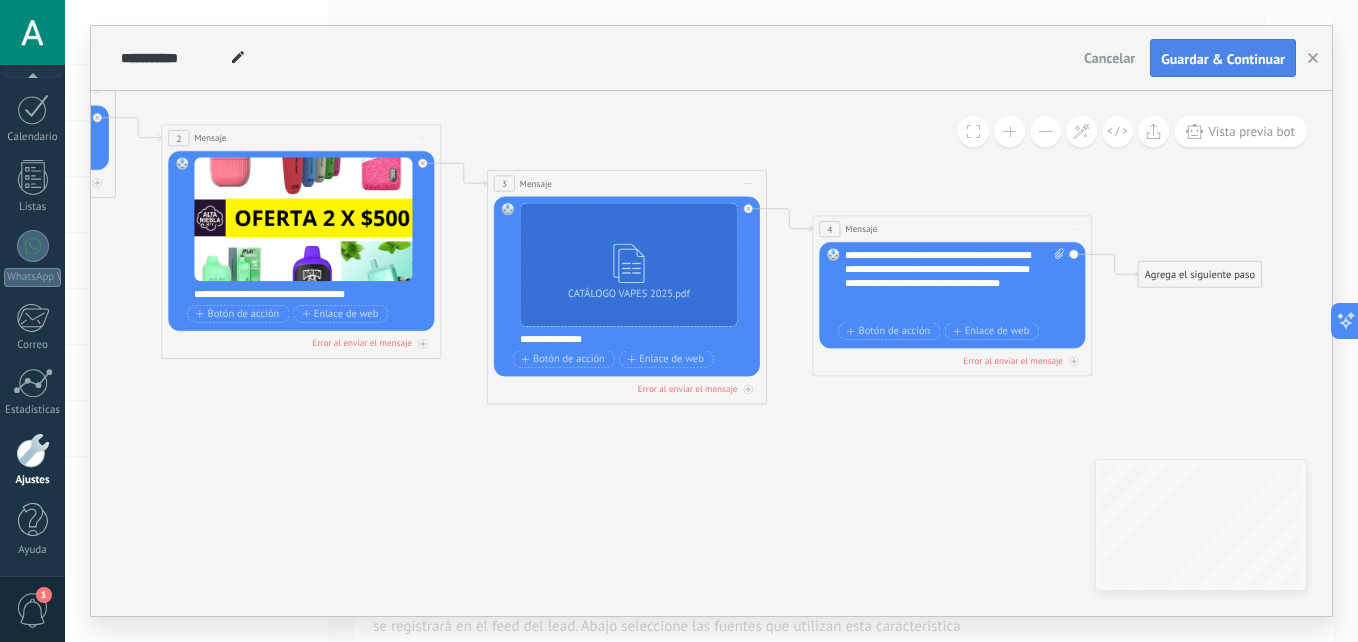 click 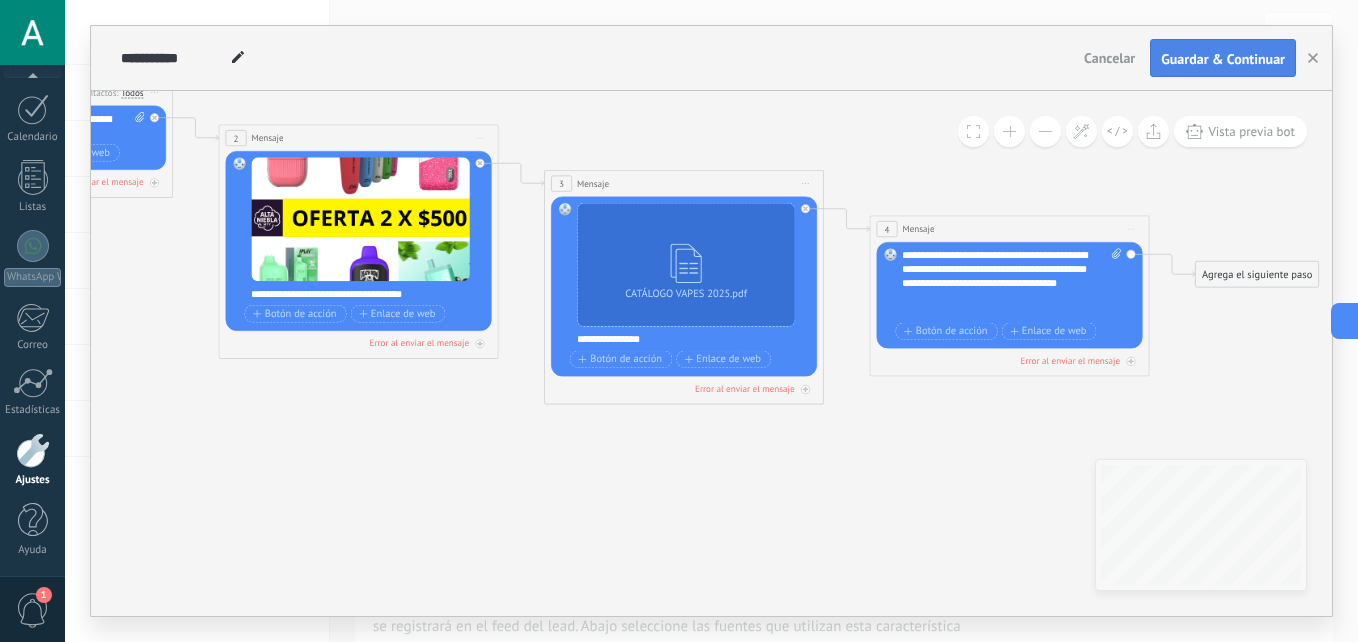 click on "**********" at bounding box center [693, 339] 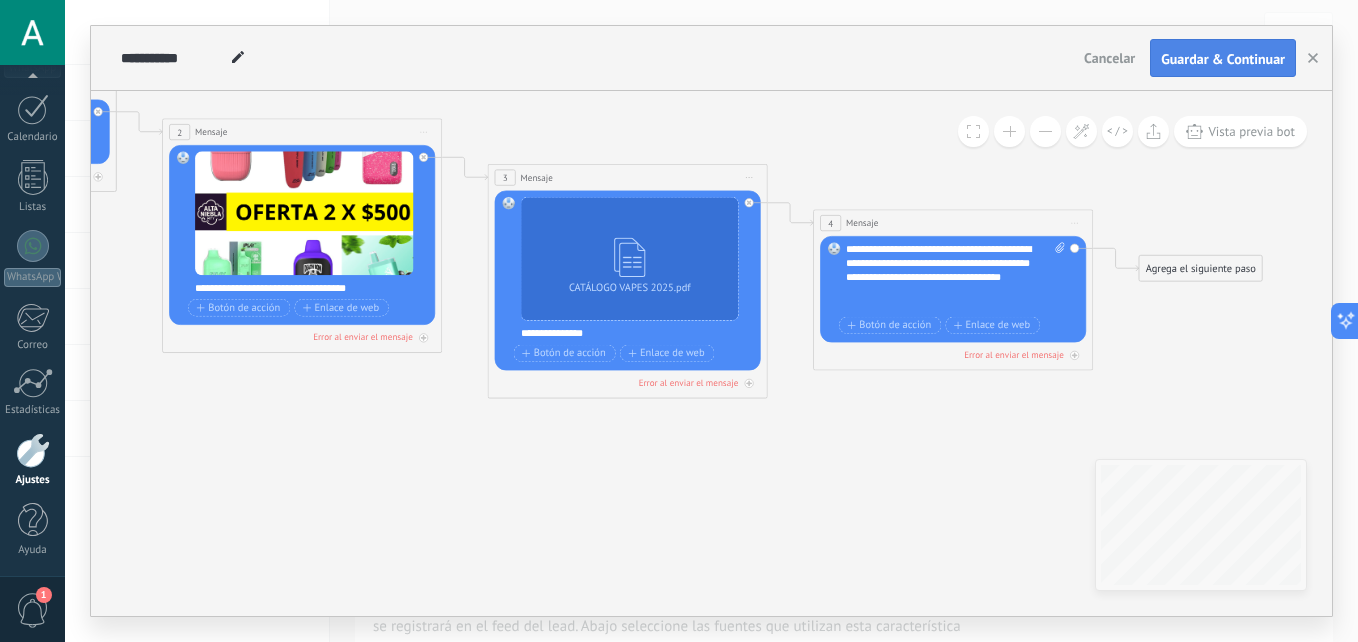 click on "**********" at bounding box center (955, 277) 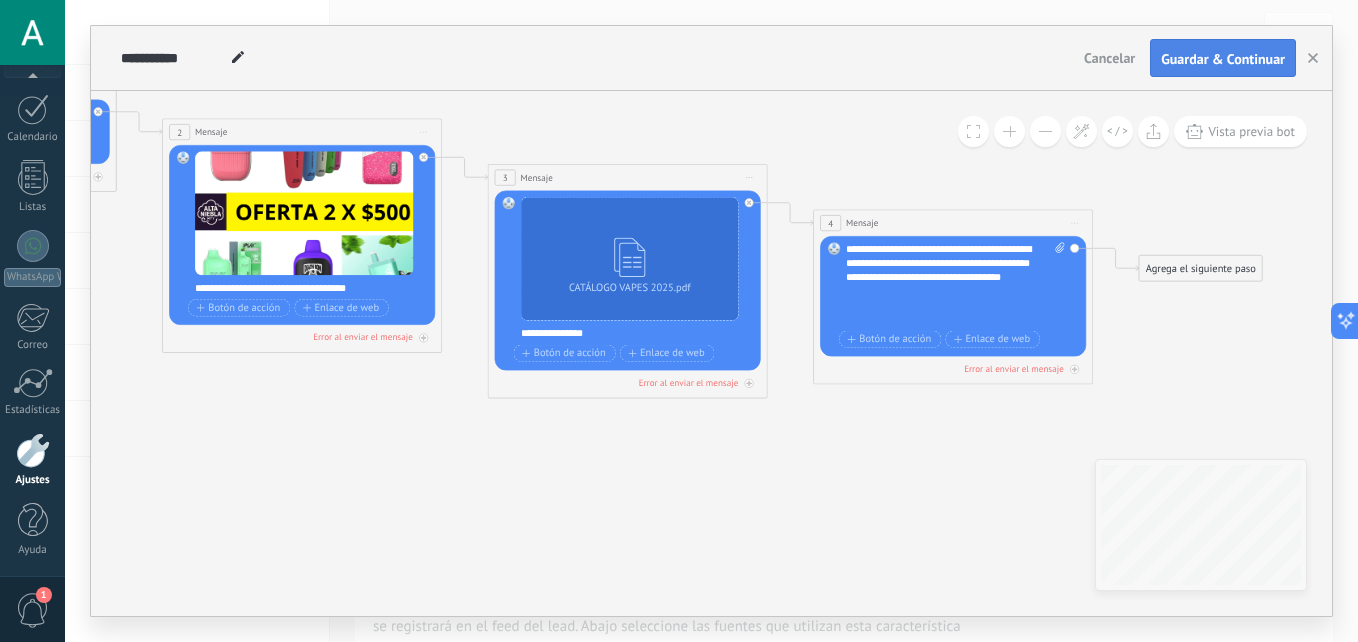 scroll, scrollTop: 0, scrollLeft: 0, axis: both 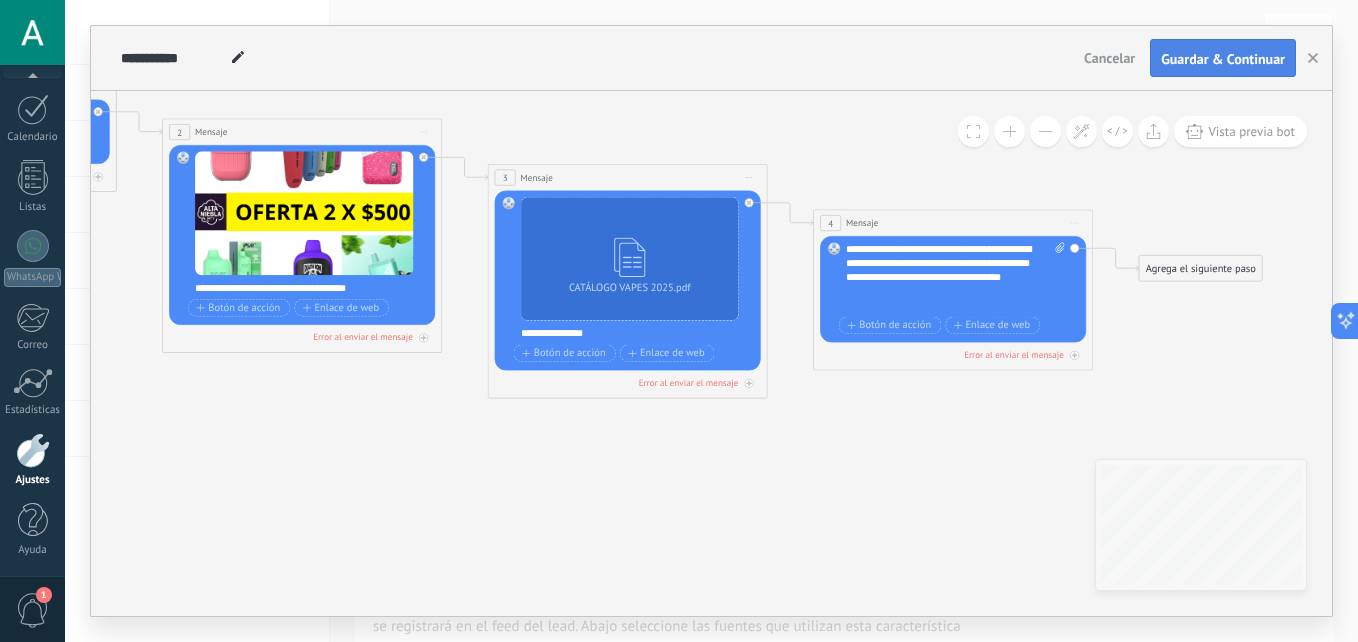 click on "**********" at bounding box center (955, 277) 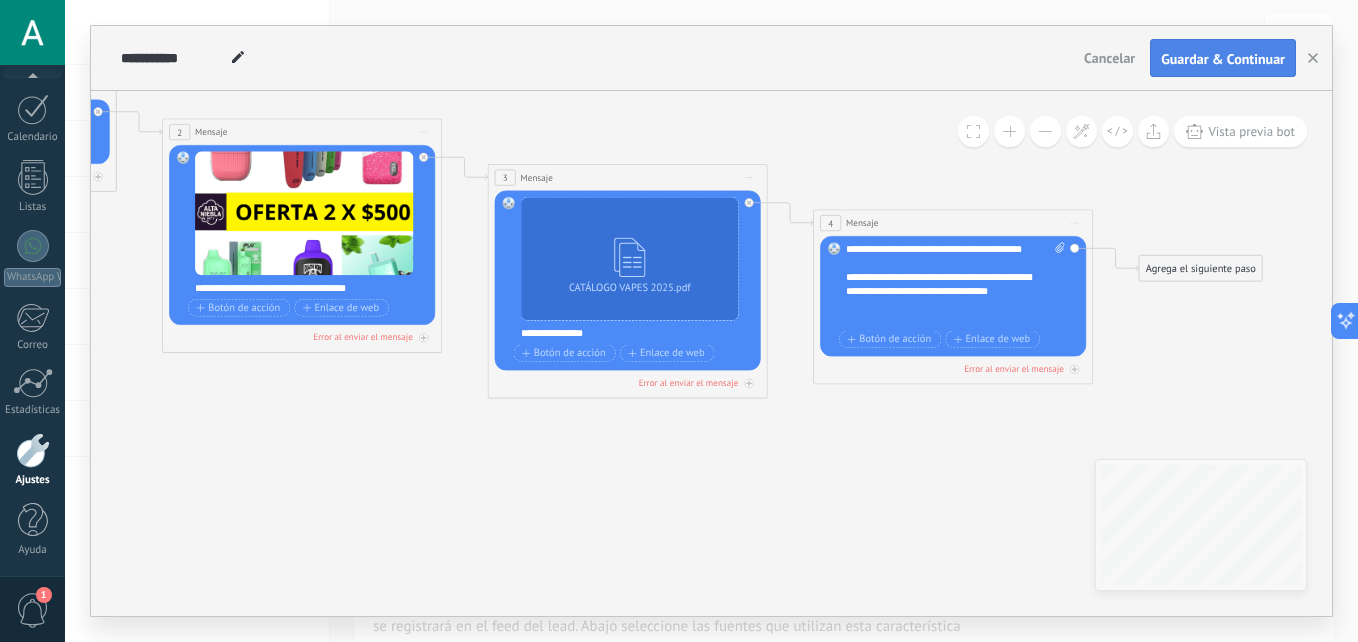 click on "**********" at bounding box center [955, 284] 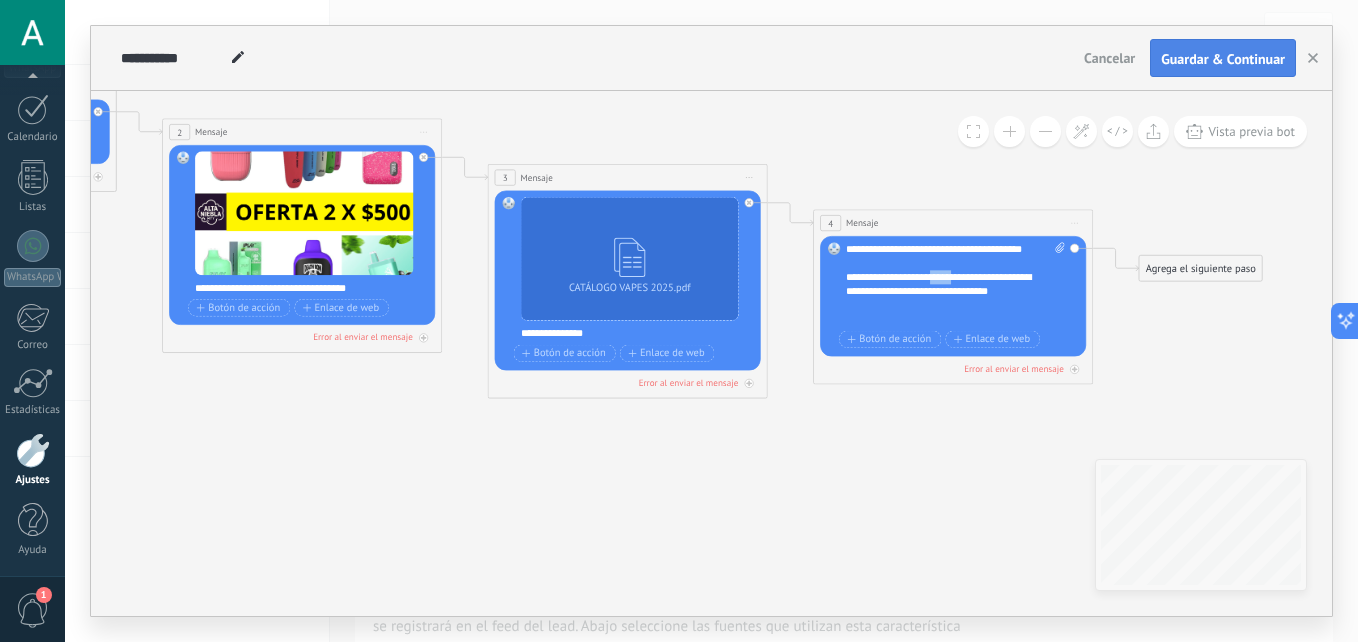 click on "**********" at bounding box center [955, 284] 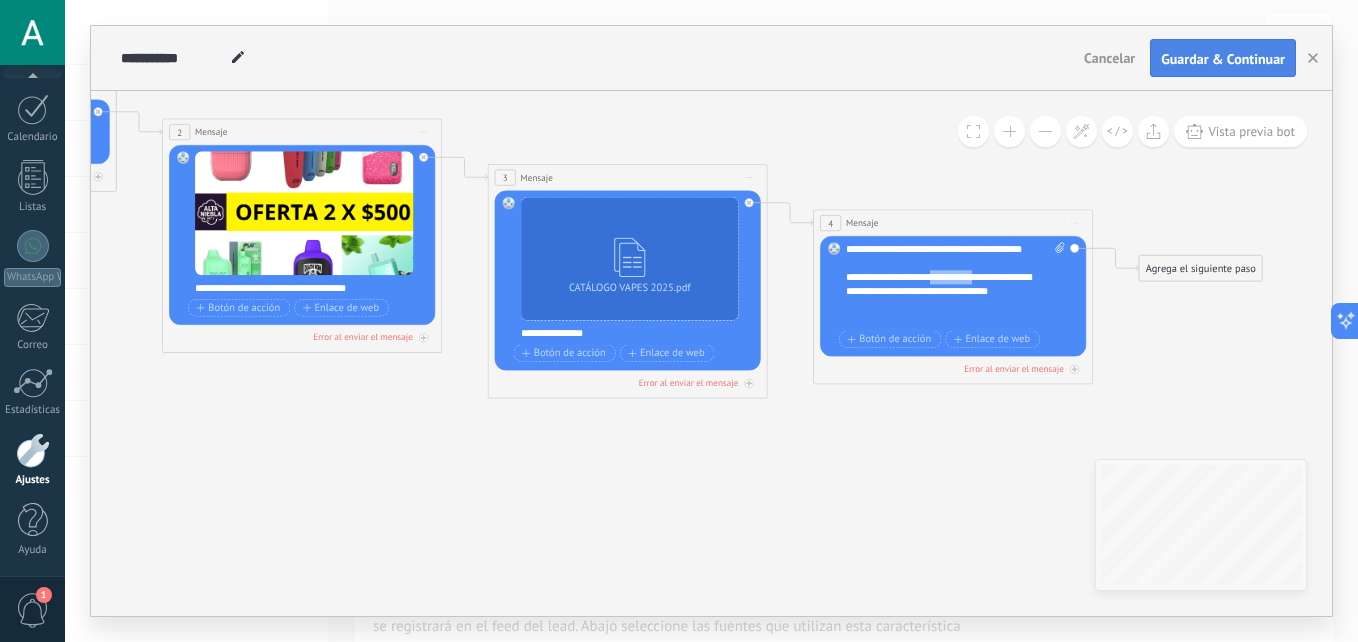 drag, startPoint x: 937, startPoint y: 279, endPoint x: 984, endPoint y: 278, distance: 47.010635 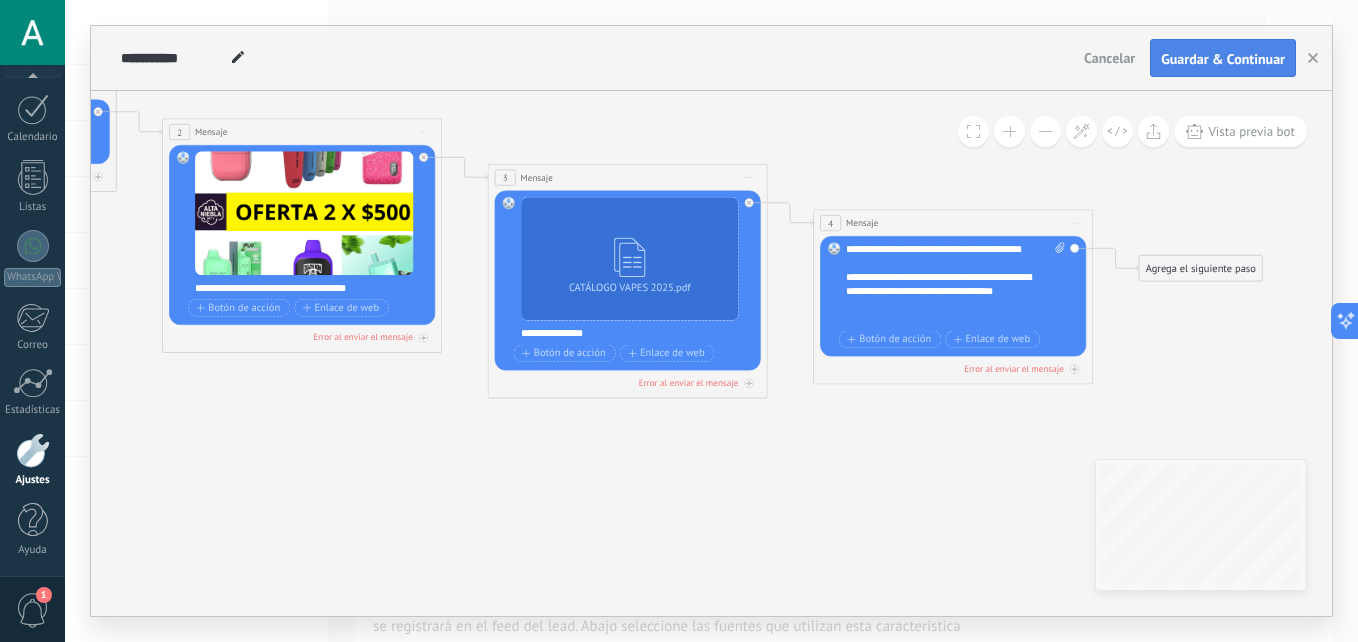 click on "**********" at bounding box center (955, 284) 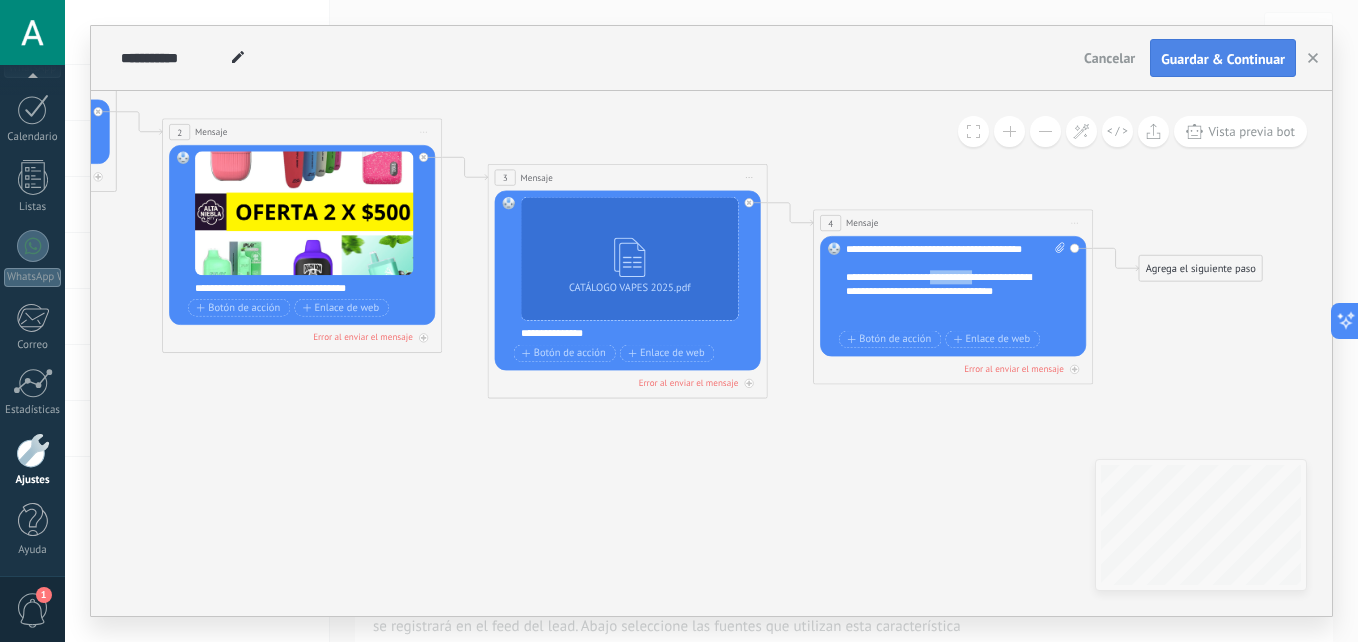 click on "**********" at bounding box center [955, 284] 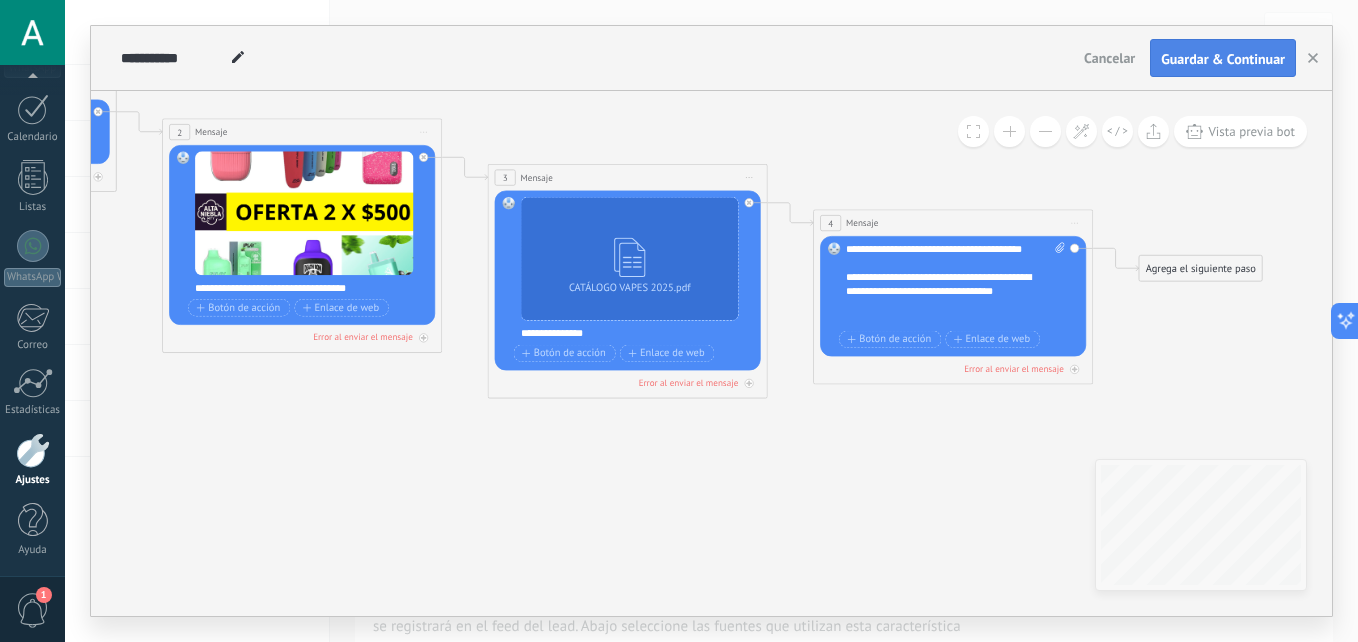 click on "**********" at bounding box center [955, 284] 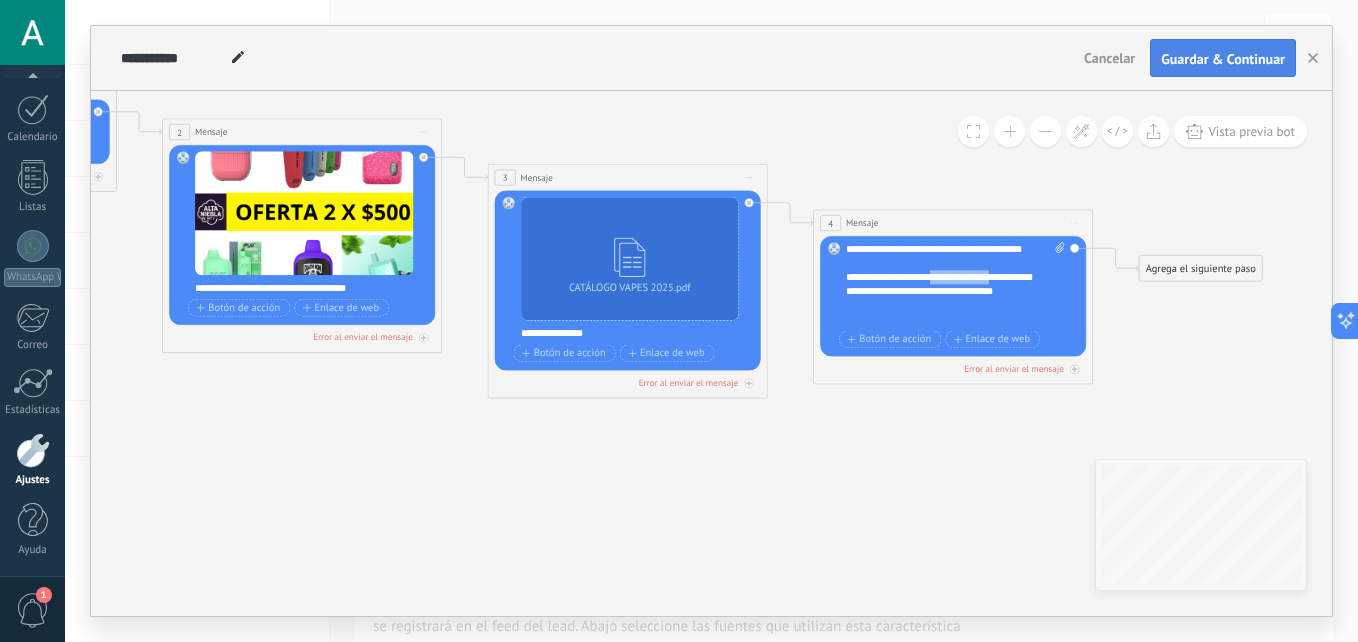 drag, startPoint x: 941, startPoint y: 275, endPoint x: 1010, endPoint y: 276, distance: 69.00725 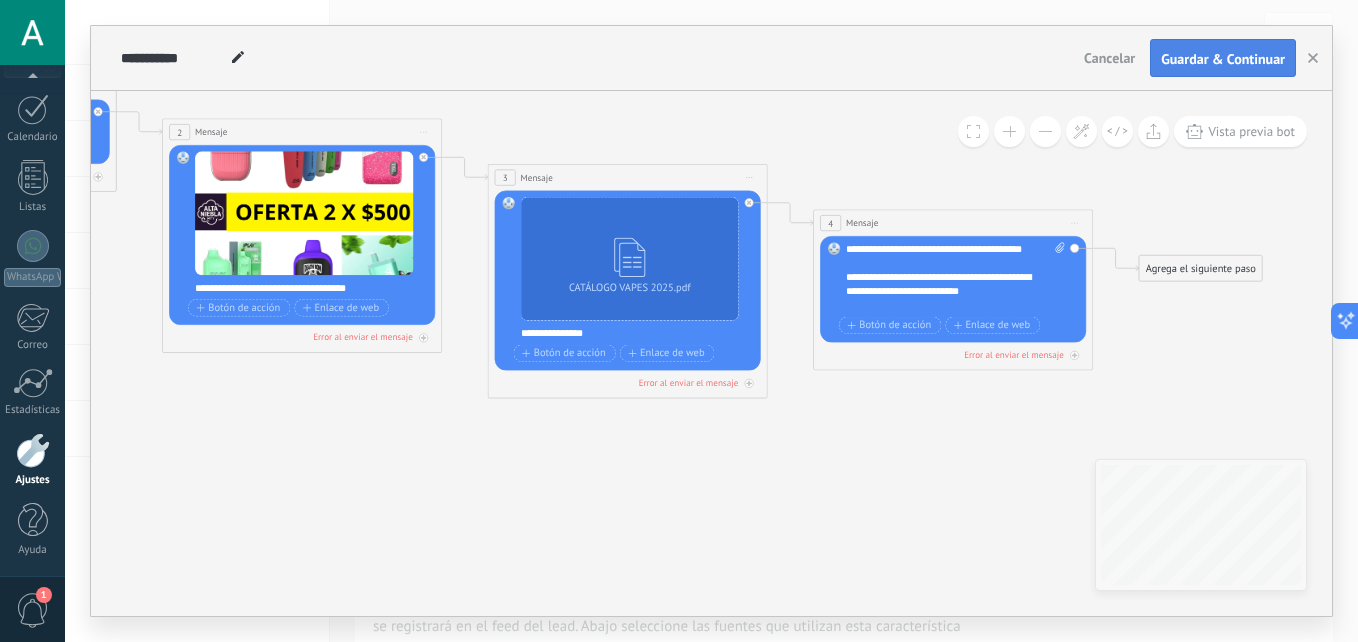 click on "**********" at bounding box center (955, 277) 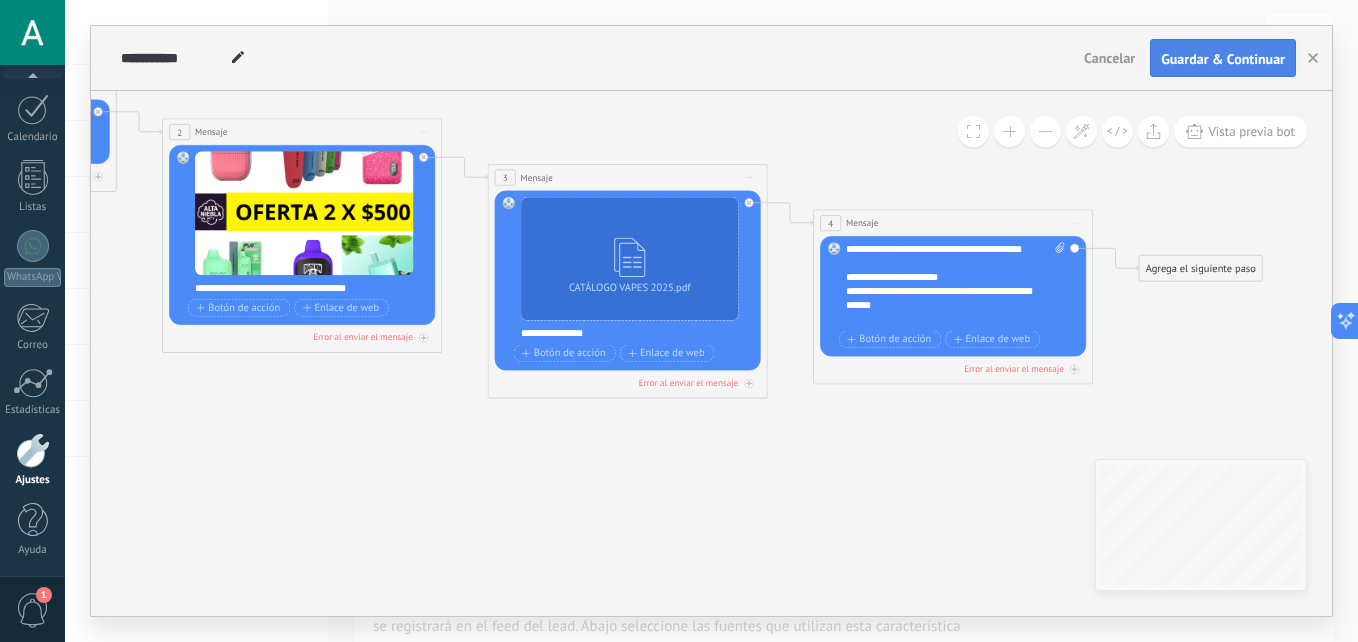 click on "**********" at bounding box center (955, 284) 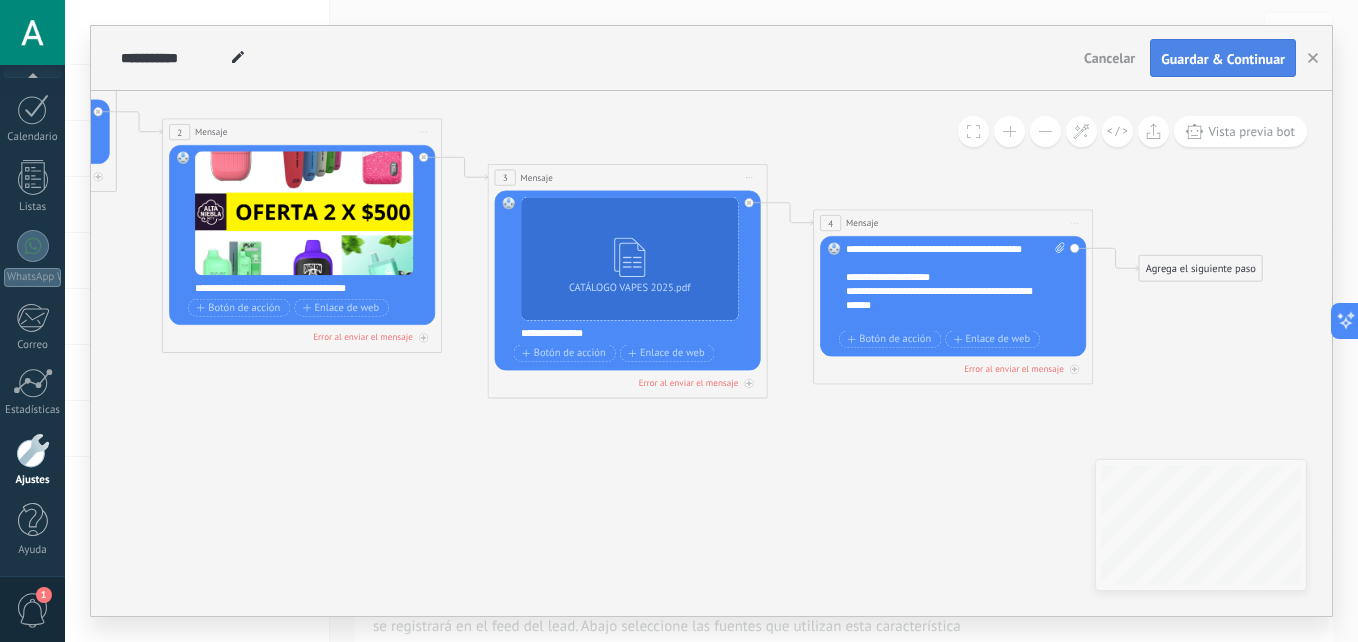 click on "**********" at bounding box center [955, 284] 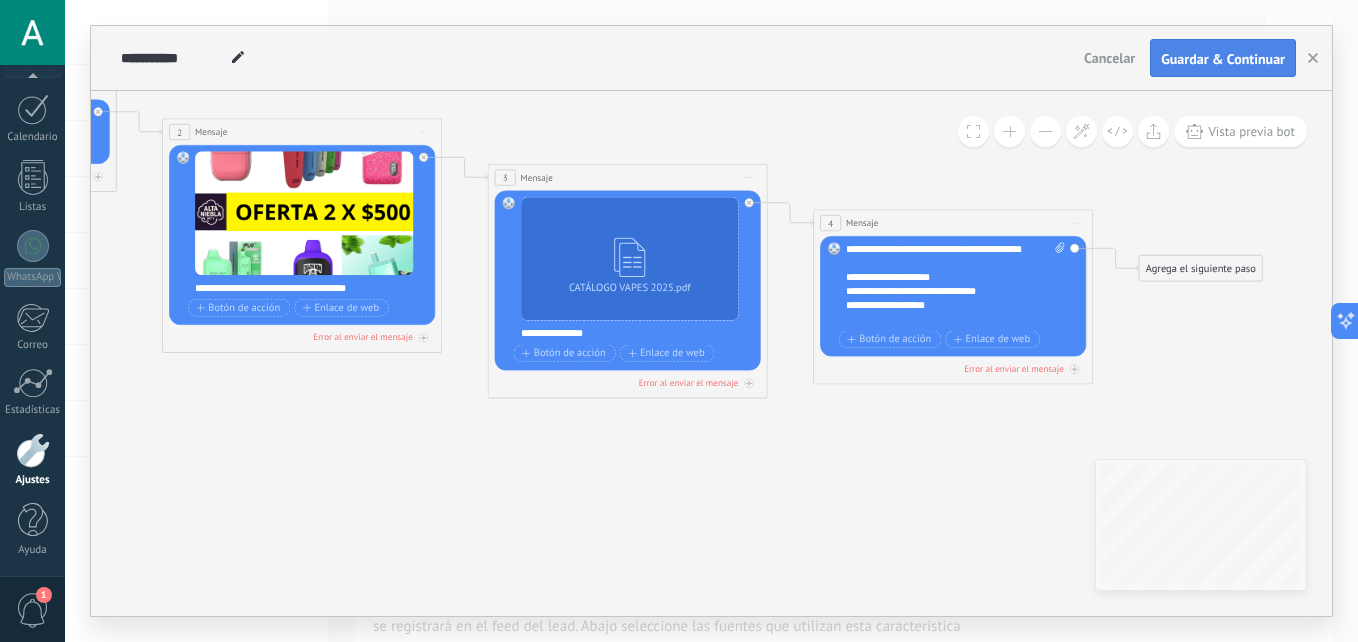 click on "**********" at bounding box center [955, 284] 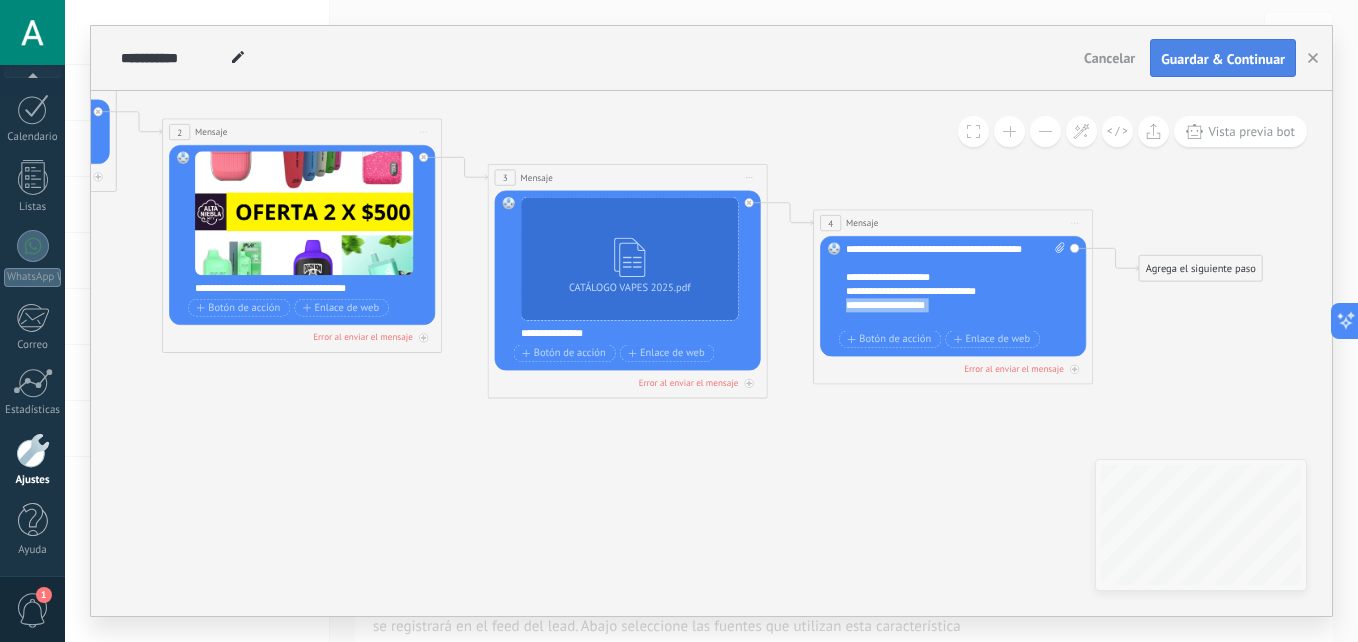click on "**********" at bounding box center (955, 284) 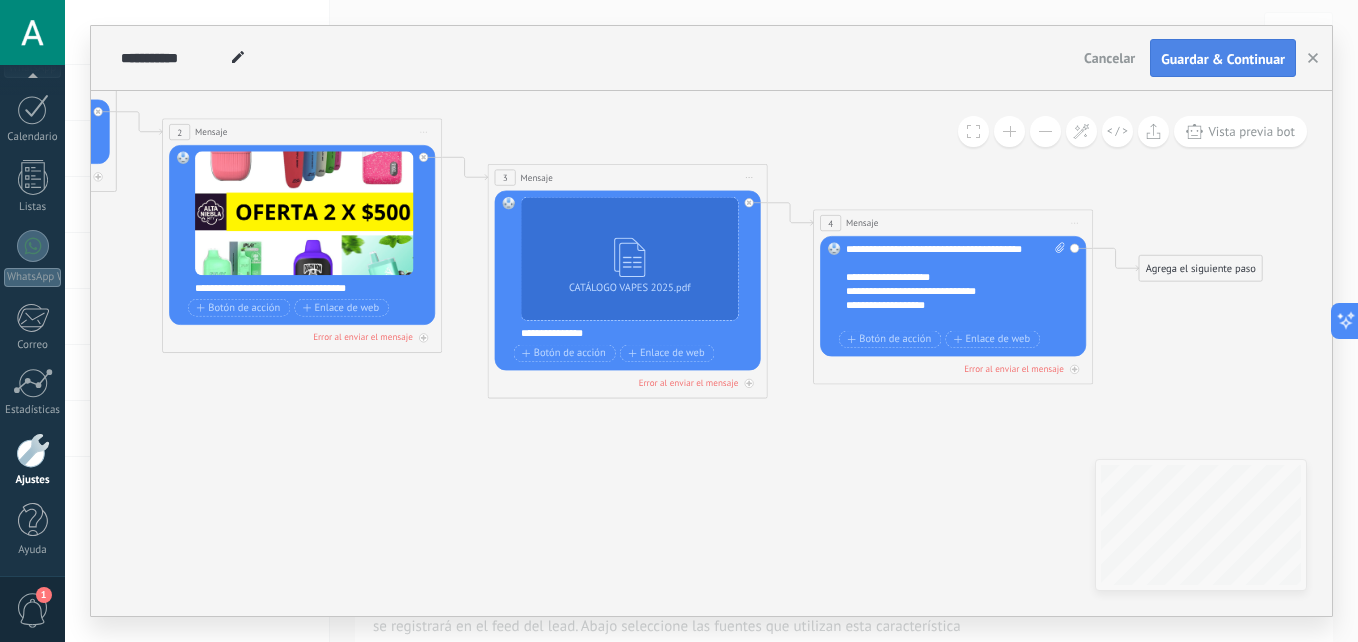 click on "**********" at bounding box center (955, 284) 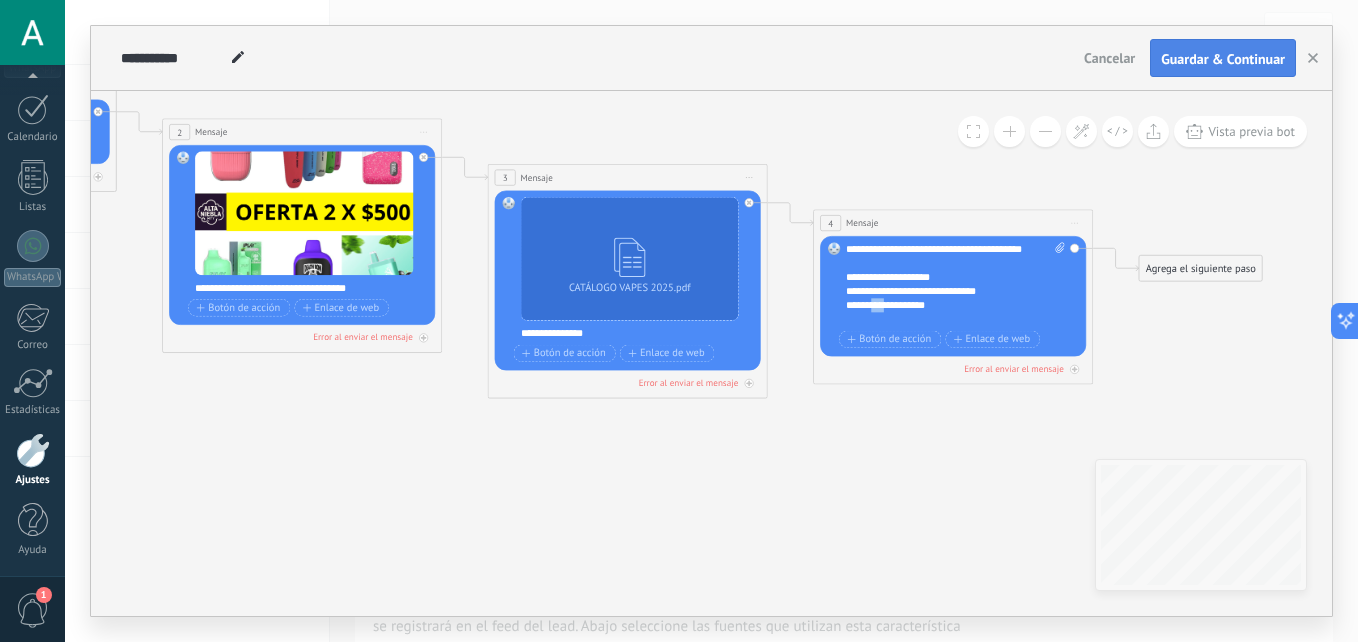 click on "**********" at bounding box center [955, 284] 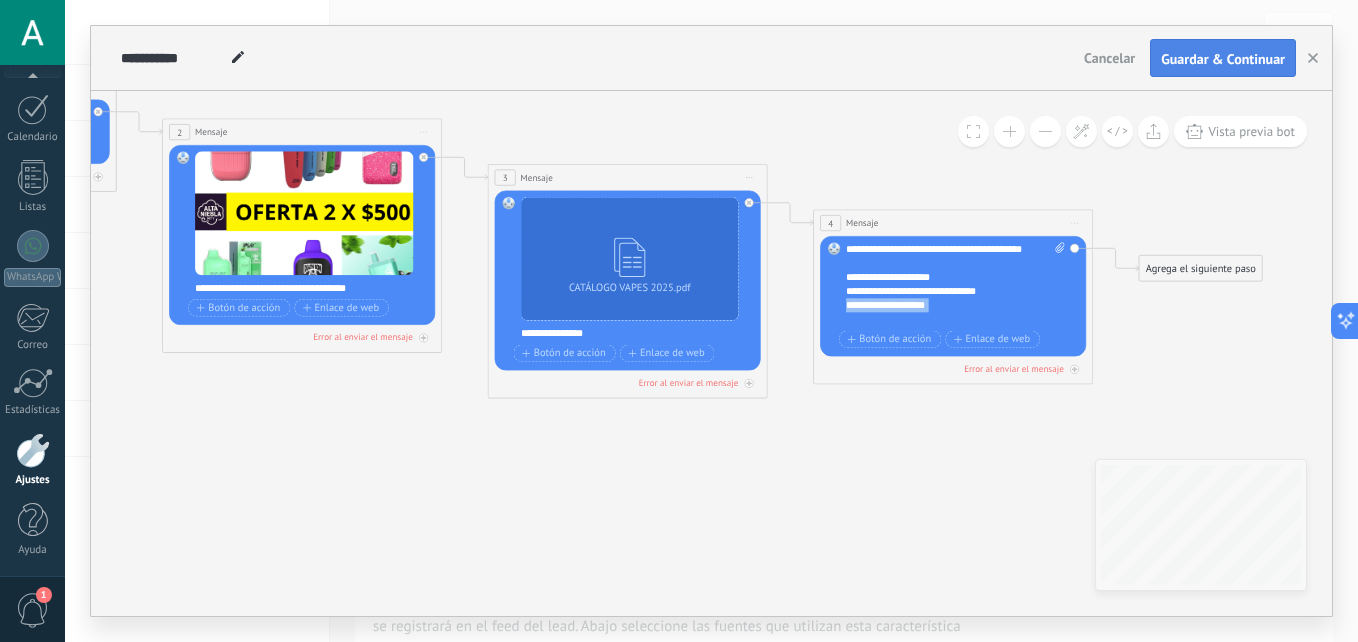 click on "**********" at bounding box center [955, 284] 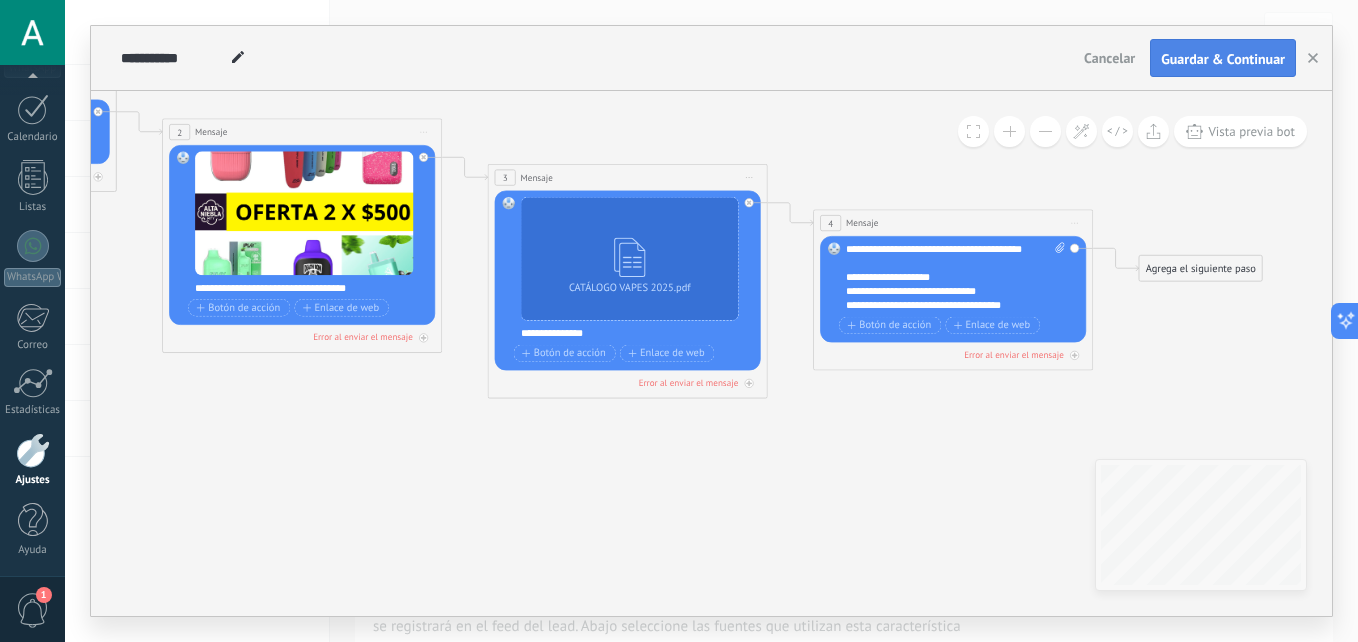 click on "**********" at bounding box center (955, 277) 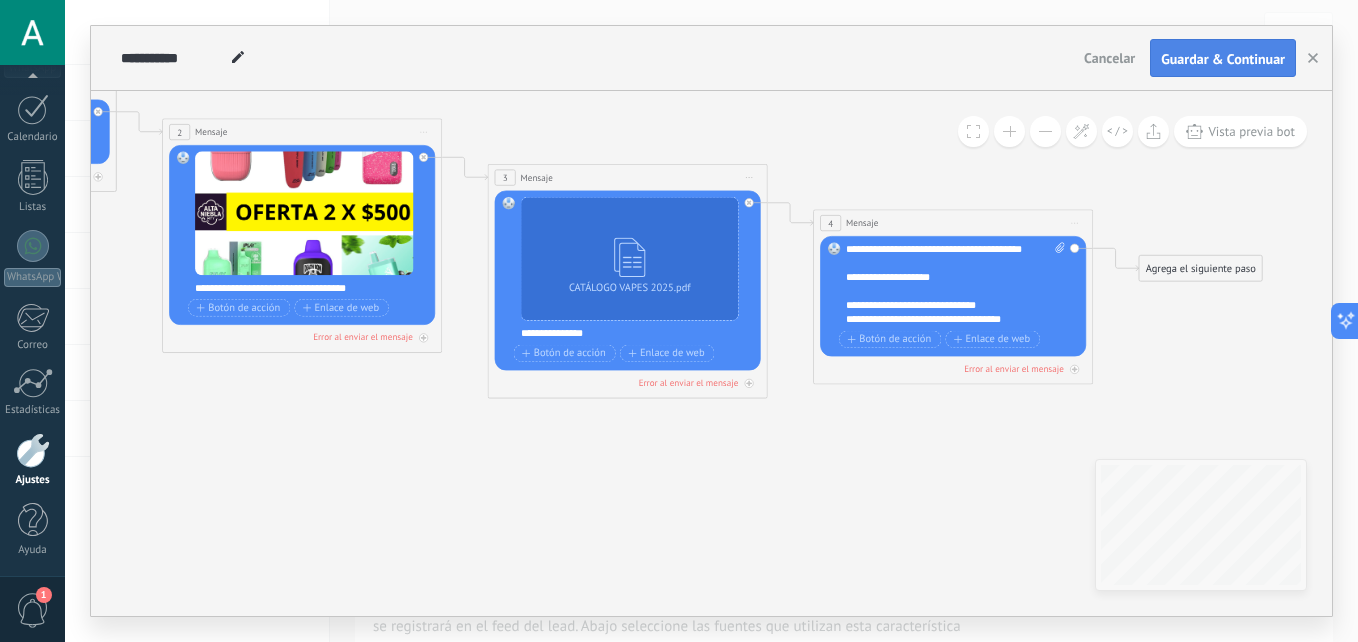 click on "**********" at bounding box center [955, 284] 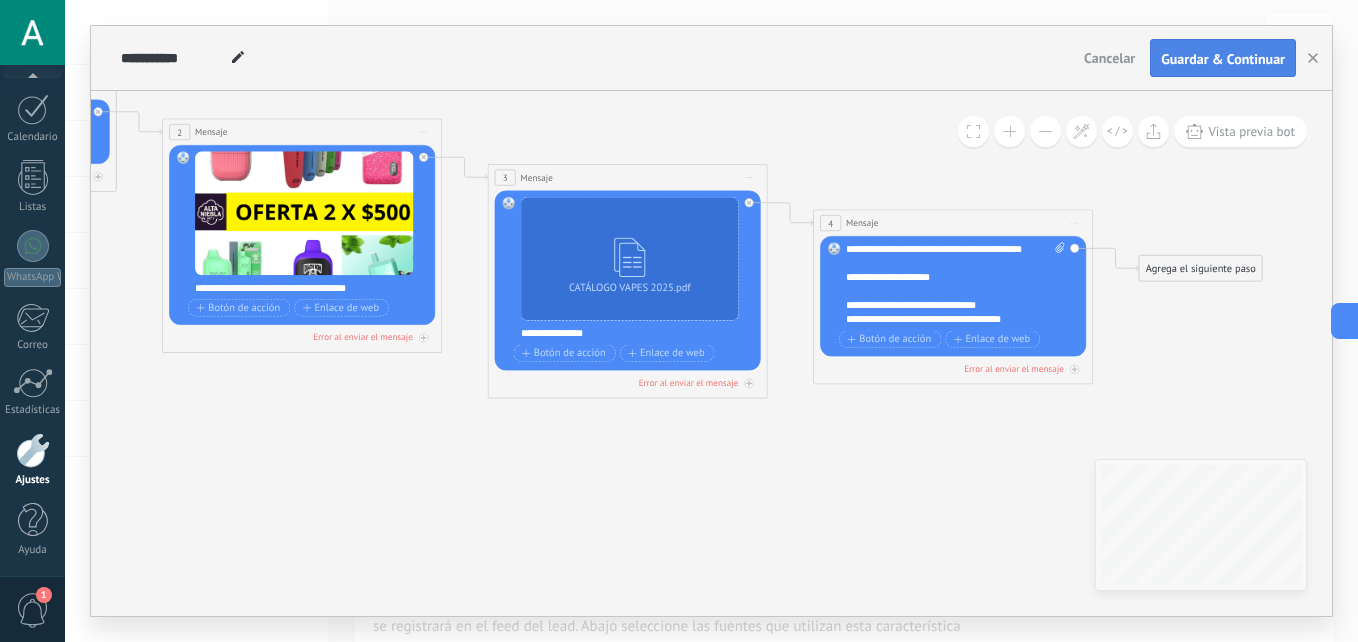 click on "**********" at bounding box center [955, 284] 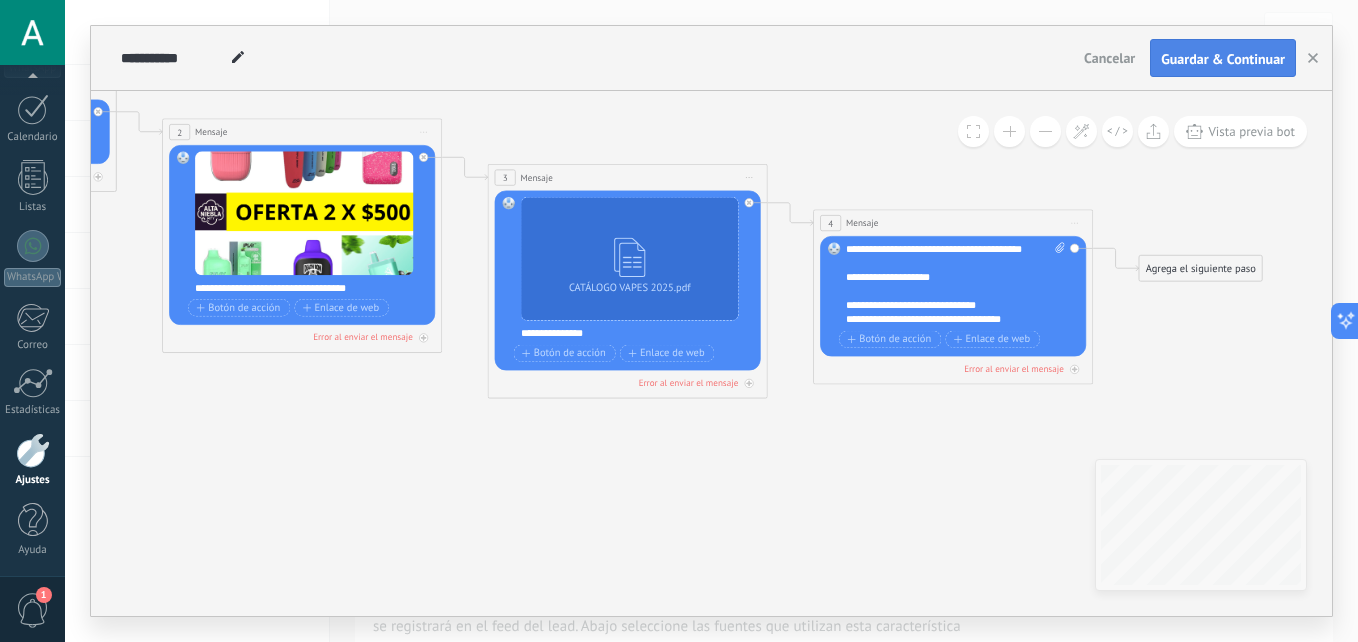 click on "**********" at bounding box center [955, 284] 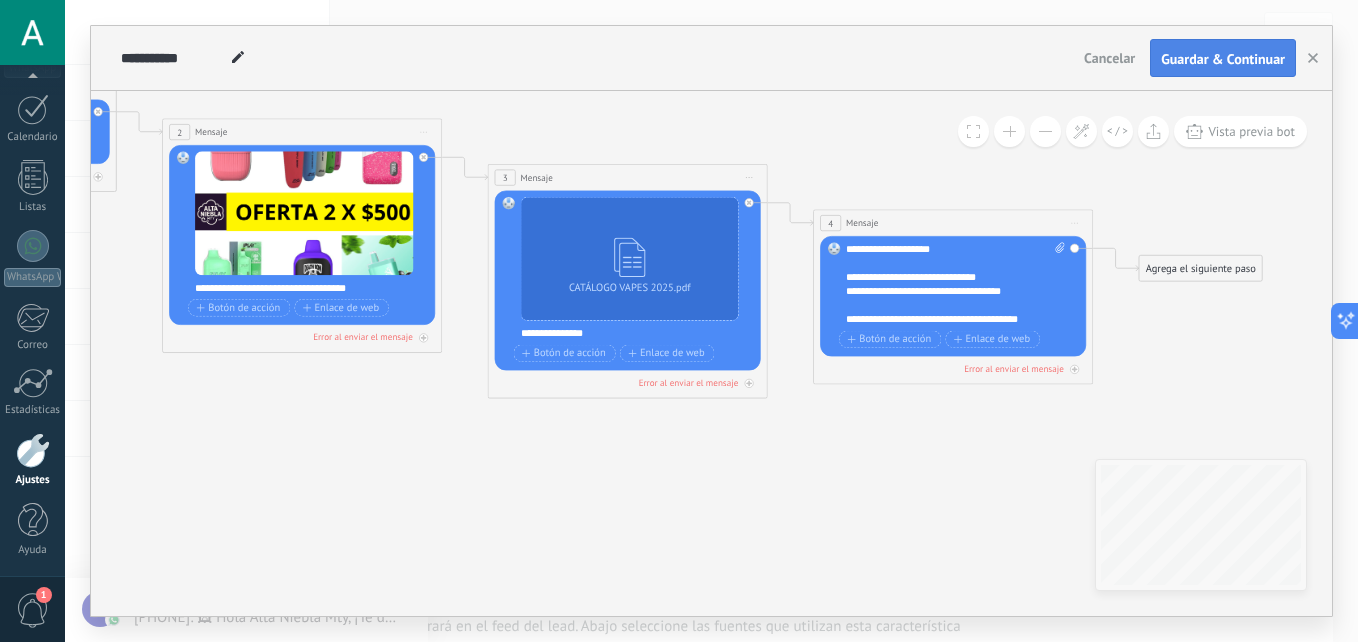 scroll, scrollTop: 60, scrollLeft: 0, axis: vertical 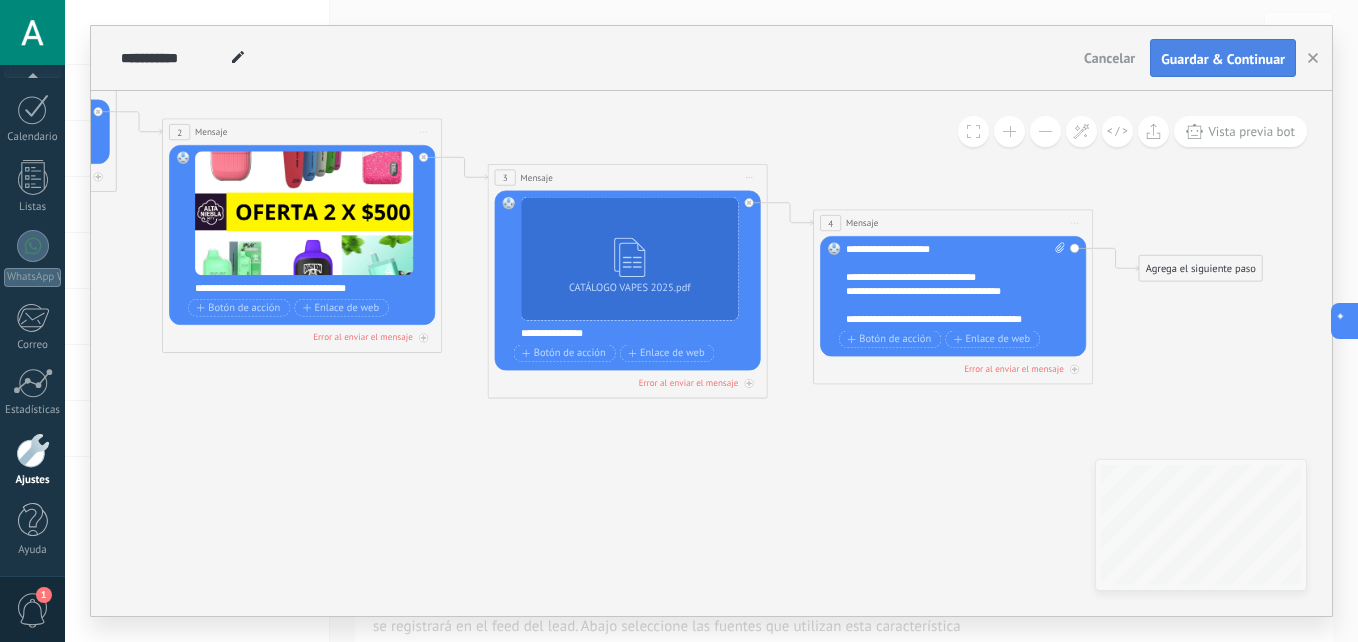 click 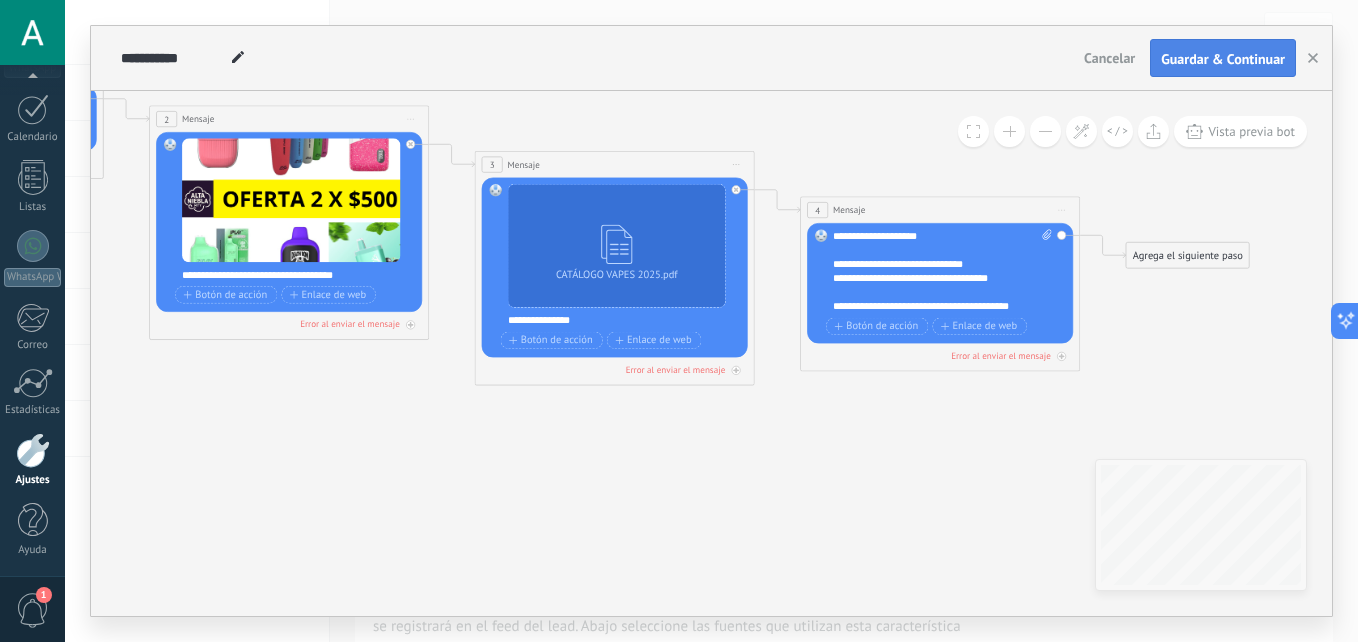 drag, startPoint x: 611, startPoint y: 556, endPoint x: 599, endPoint y: 540, distance: 20 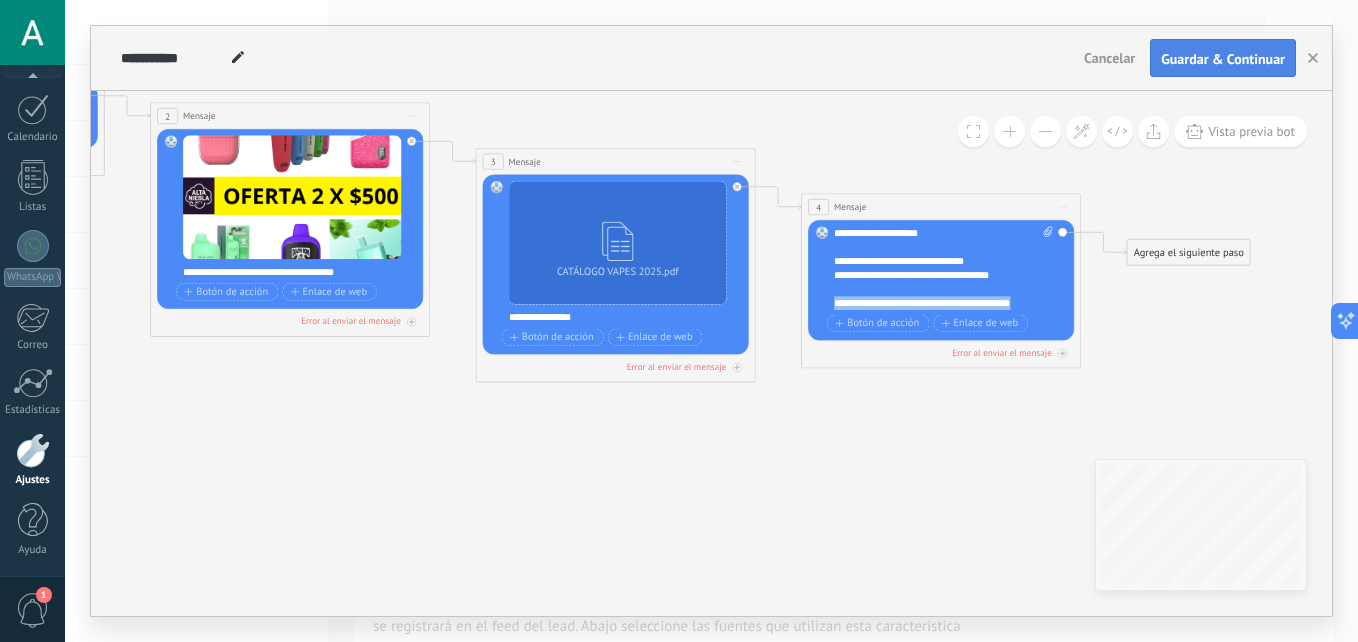 drag, startPoint x: 905, startPoint y: 301, endPoint x: 827, endPoint y: 290, distance: 78.77182 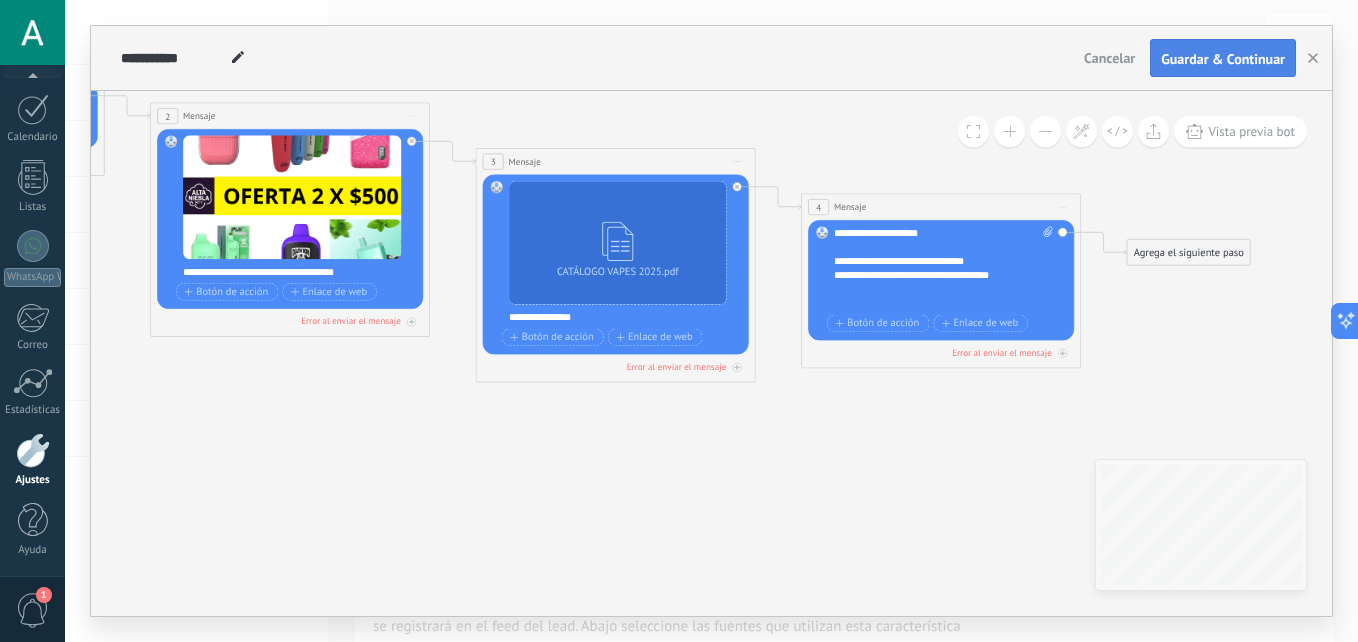 scroll, scrollTop: 40, scrollLeft: 0, axis: vertical 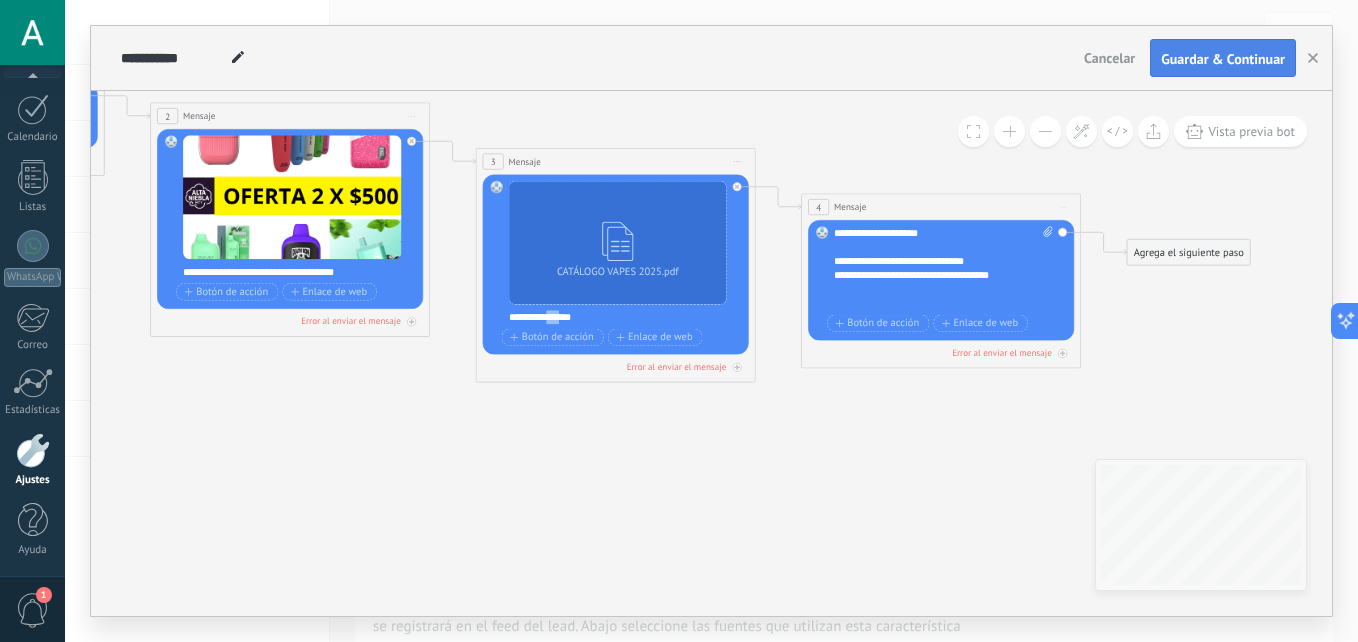 click on "**********" at bounding box center [625, 317] 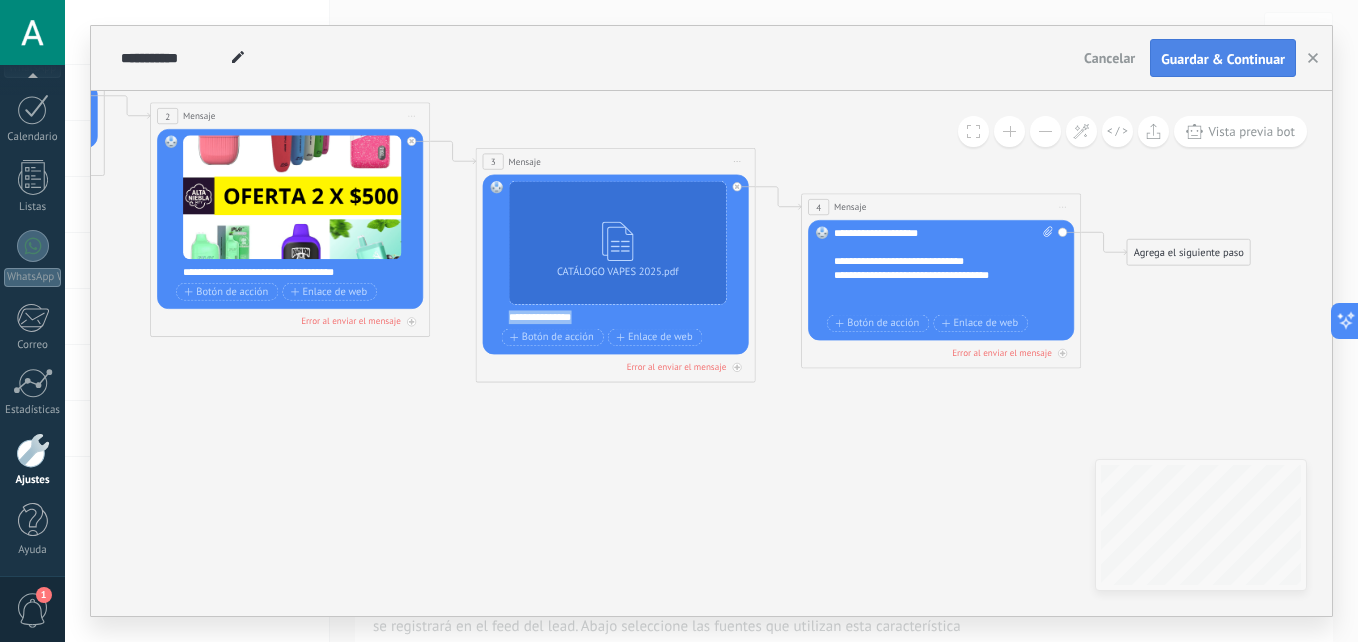 click on "**********" at bounding box center (625, 317) 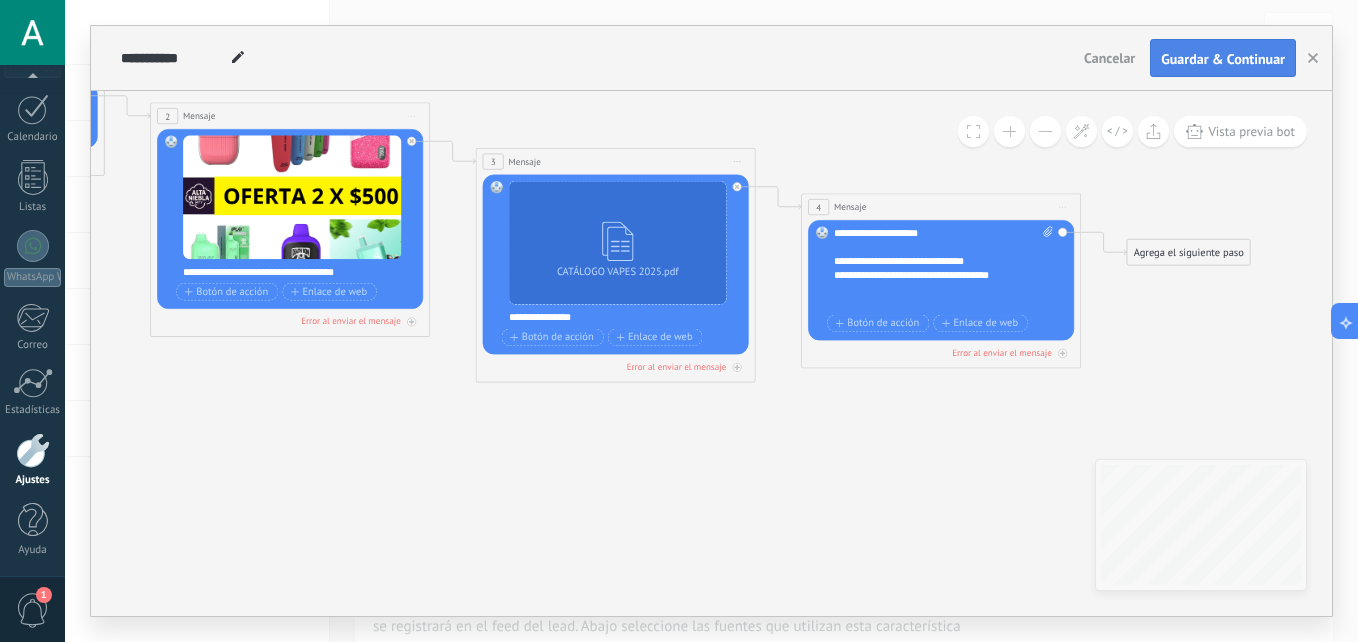 click 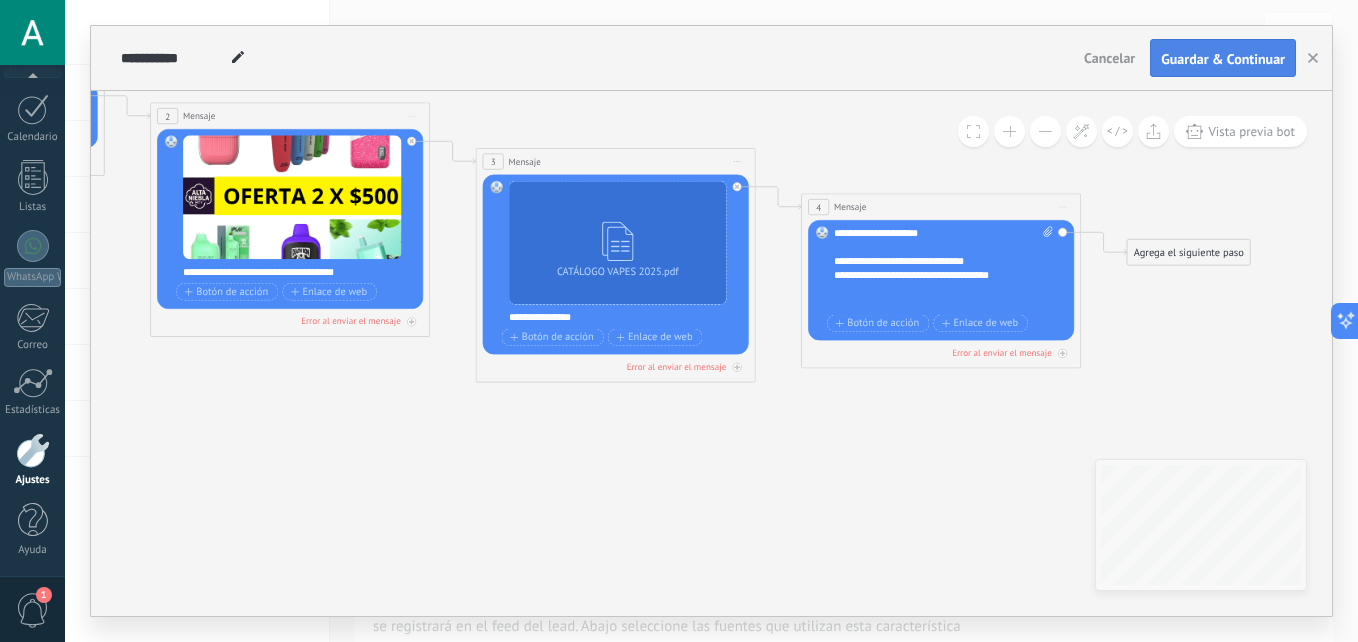 click on "**********" at bounding box center (943, 268) 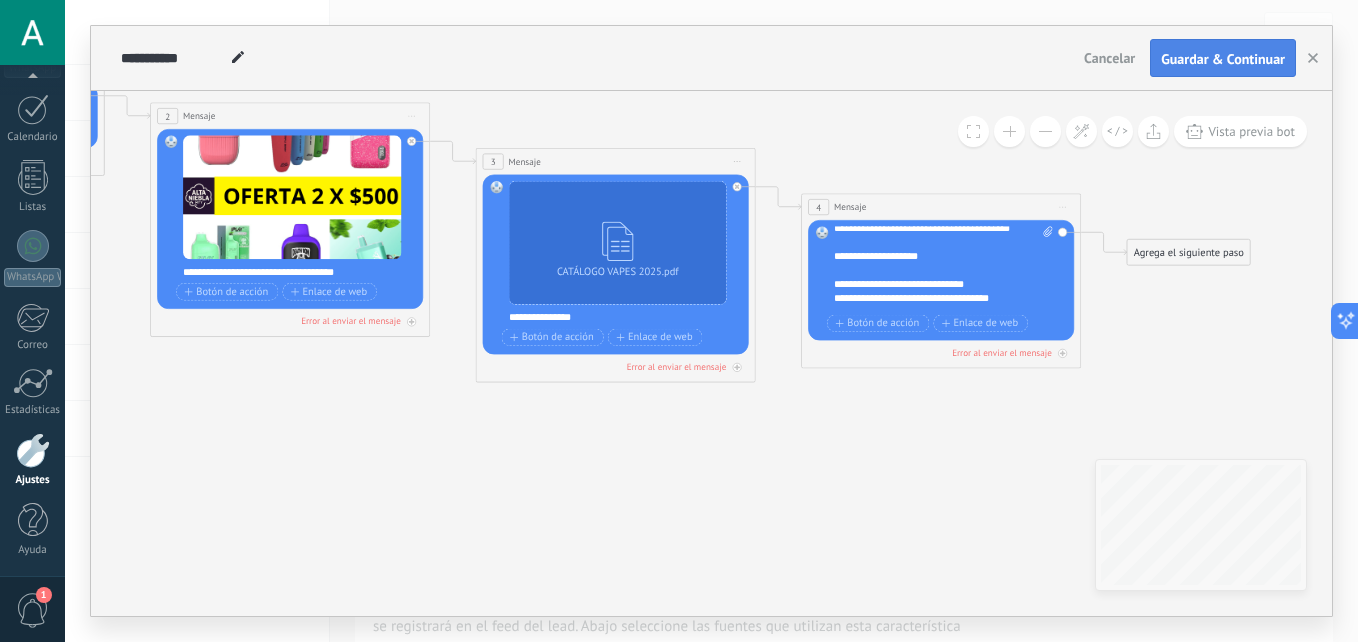 scroll, scrollTop: 0, scrollLeft: 0, axis: both 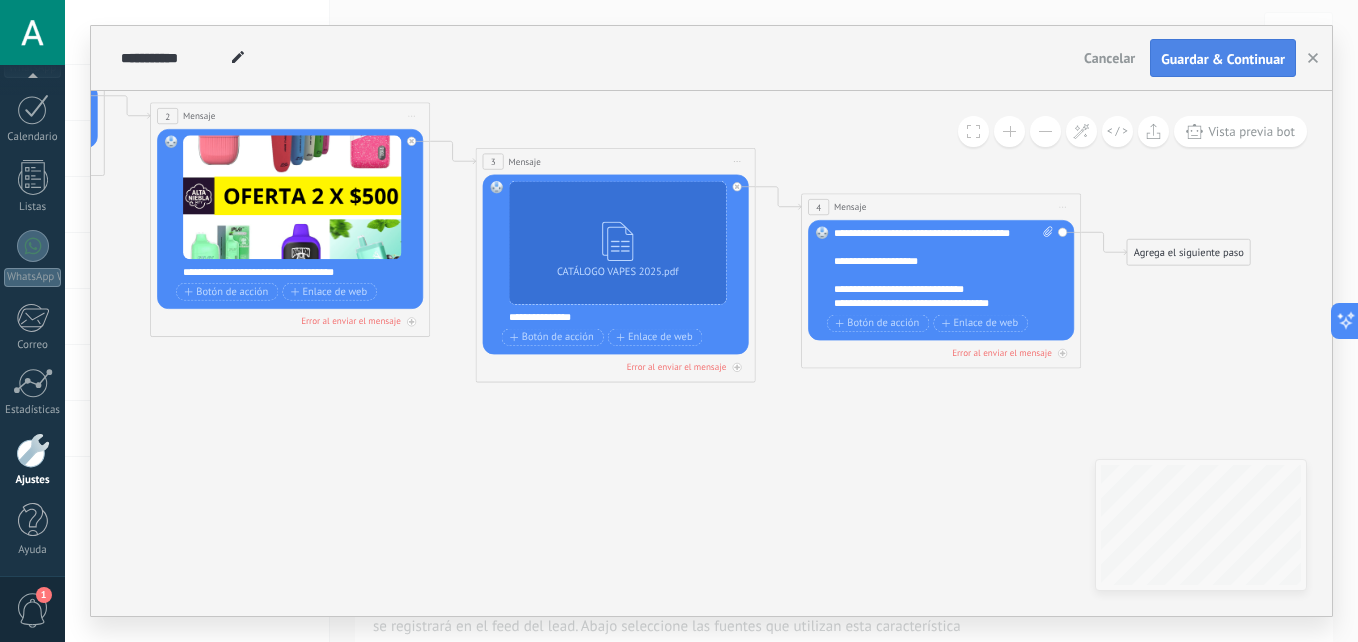 click on "**********" at bounding box center [943, 268] 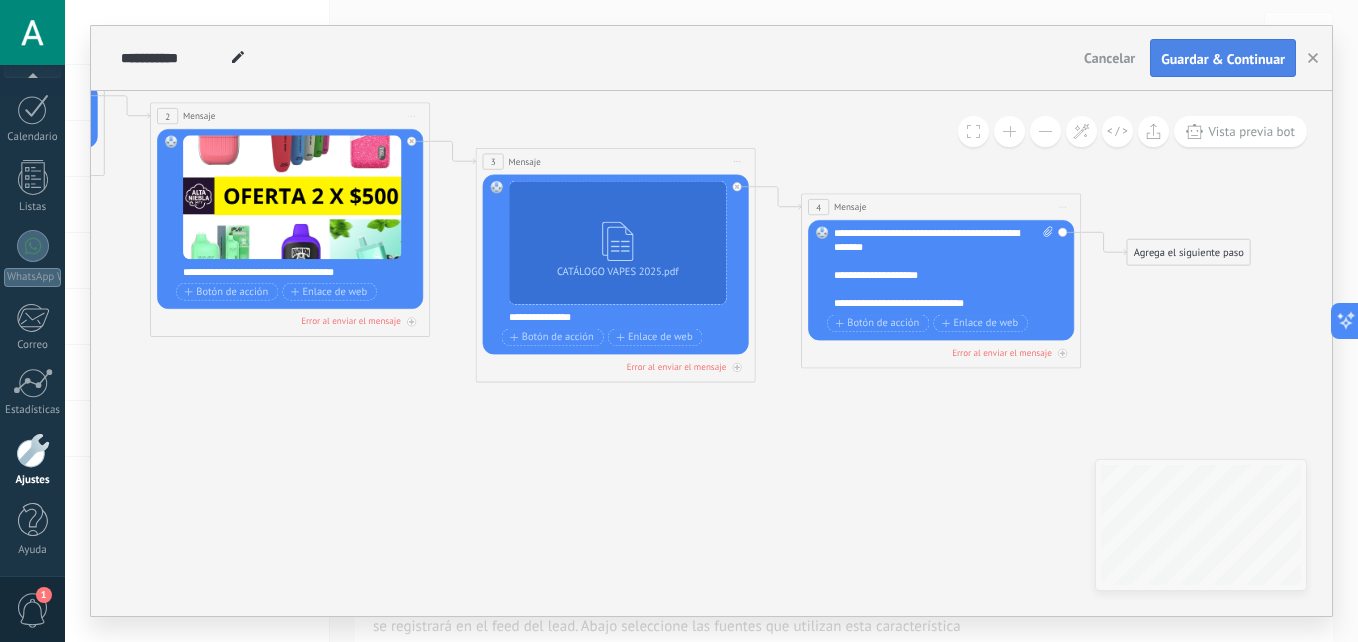 click on "**********" at bounding box center (943, 268) 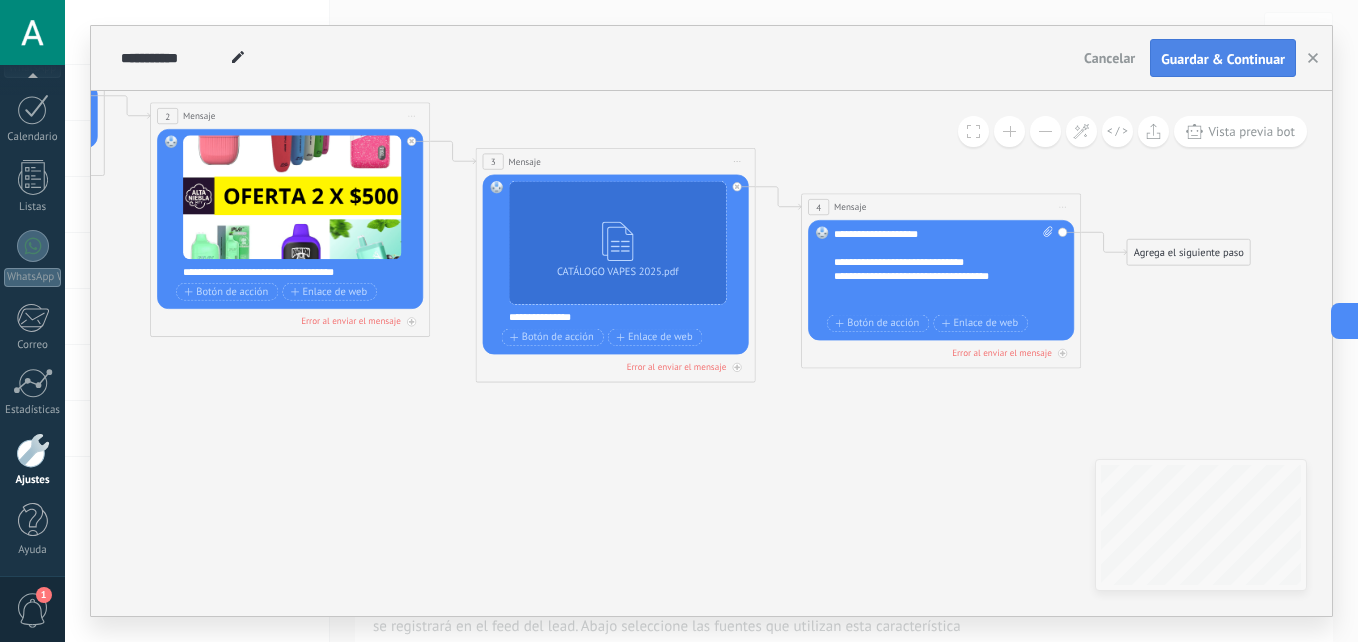 scroll, scrollTop: 60, scrollLeft: 0, axis: vertical 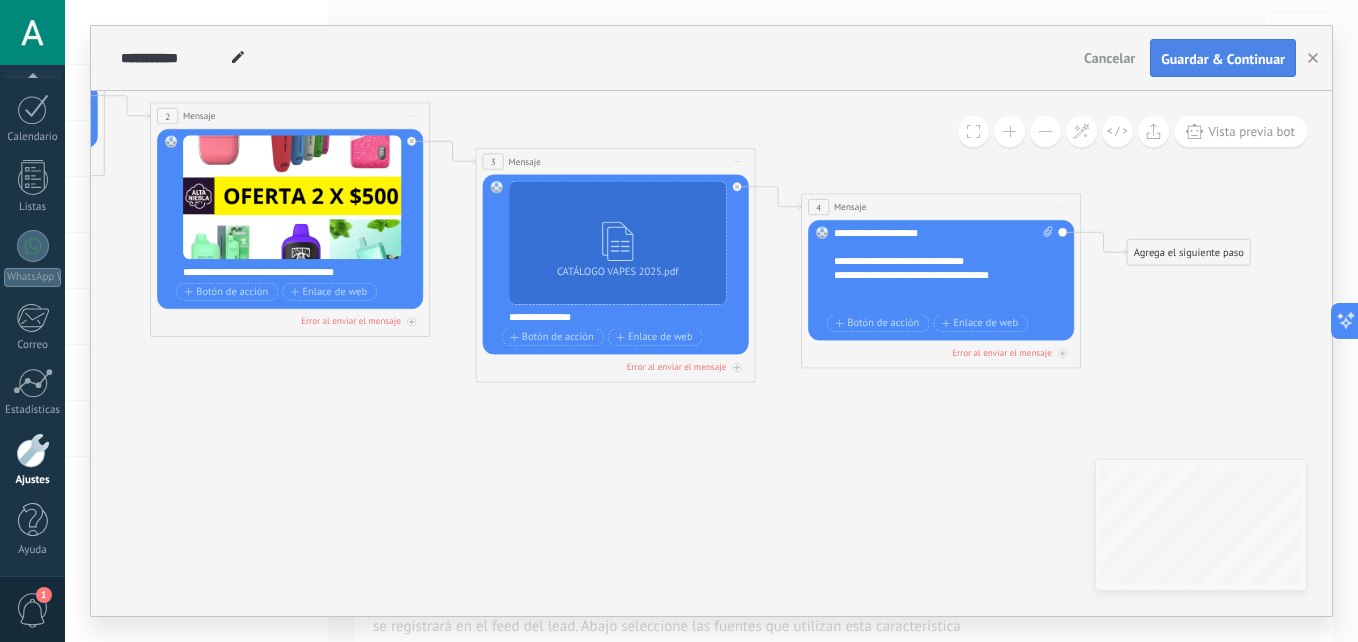 click 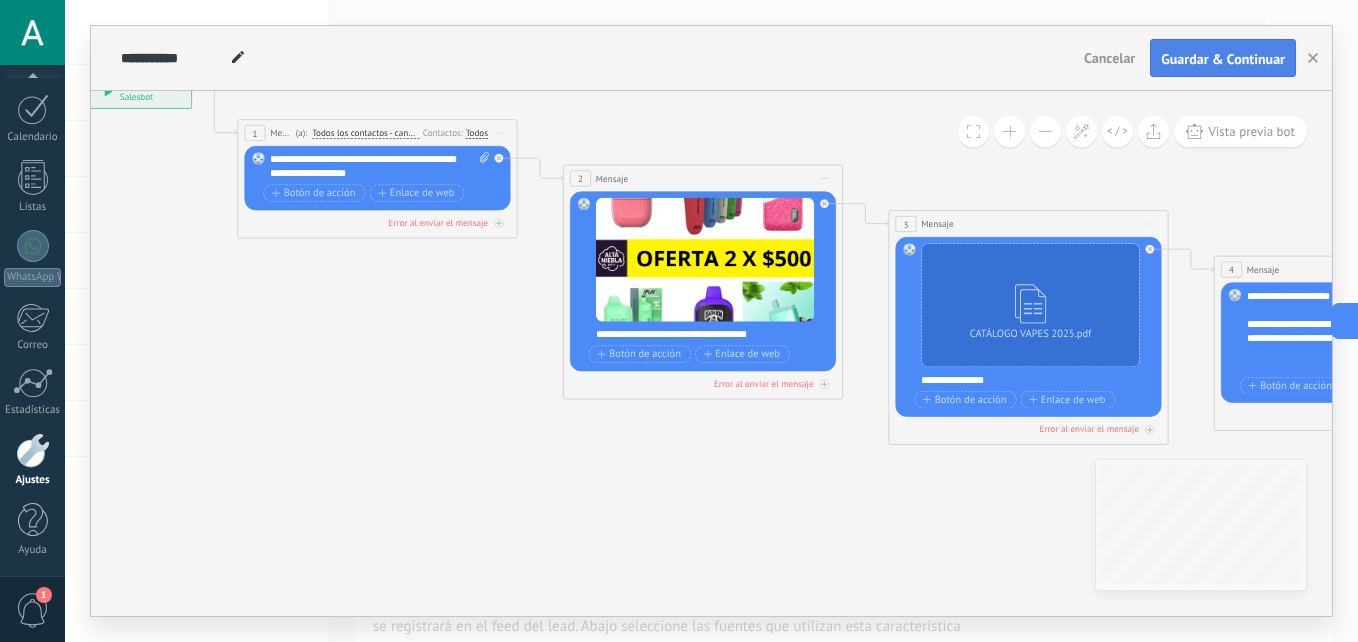click 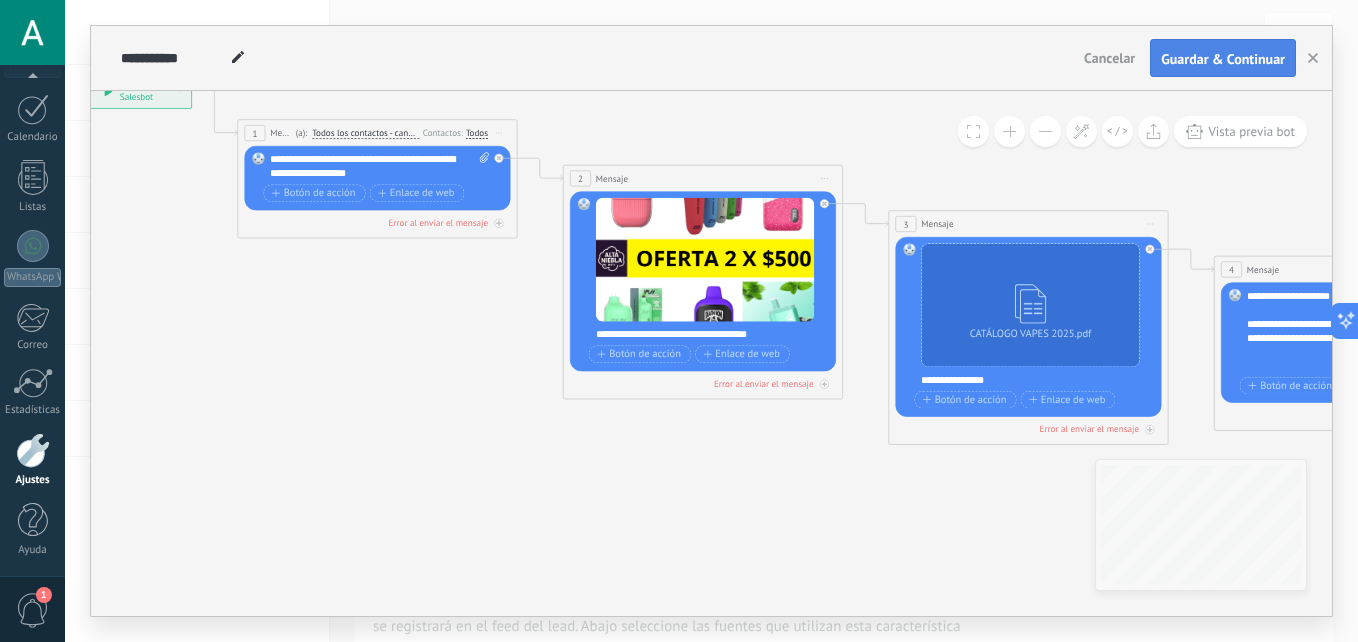 click on "Guardar & Continuar" at bounding box center [1223, 58] 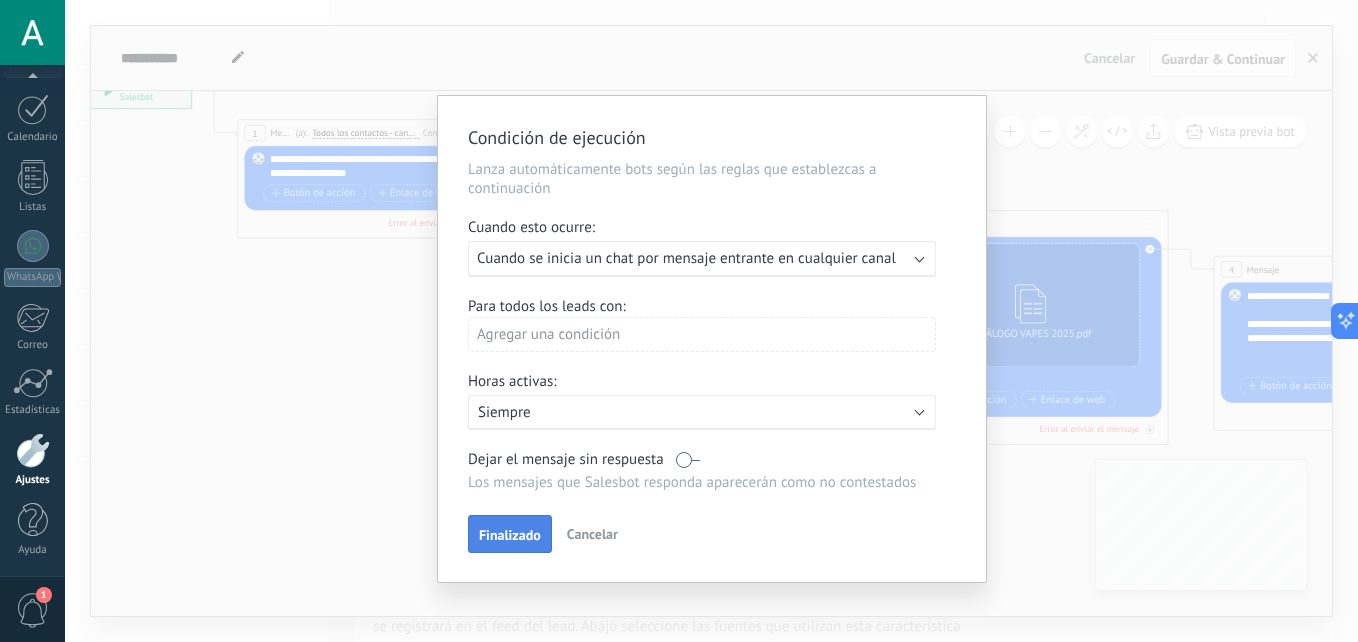 click on "Finalizado" at bounding box center (510, 535) 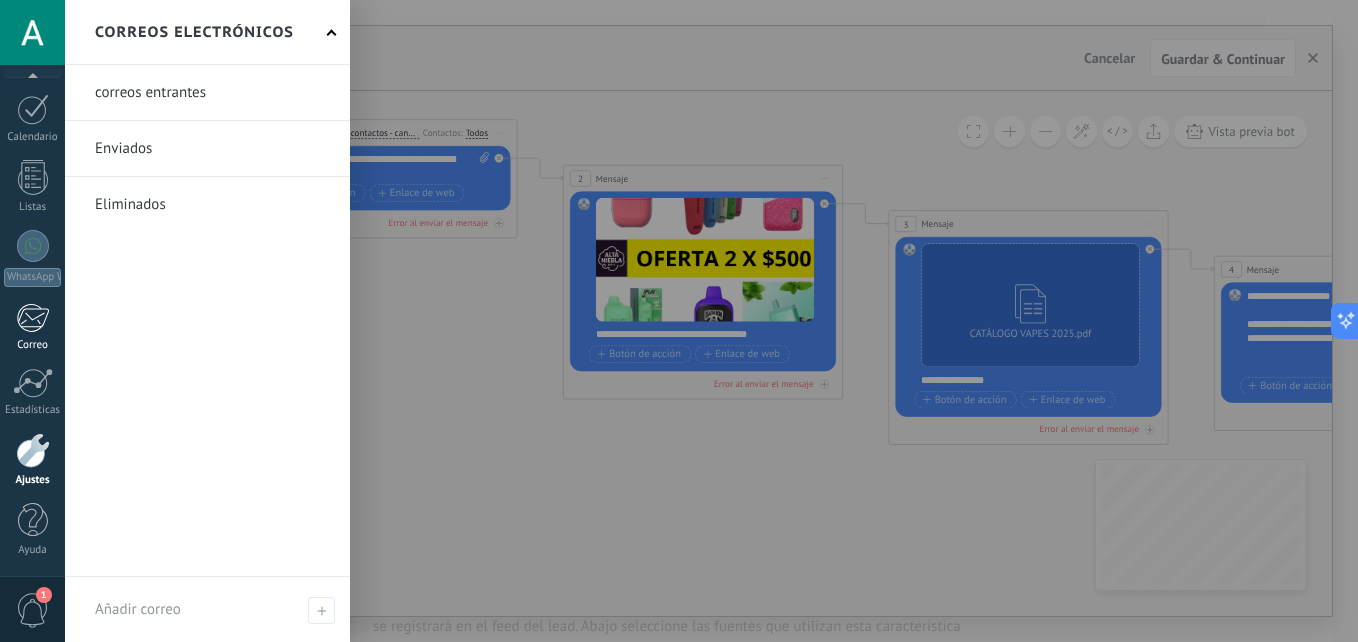 scroll, scrollTop: 0, scrollLeft: 0, axis: both 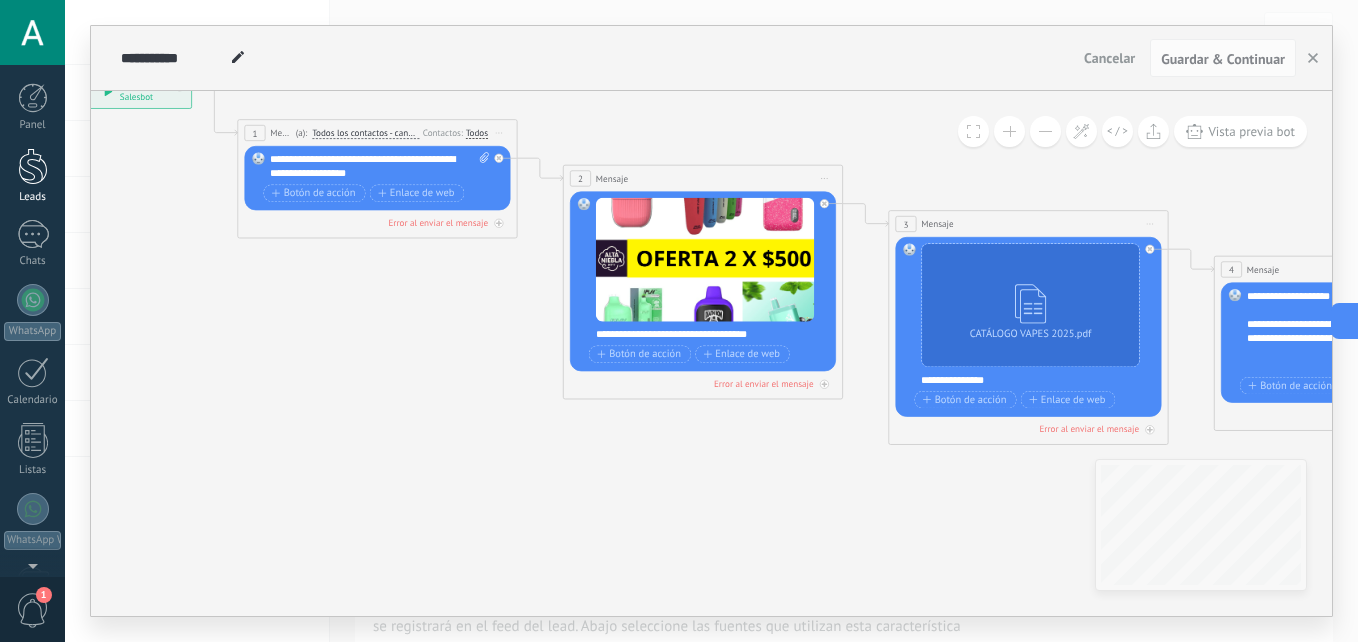 click on "Leads" at bounding box center [32, 176] 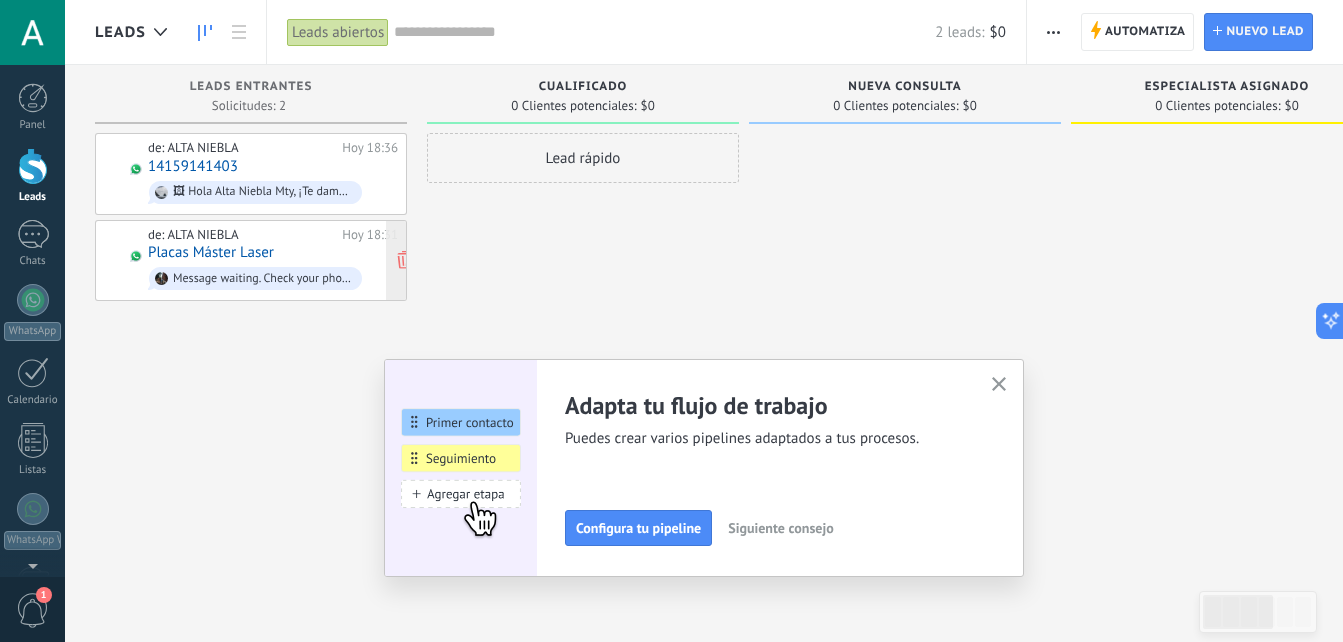 click on "Placas Máster Laser" at bounding box center (211, 252) 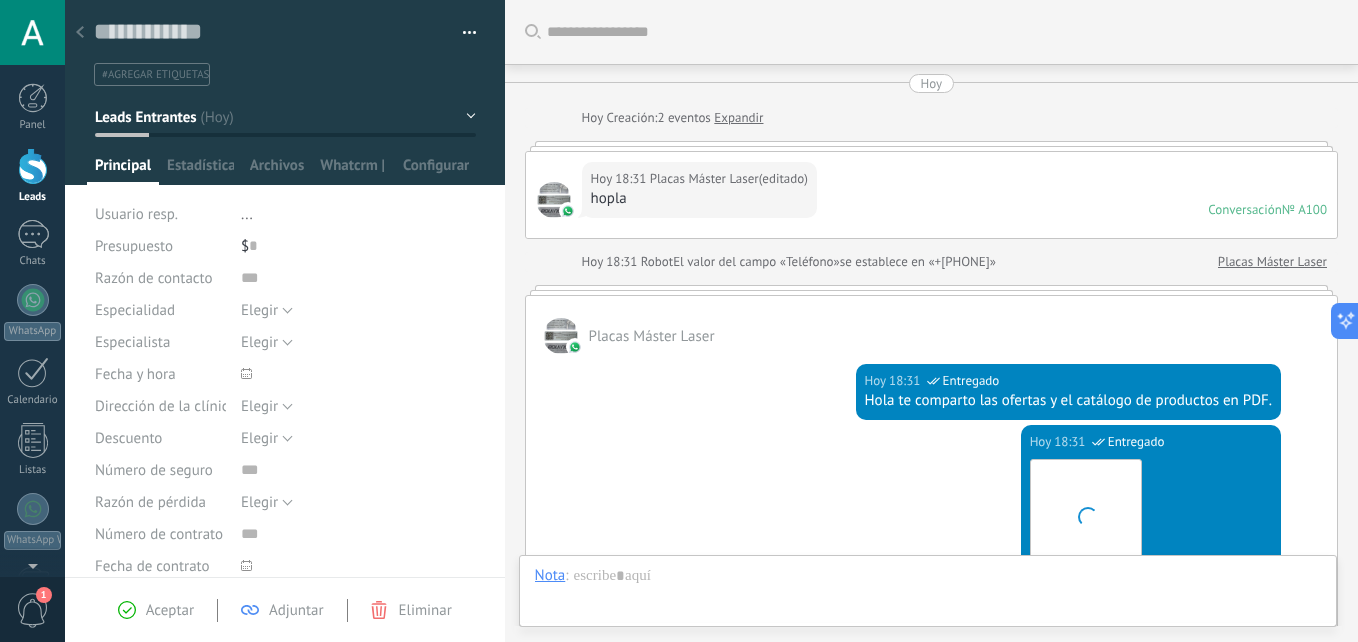 scroll, scrollTop: 638, scrollLeft: 0, axis: vertical 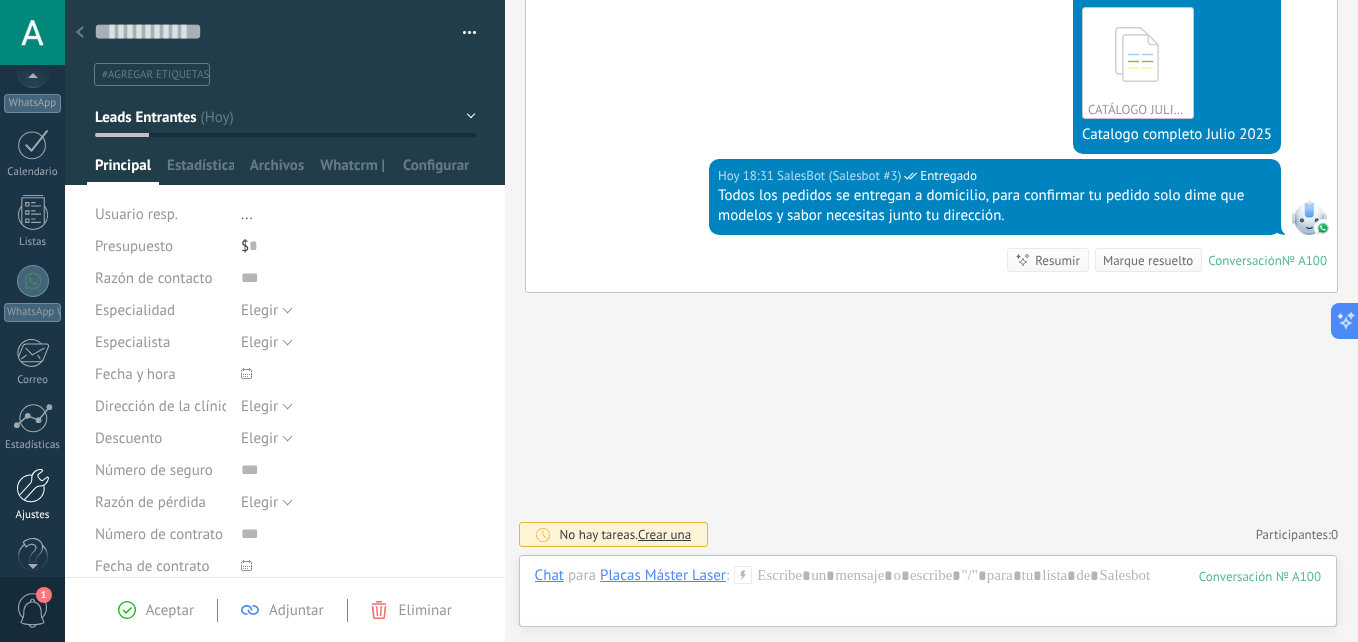 click at bounding box center (33, 485) 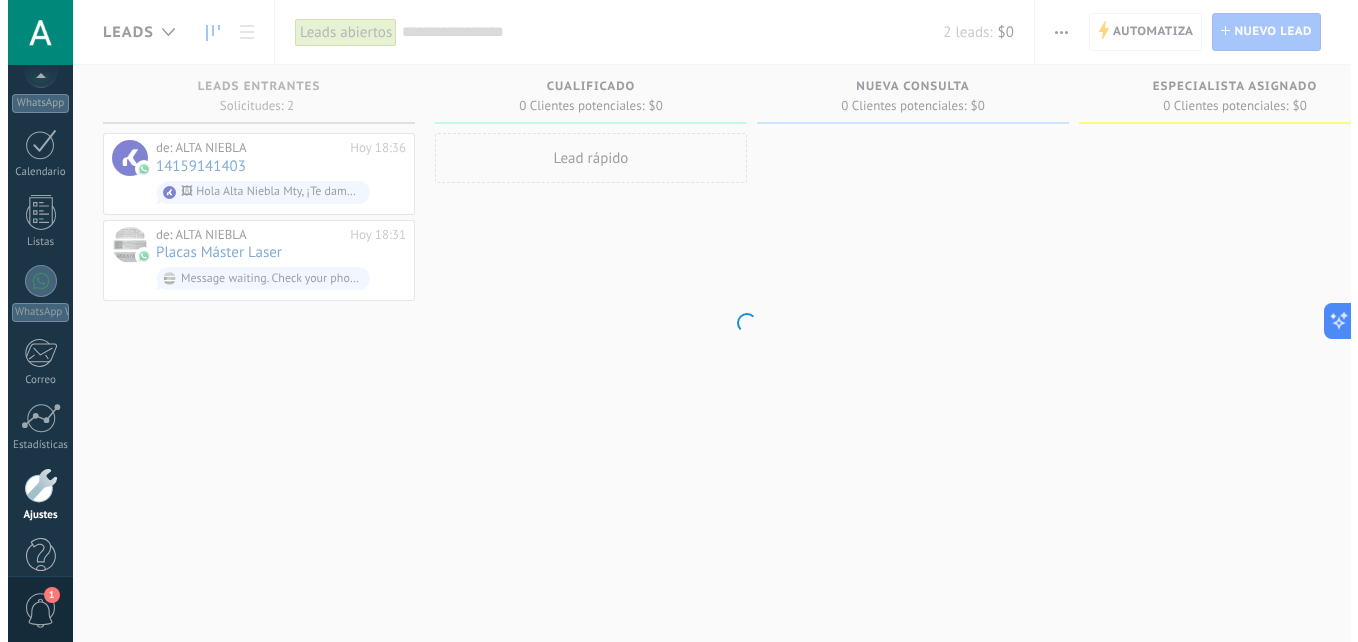 scroll, scrollTop: 263, scrollLeft: 0, axis: vertical 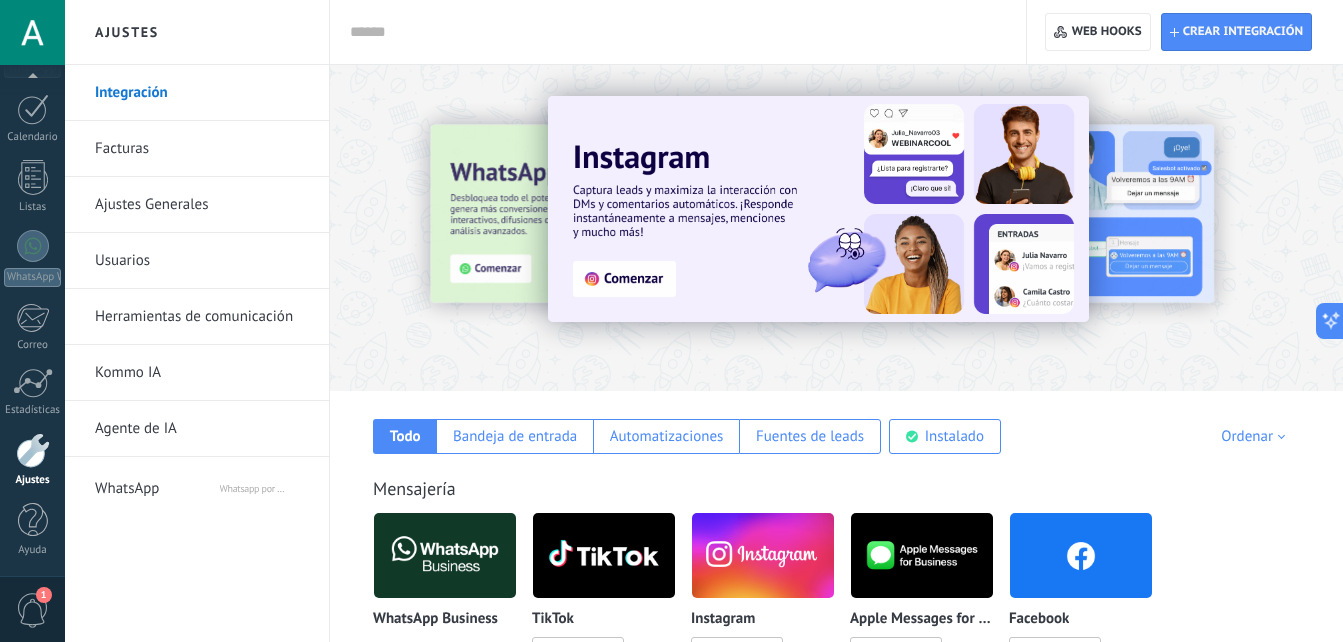 click on "Herramientas de comunicación" at bounding box center [202, 317] 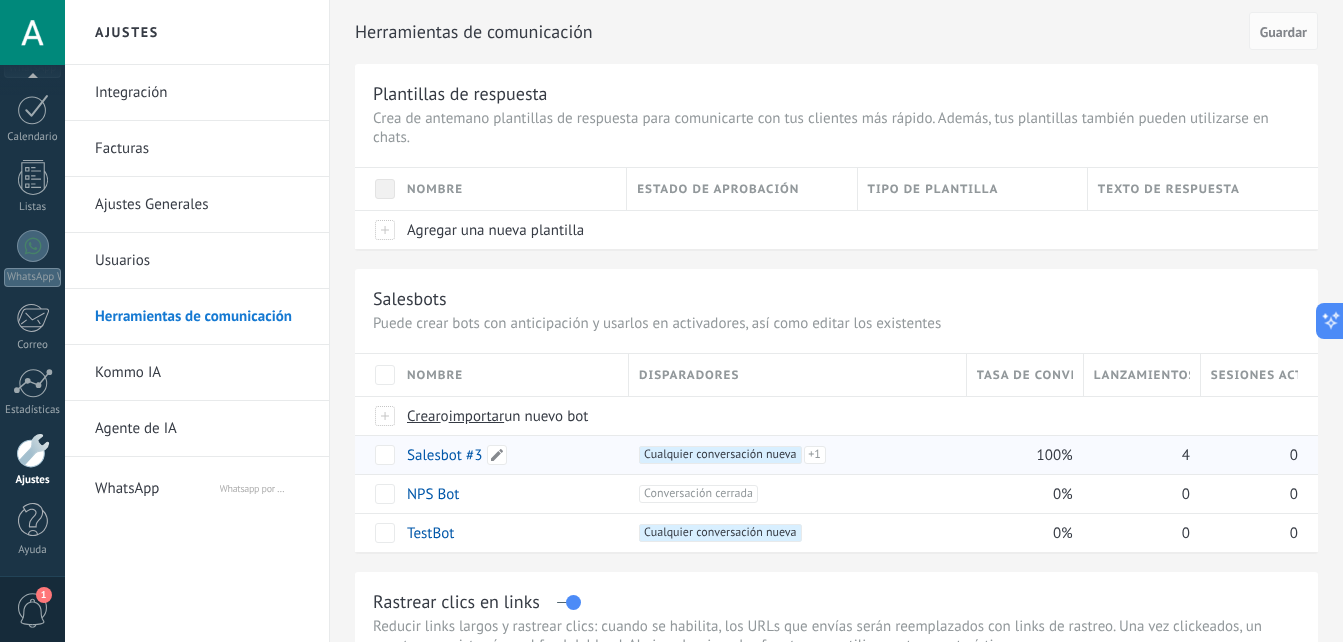 click on "Salesbot #3" at bounding box center (444, 455) 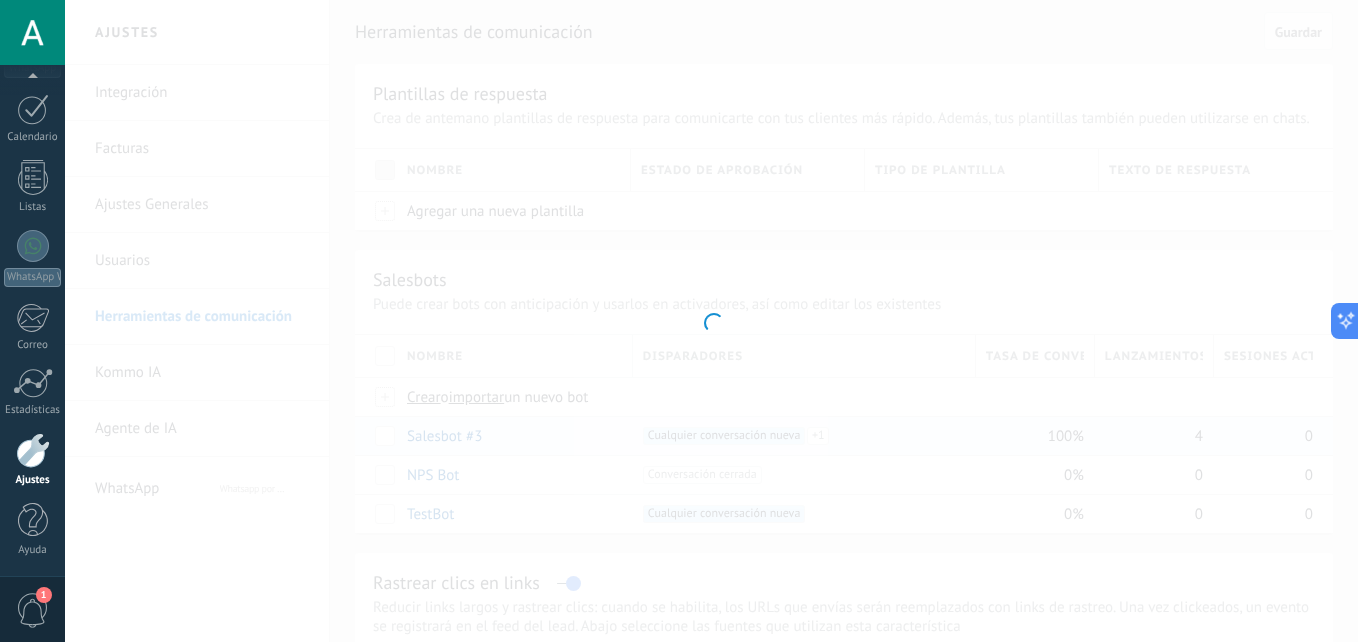 type on "**********" 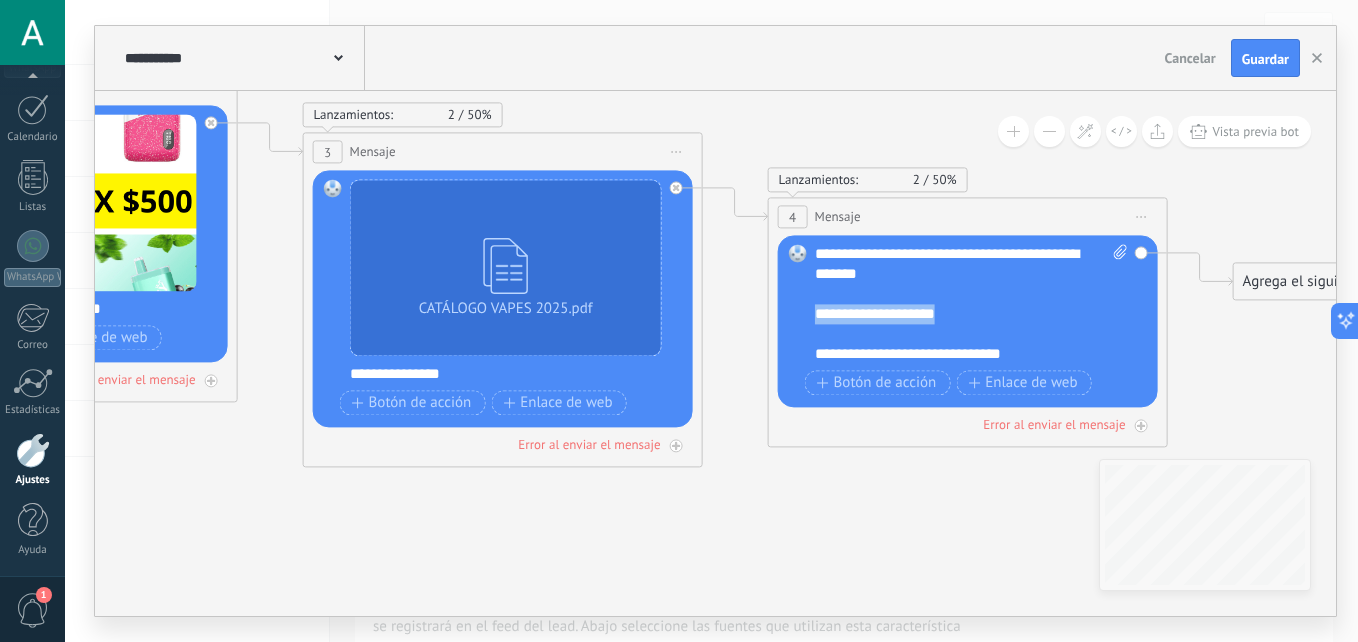 drag, startPoint x: 950, startPoint y: 312, endPoint x: 807, endPoint y: 317, distance: 143.08739 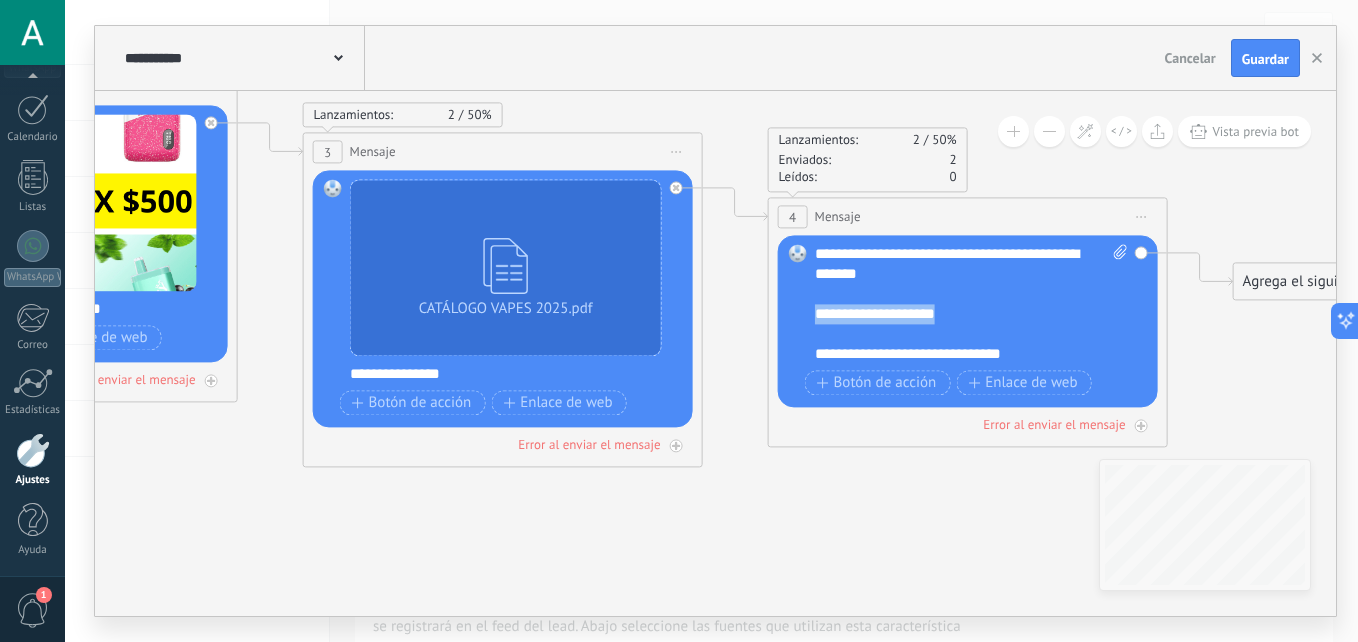 type 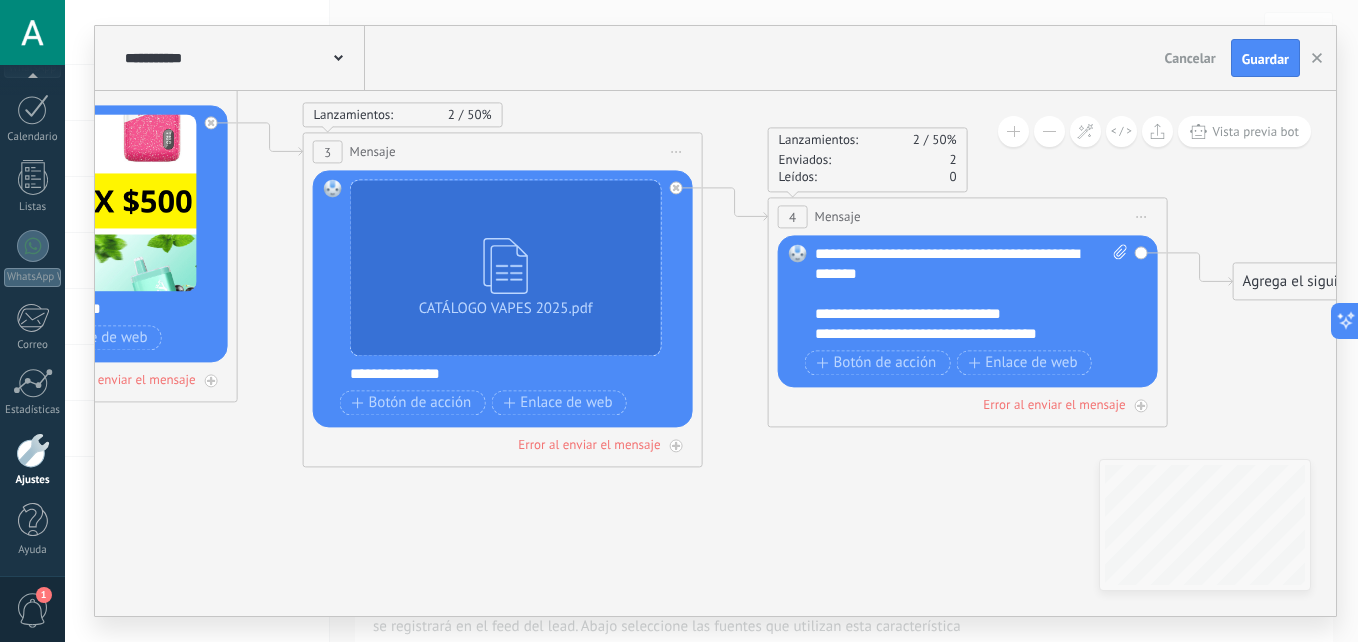 click on "**********" at bounding box center (971, 294) 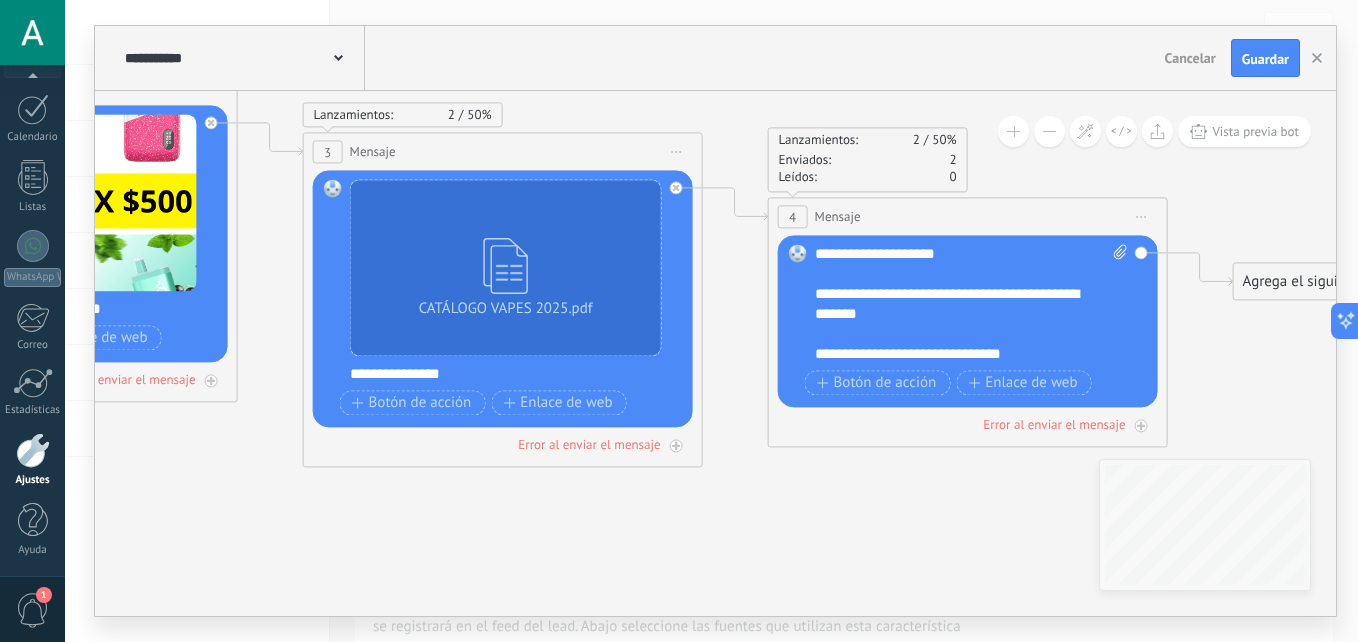 click on "**********" at bounding box center [971, 304] 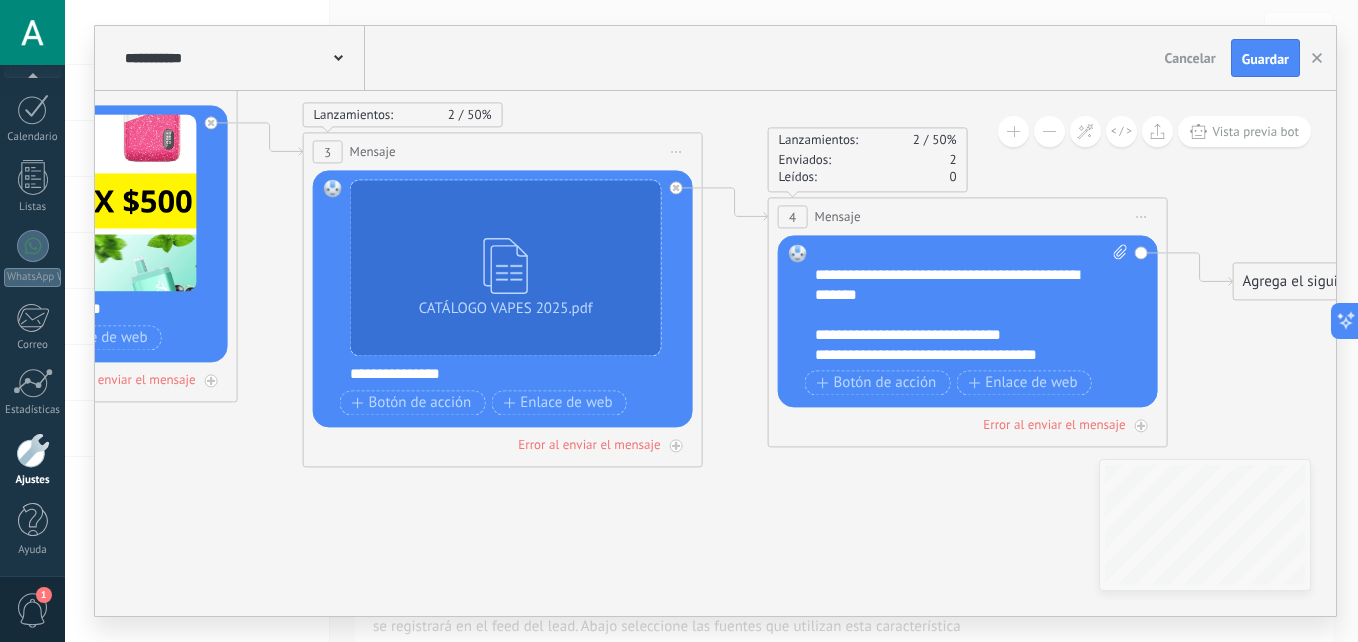 scroll, scrollTop: 0, scrollLeft: 0, axis: both 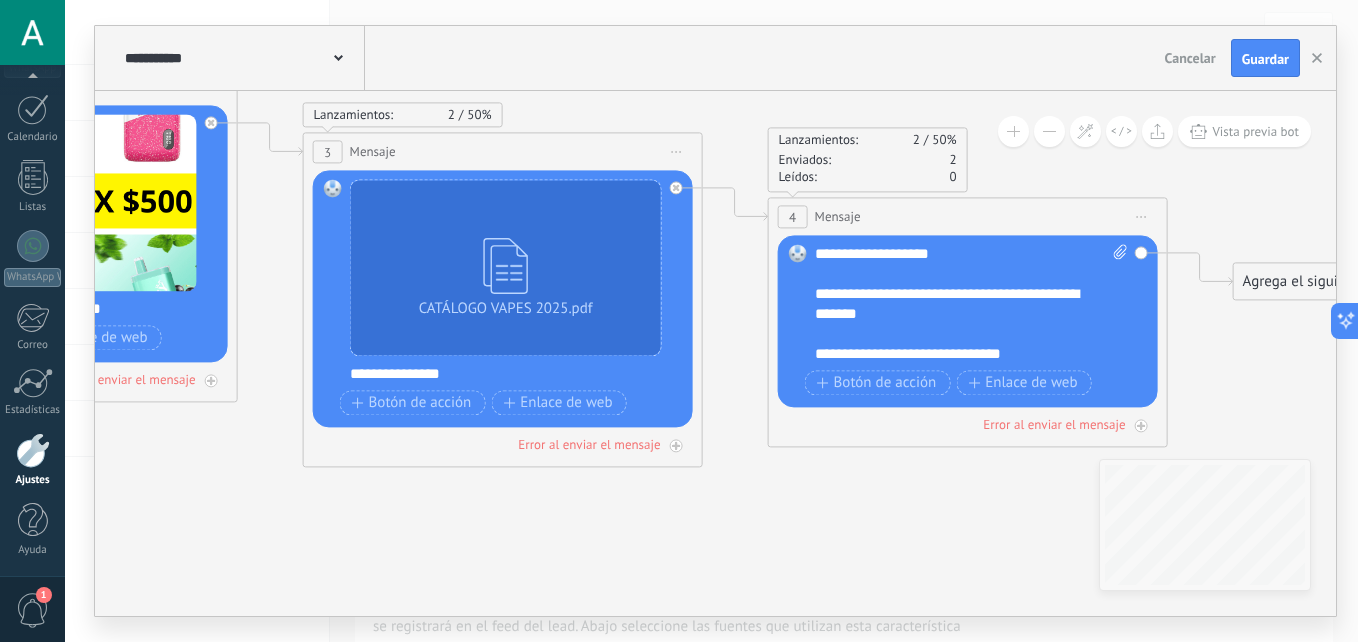 click 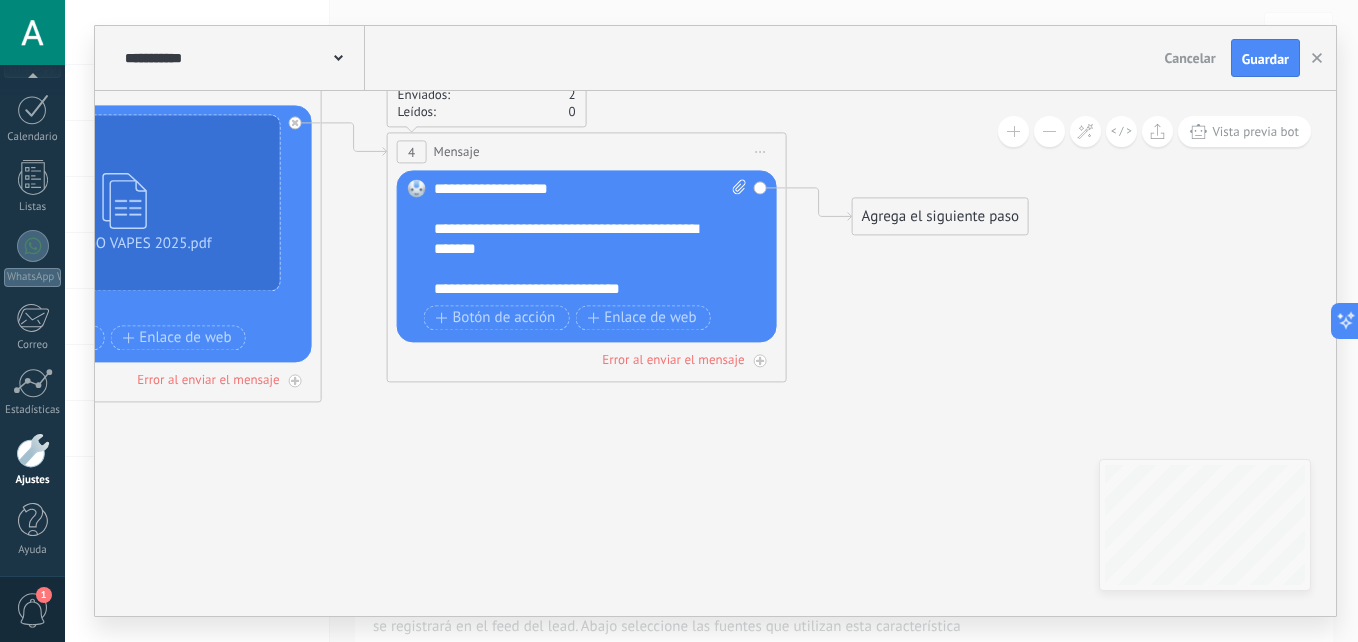 drag, startPoint x: 1194, startPoint y: 380, endPoint x: 812, endPoint y: 315, distance: 387.49063 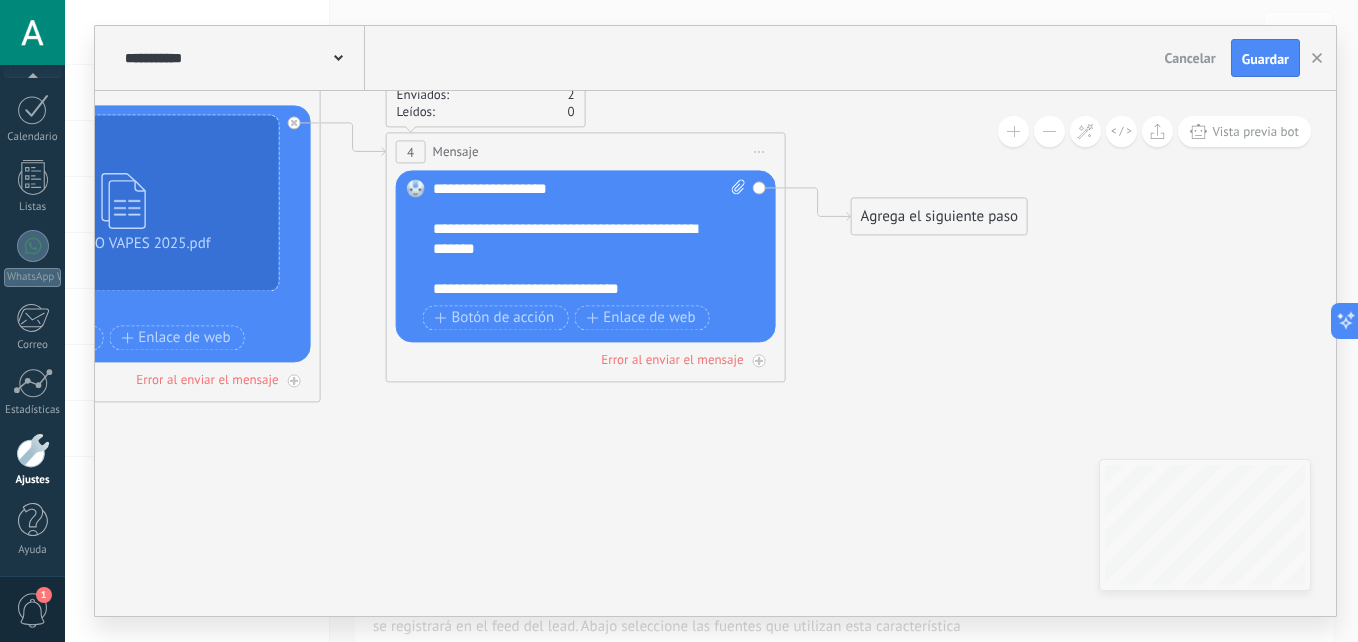 click on "Agrega el siguiente paso" at bounding box center (939, 216) 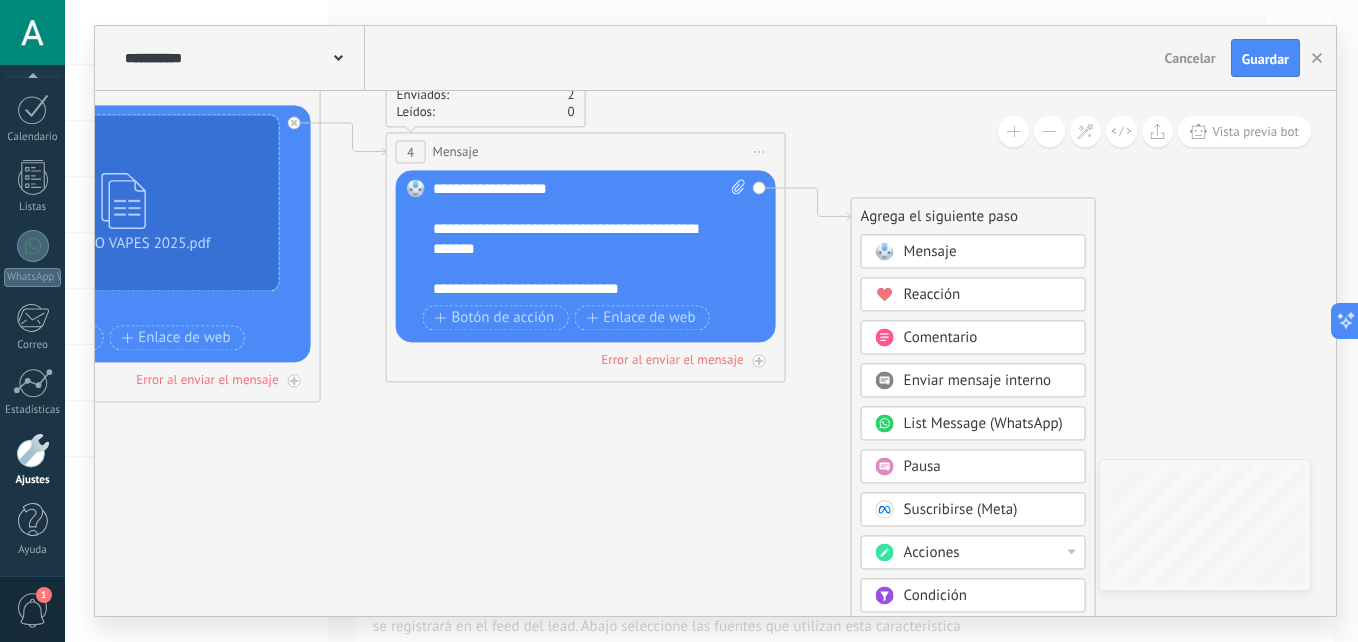 click on "Pausa" at bounding box center (988, 467) 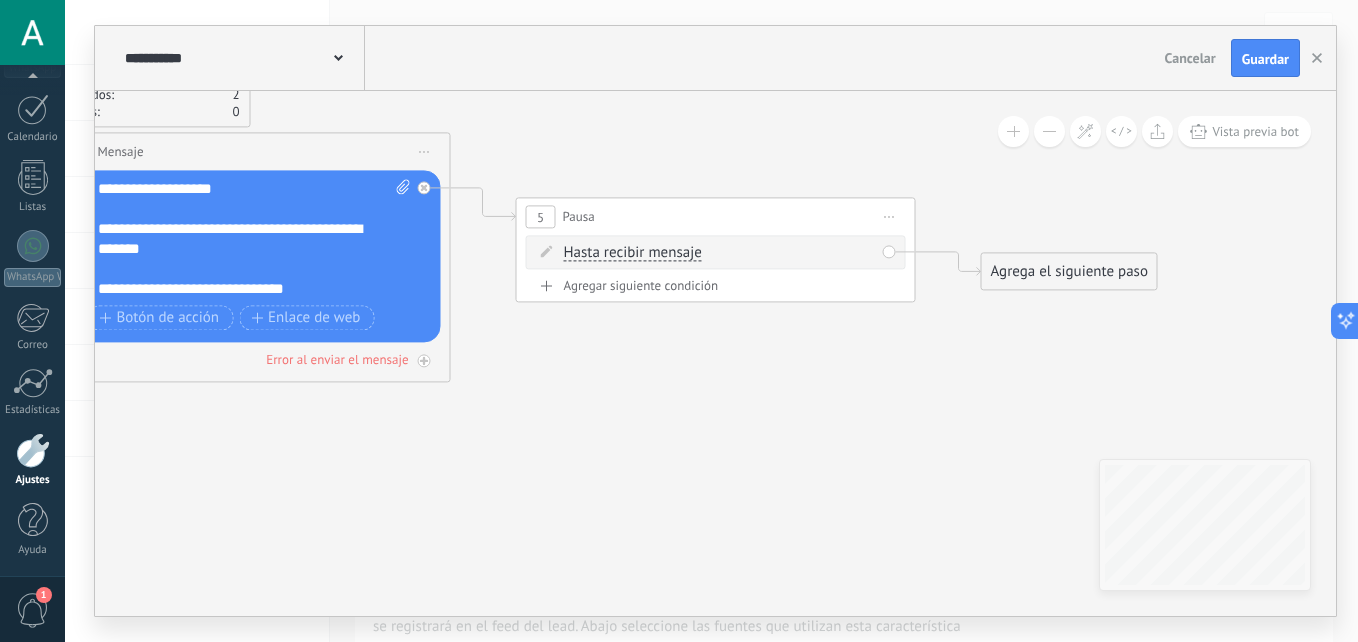 click 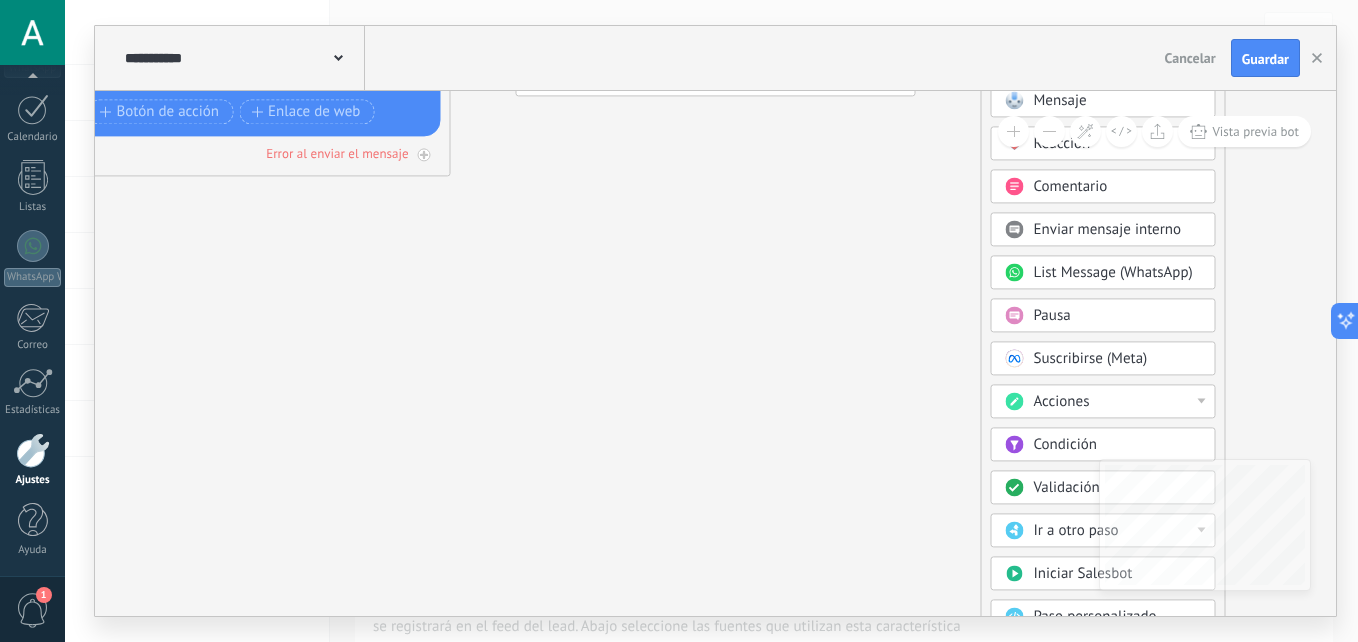 click on "Acciones" at bounding box center [1062, 401] 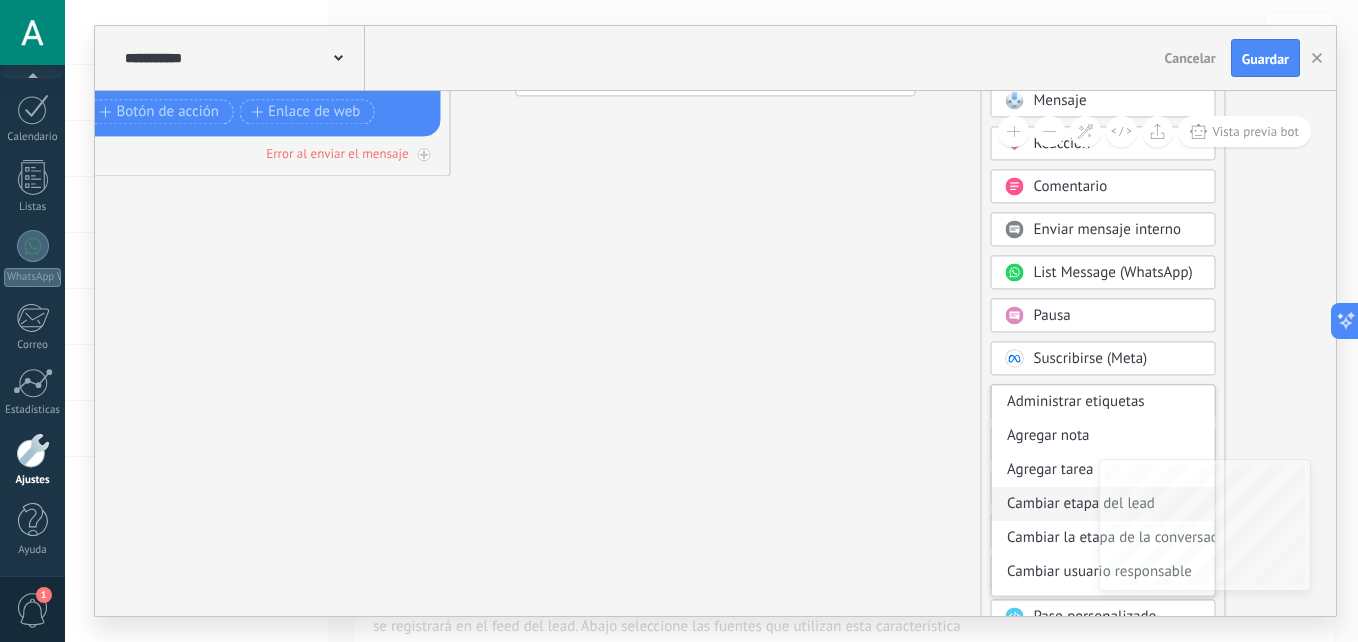 click on "Cambiar etapa del lead" at bounding box center (1103, 504) 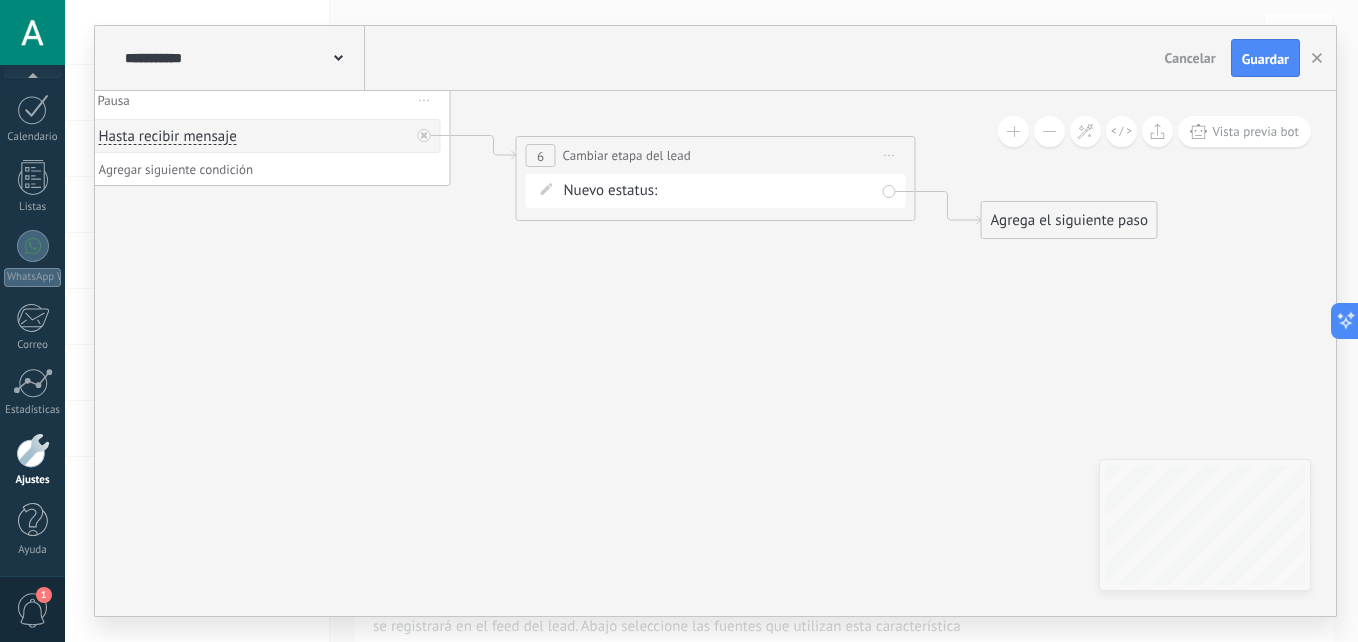 click on "Cualificado Nueva consulta Especialista asignado Cita confirmada Tratamiento indicado Cita completada – ganado Cita cancelada – perdido" at bounding box center (0, 0) 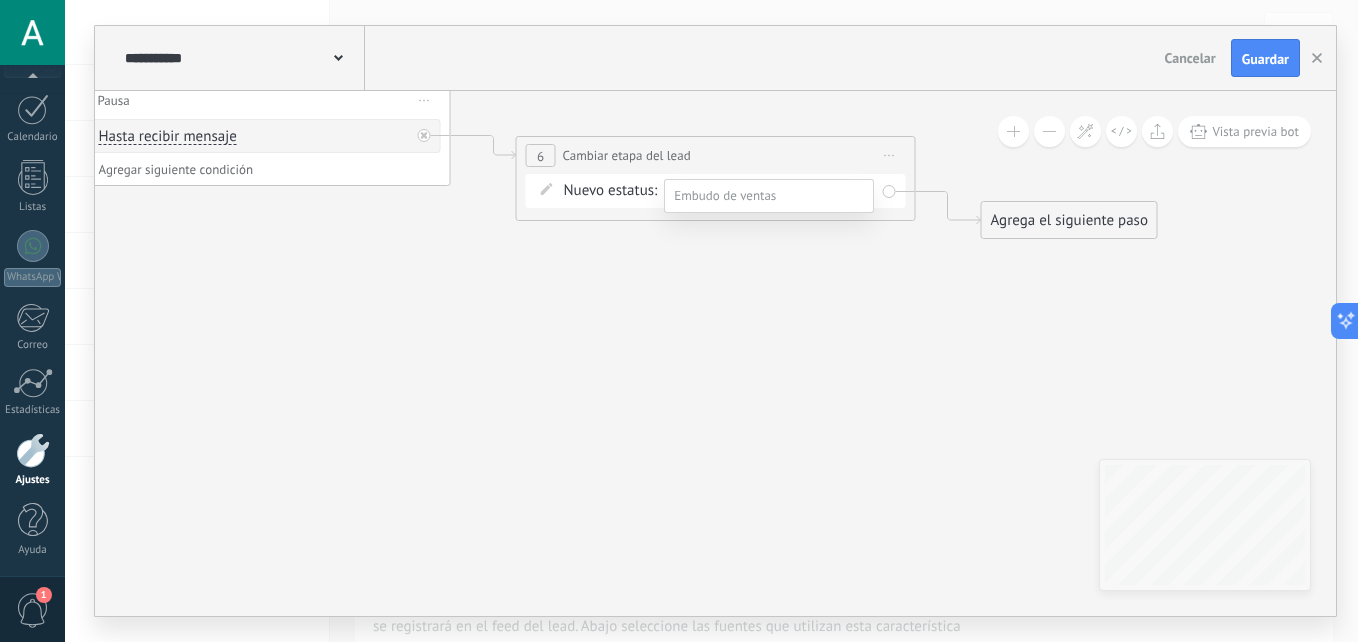 click at bounding box center [711, 321] 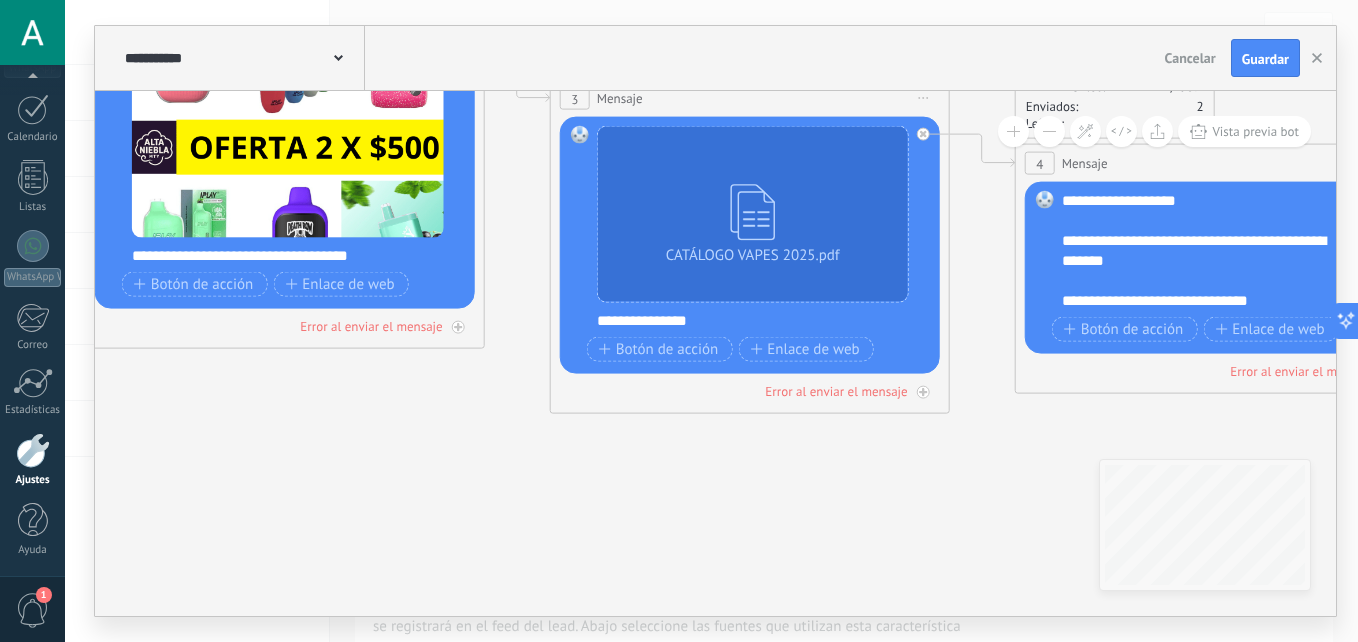 click on "**********" at bounding box center (763, 321) 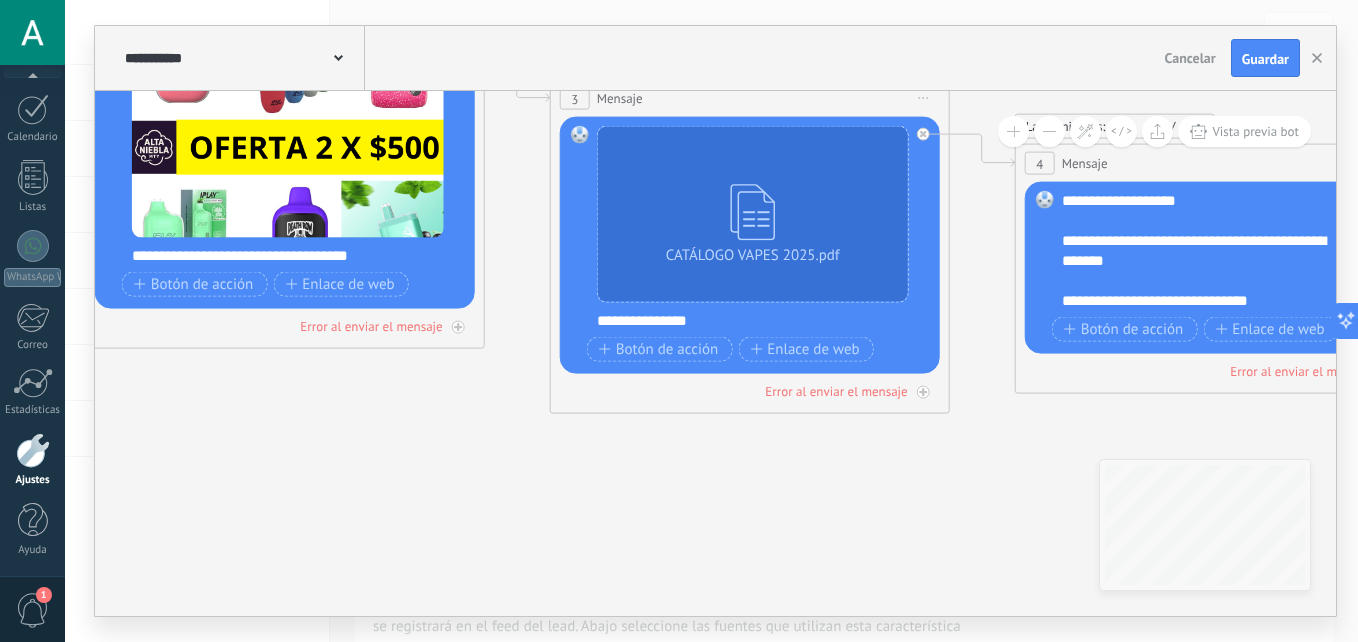 drag, startPoint x: 684, startPoint y: 321, endPoint x: 652, endPoint y: 320, distance: 32.01562 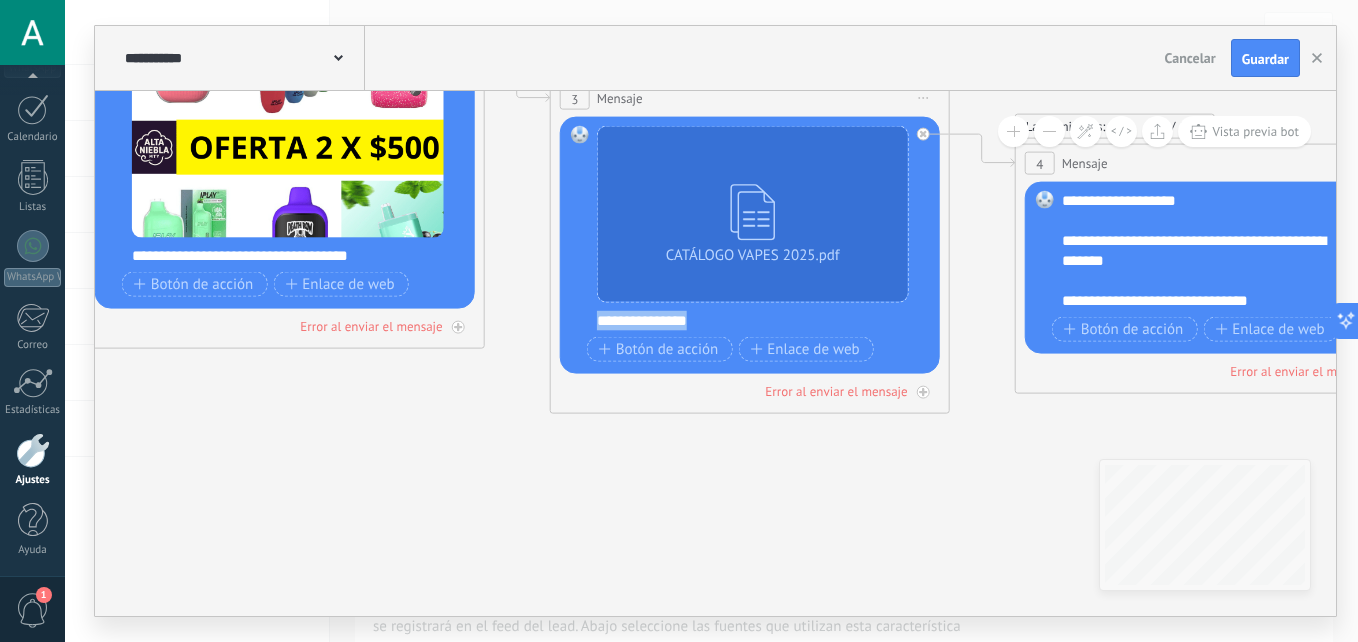 drag, startPoint x: 702, startPoint y: 321, endPoint x: 600, endPoint y: 325, distance: 102.0784 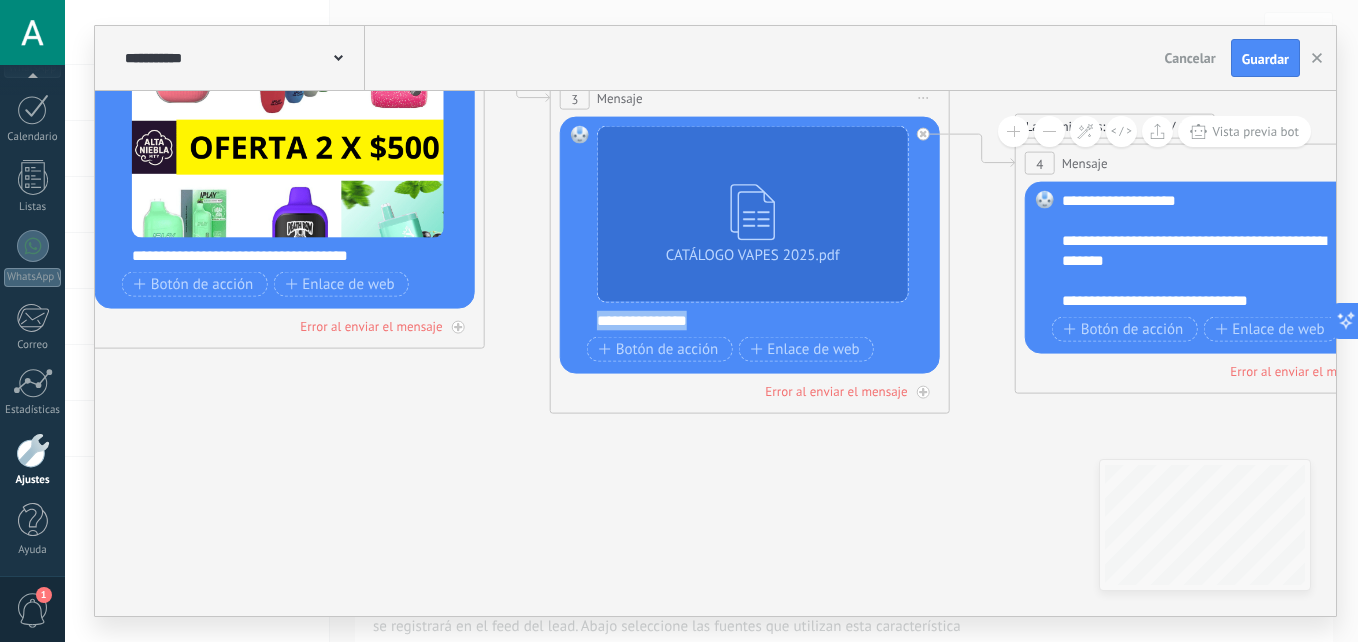 click on "**********" at bounding box center [763, 321] 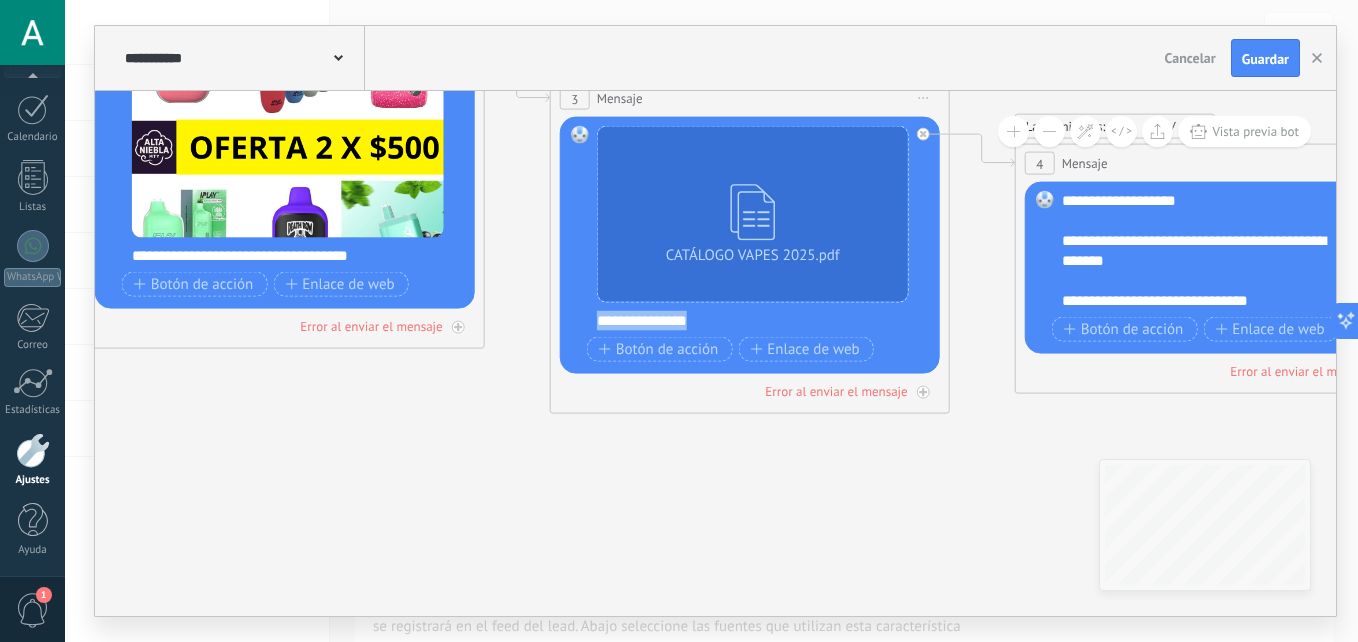 type 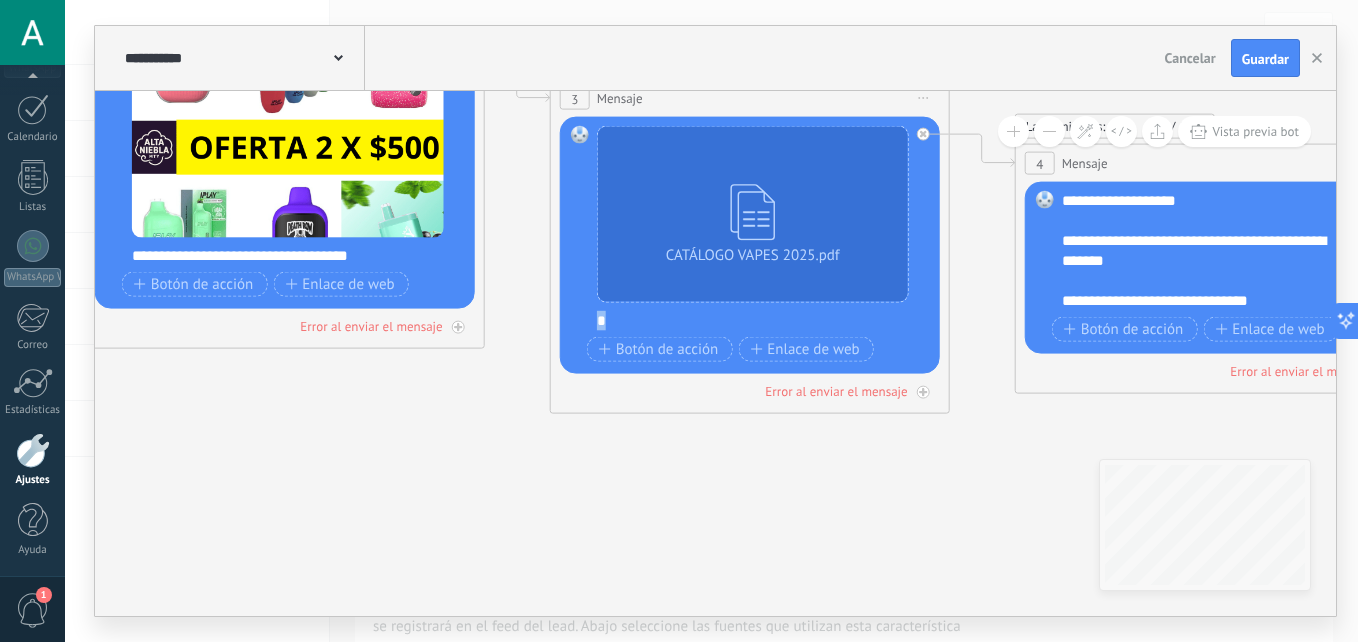 copy on "*" 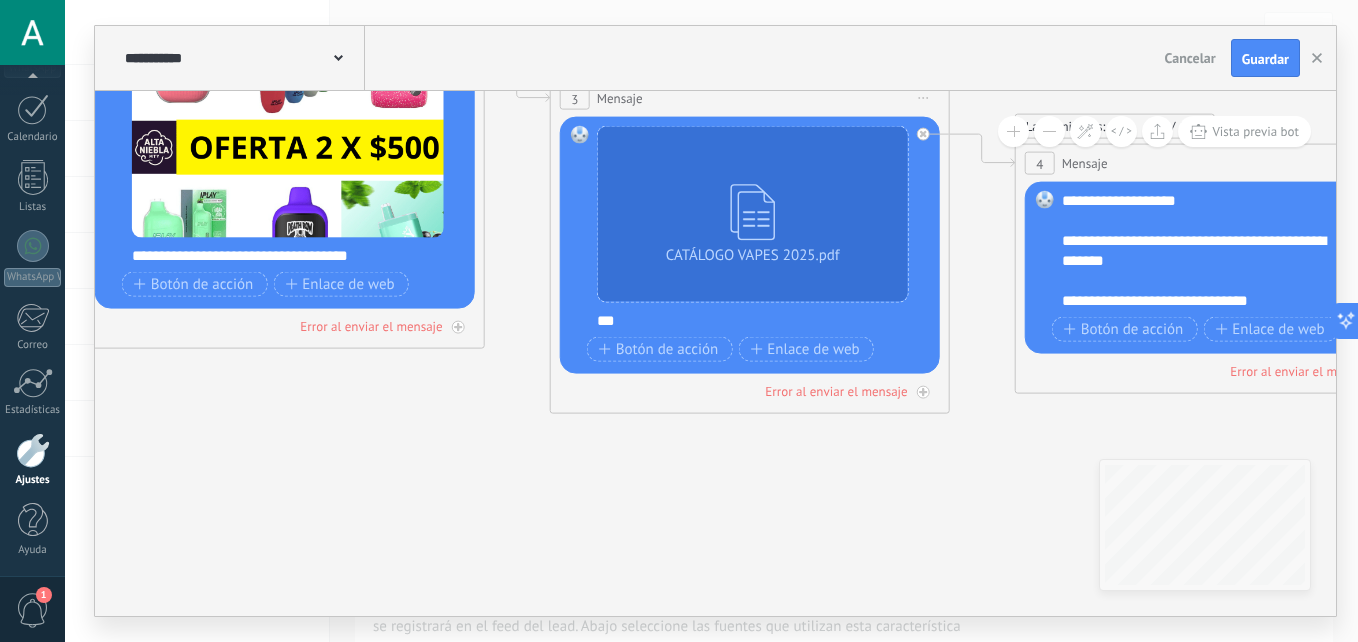 click on "***" at bounding box center (763, 321) 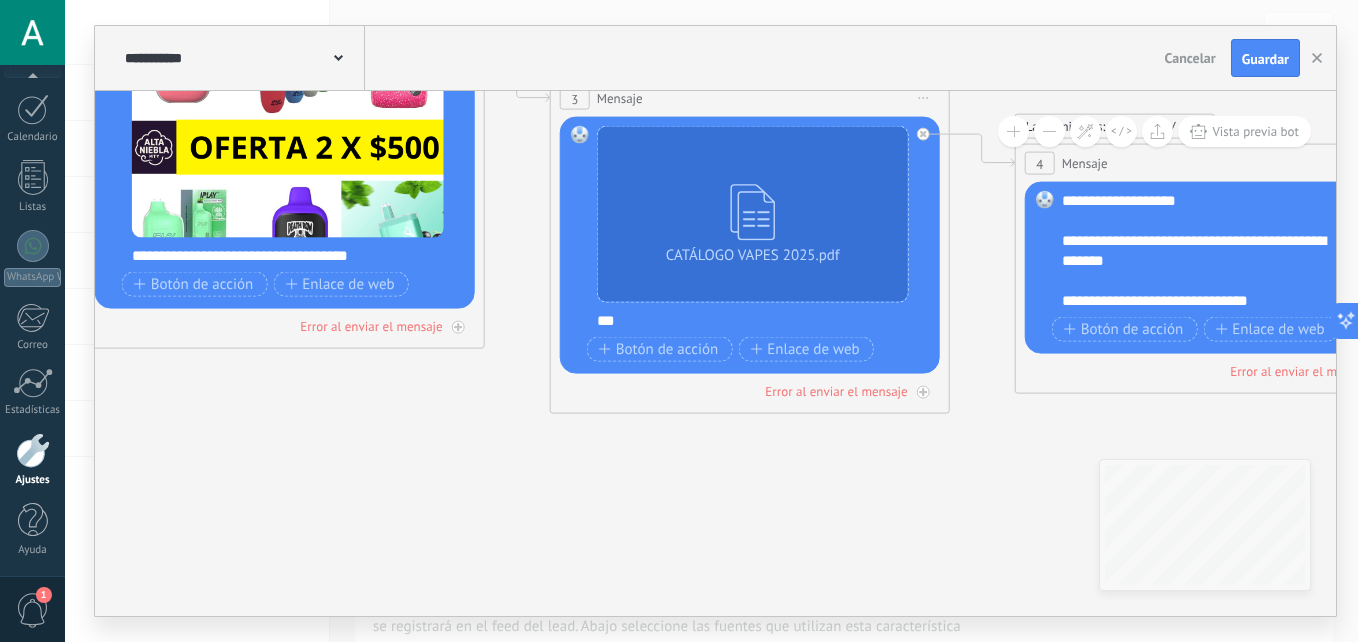 click on "***" at bounding box center [763, 321] 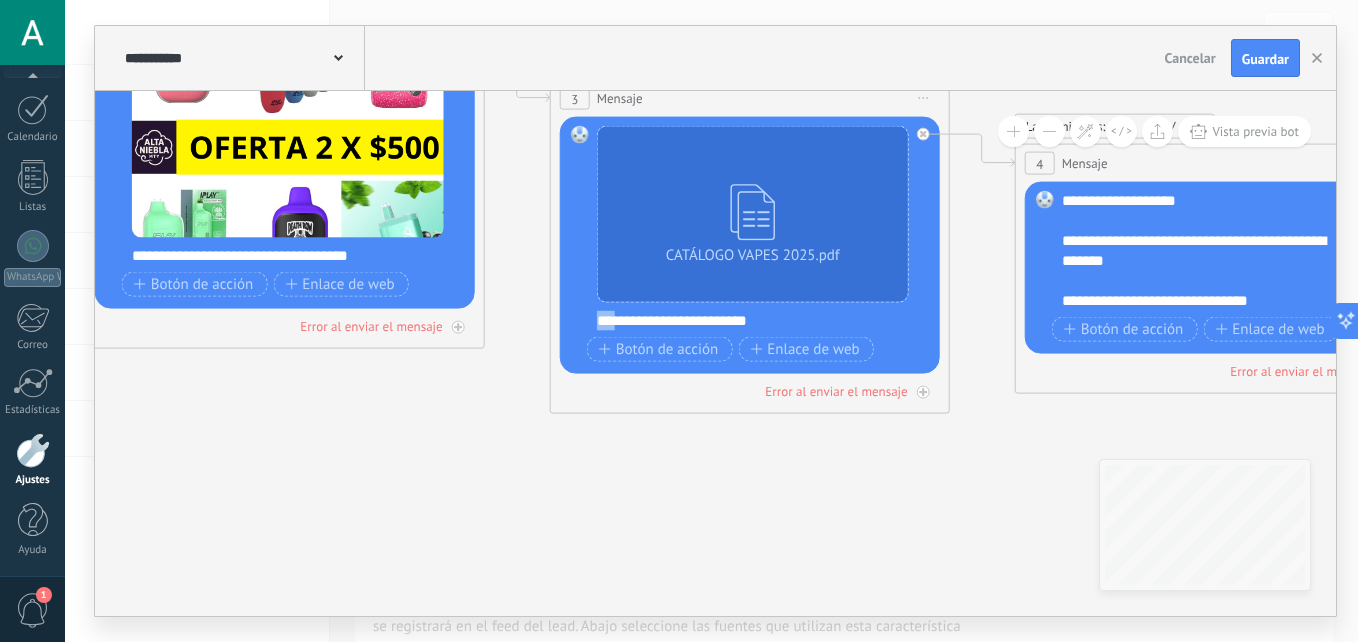 drag, startPoint x: 624, startPoint y: 323, endPoint x: 591, endPoint y: 323, distance: 33 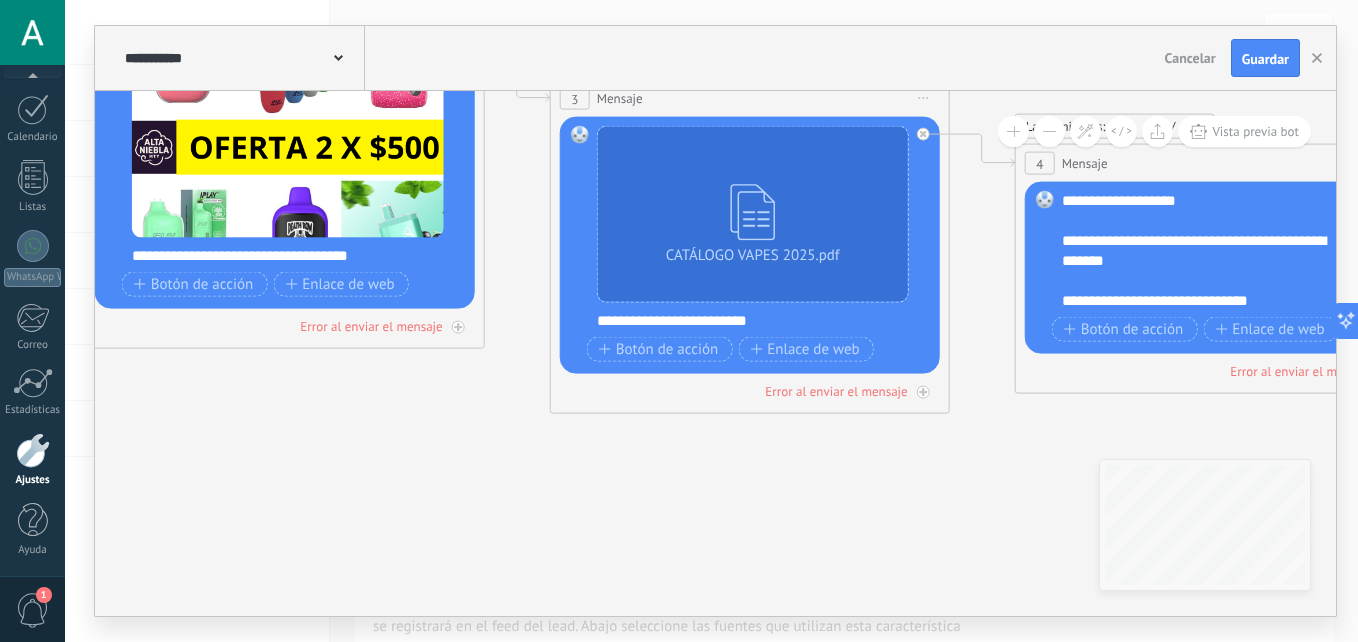 click on "**********" at bounding box center [763, 321] 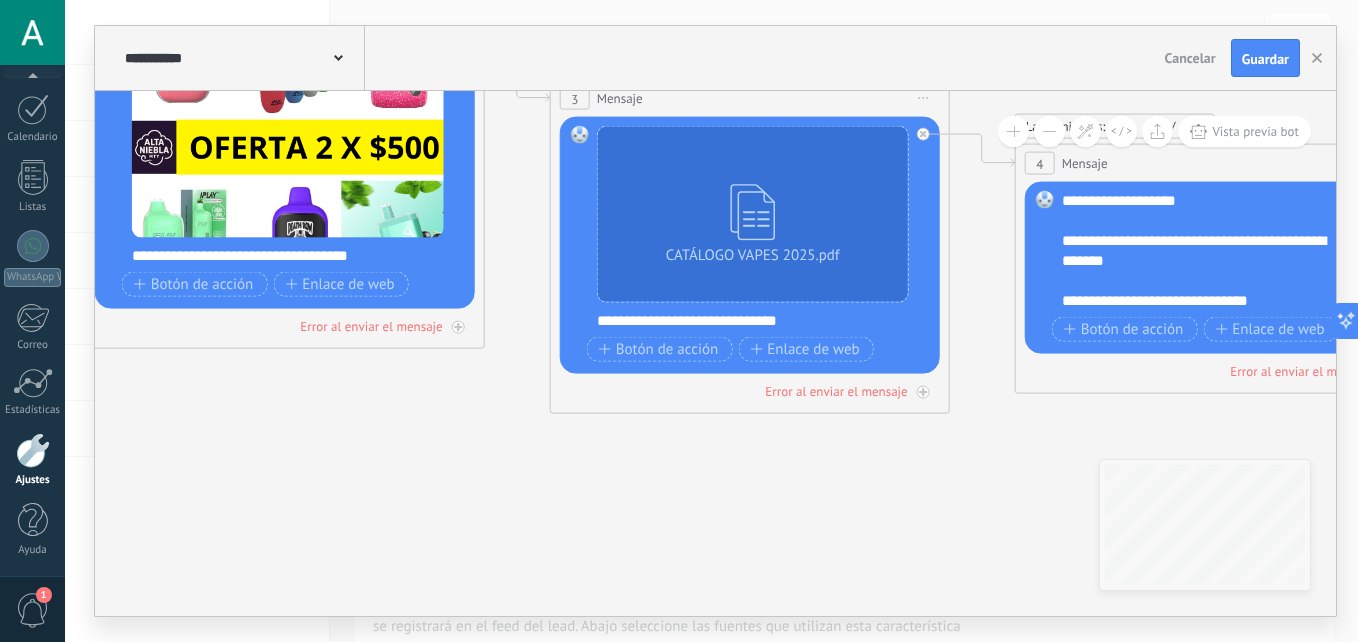 click on "**********" at bounding box center (763, 321) 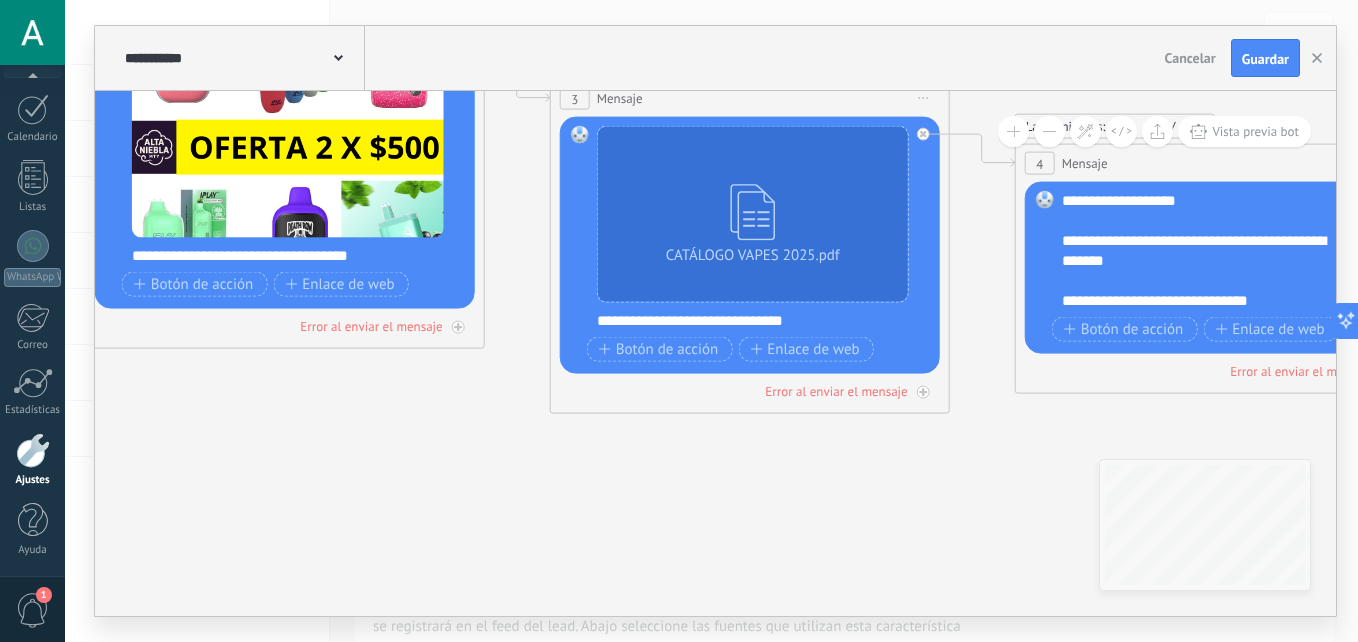 click on "**********" at bounding box center (753, 246) 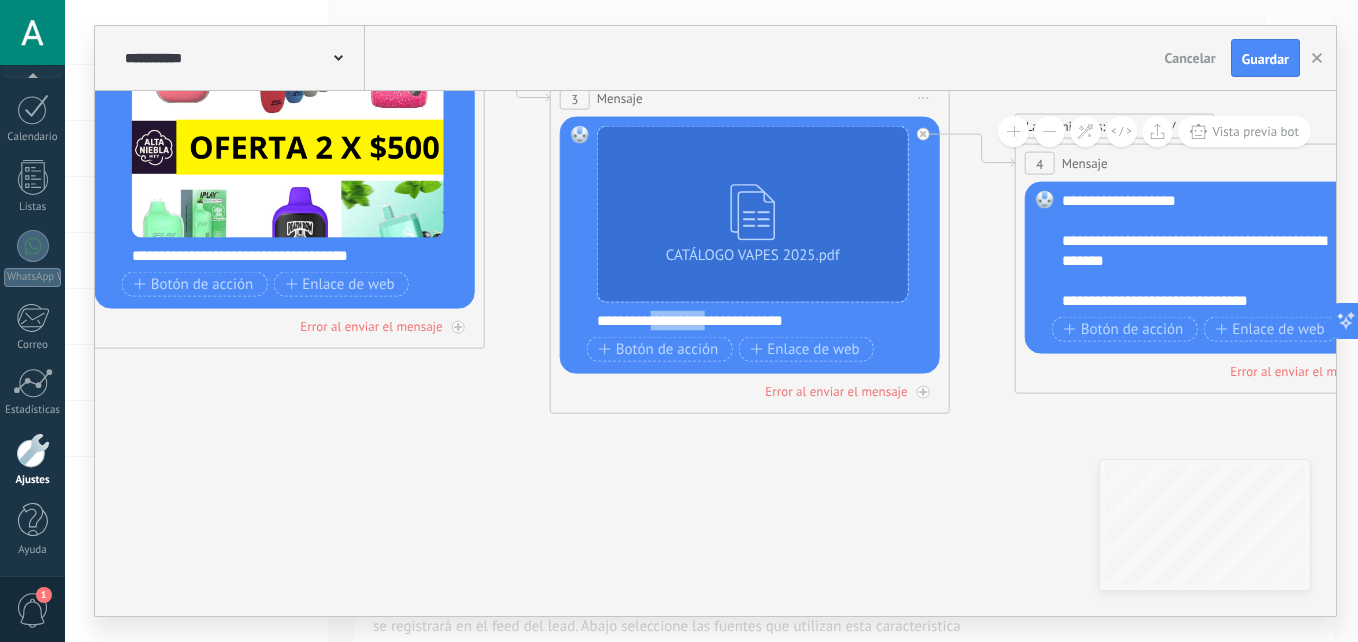 click on "**********" at bounding box center [763, 321] 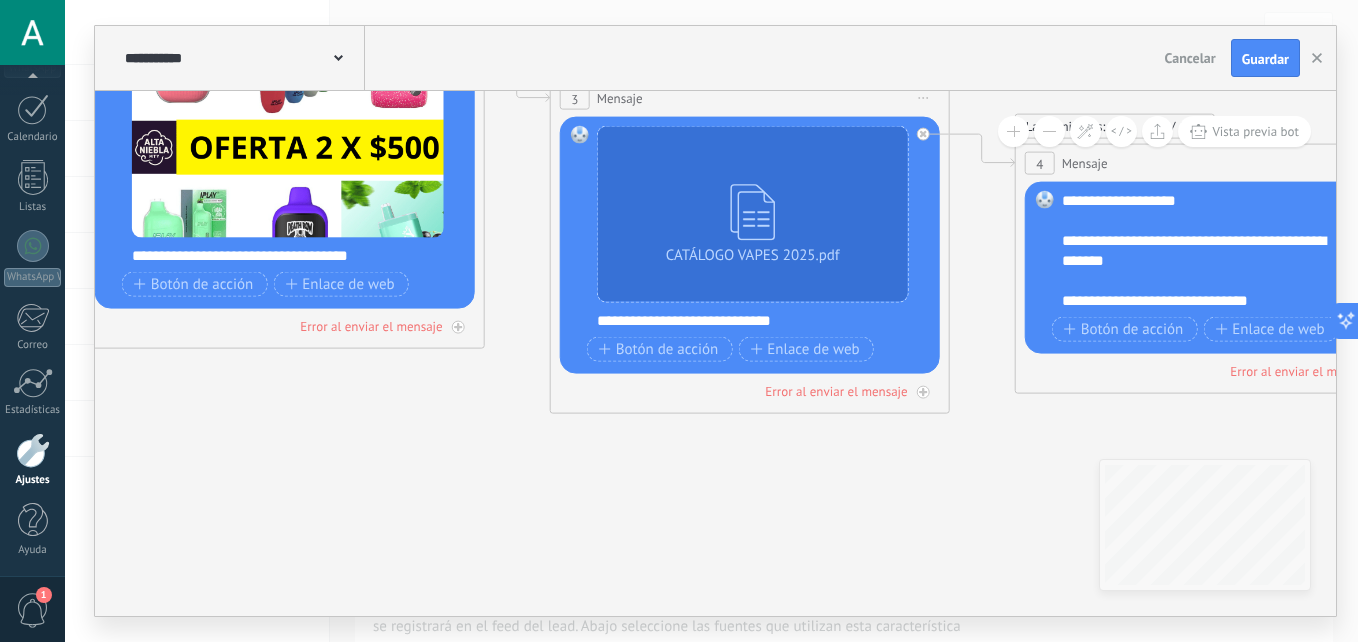 click on "**********" at bounding box center (763, 321) 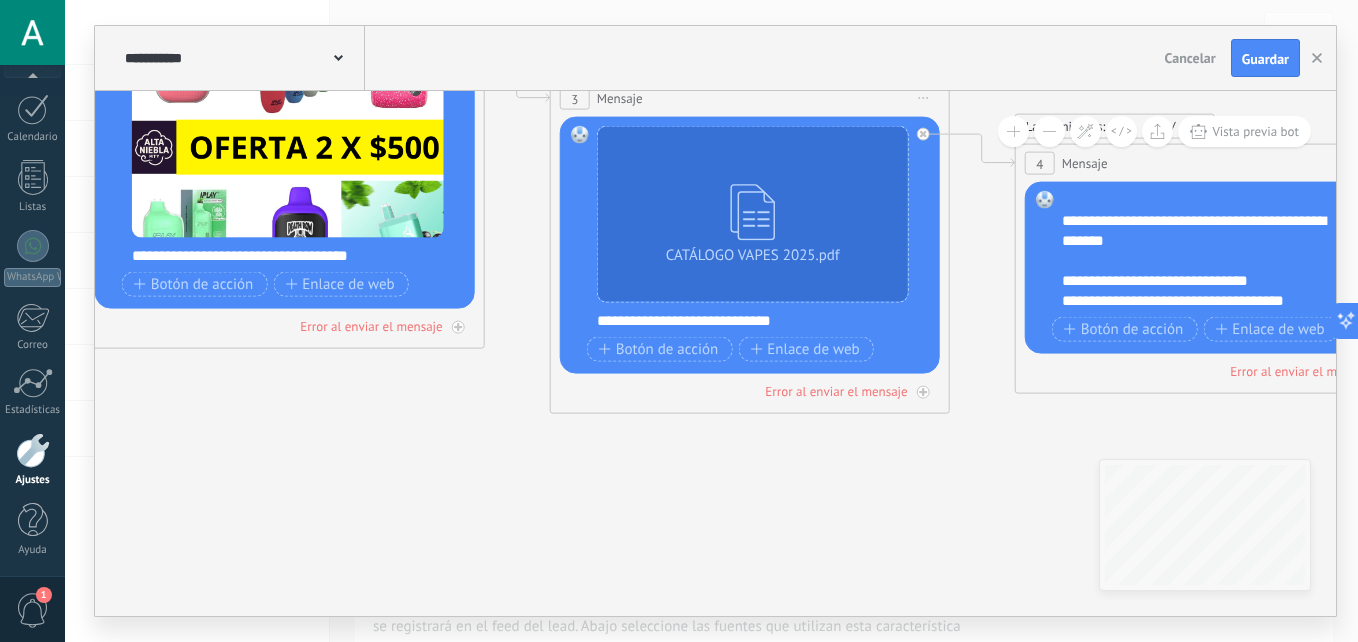 scroll, scrollTop: 20, scrollLeft: 0, axis: vertical 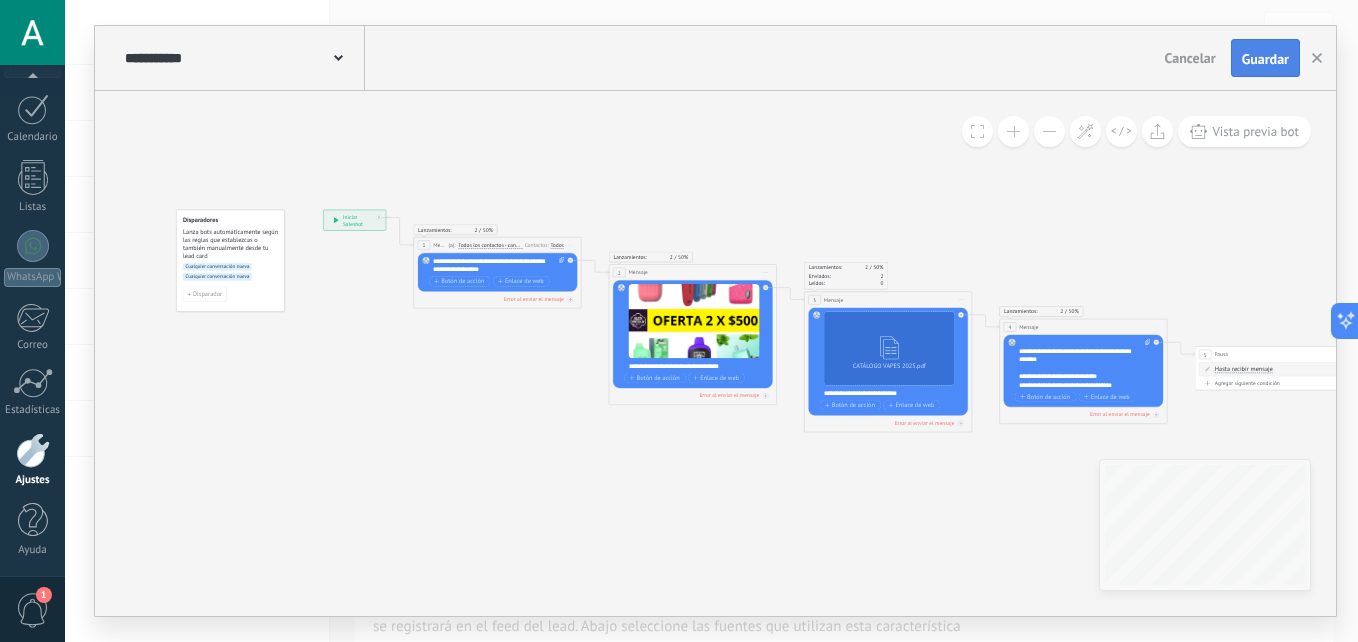 click on "Guardar" at bounding box center [1265, 59] 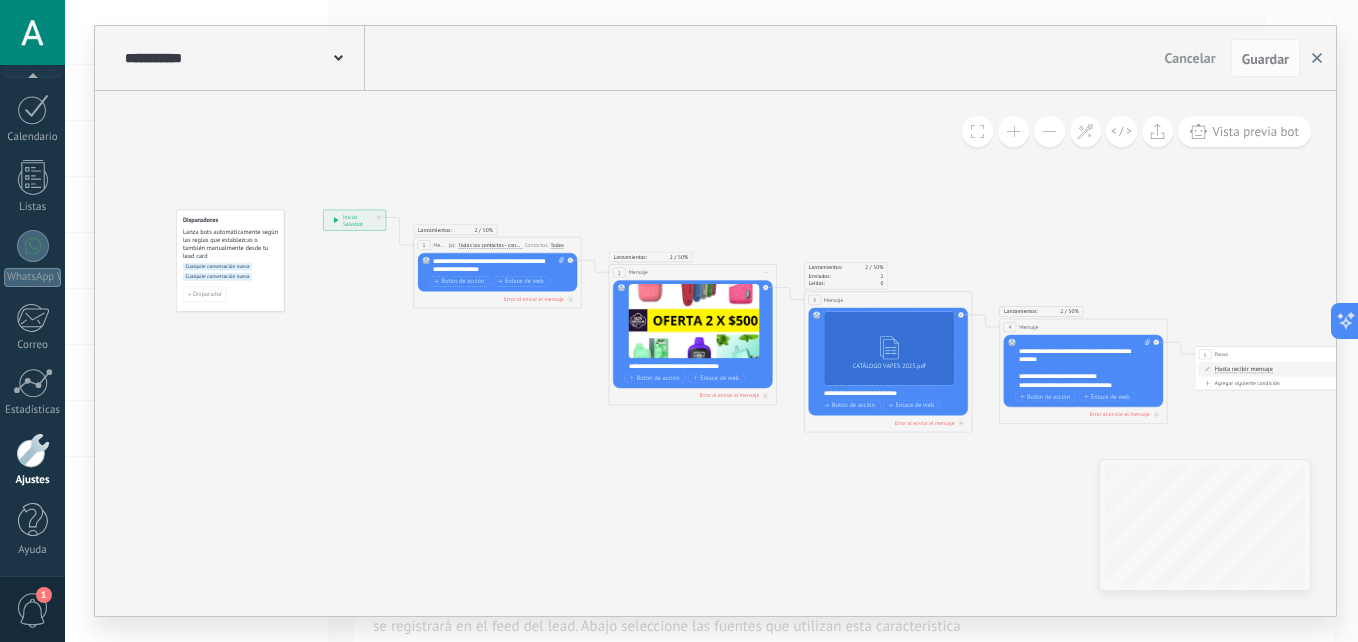 click 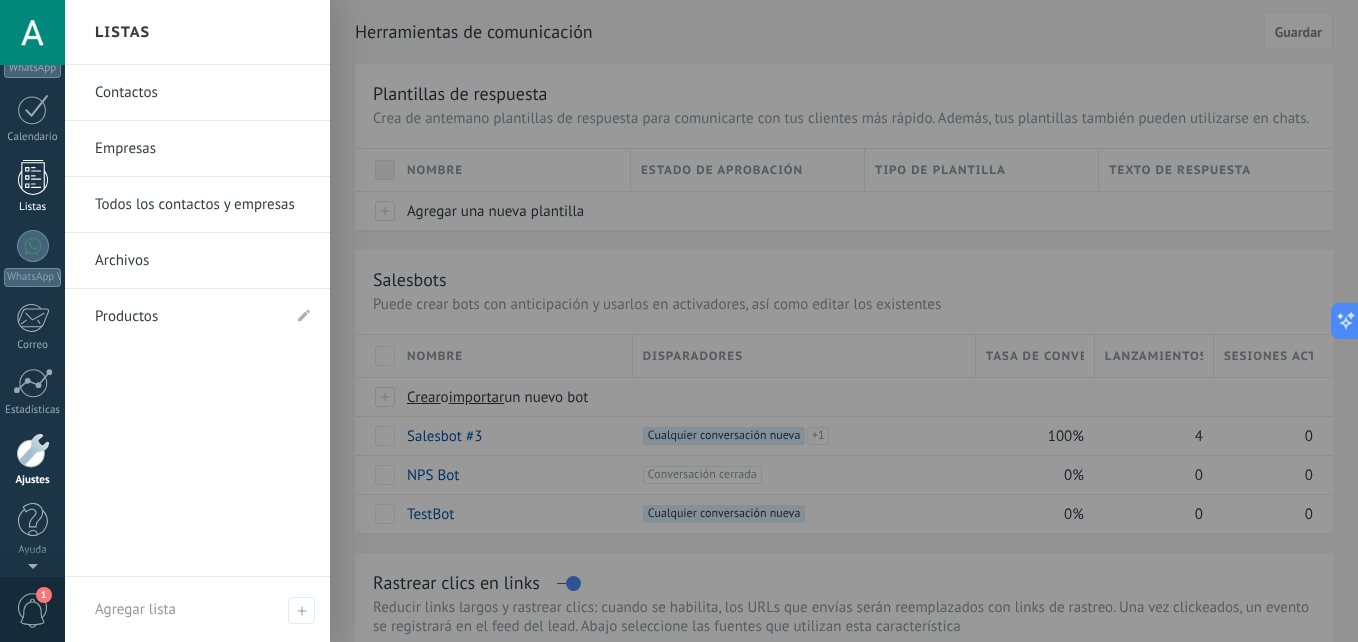 scroll, scrollTop: 0, scrollLeft: 0, axis: both 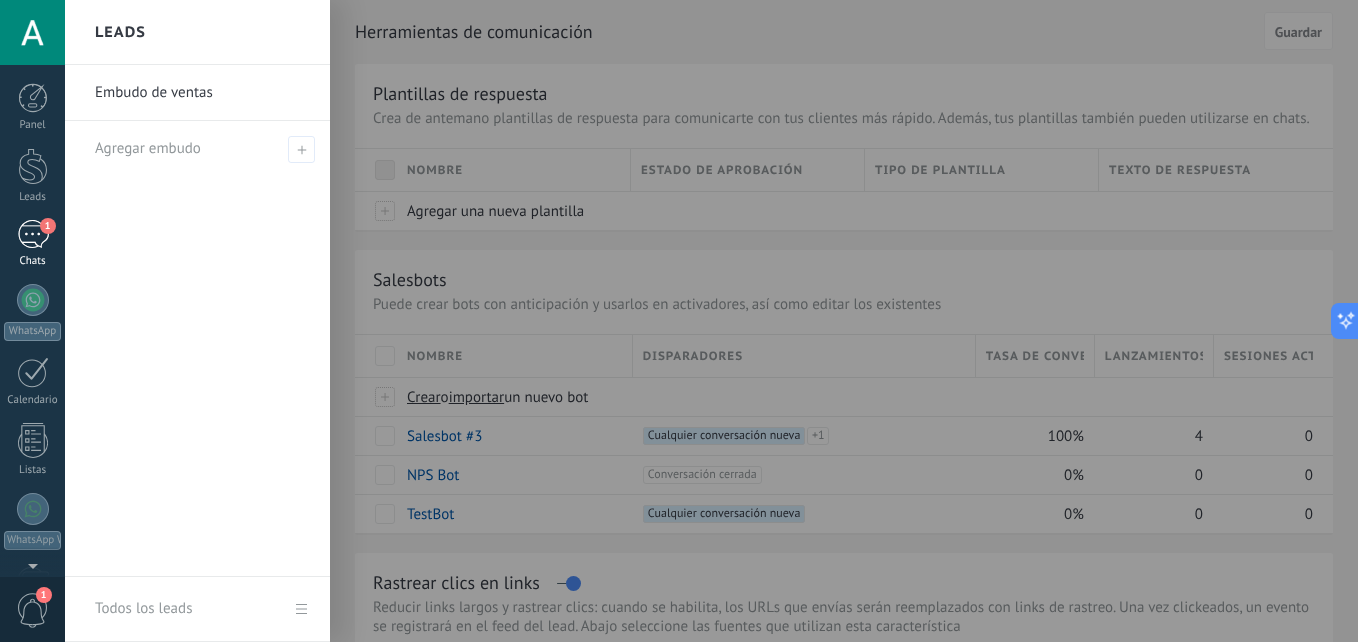 click on "1" at bounding box center [33, 234] 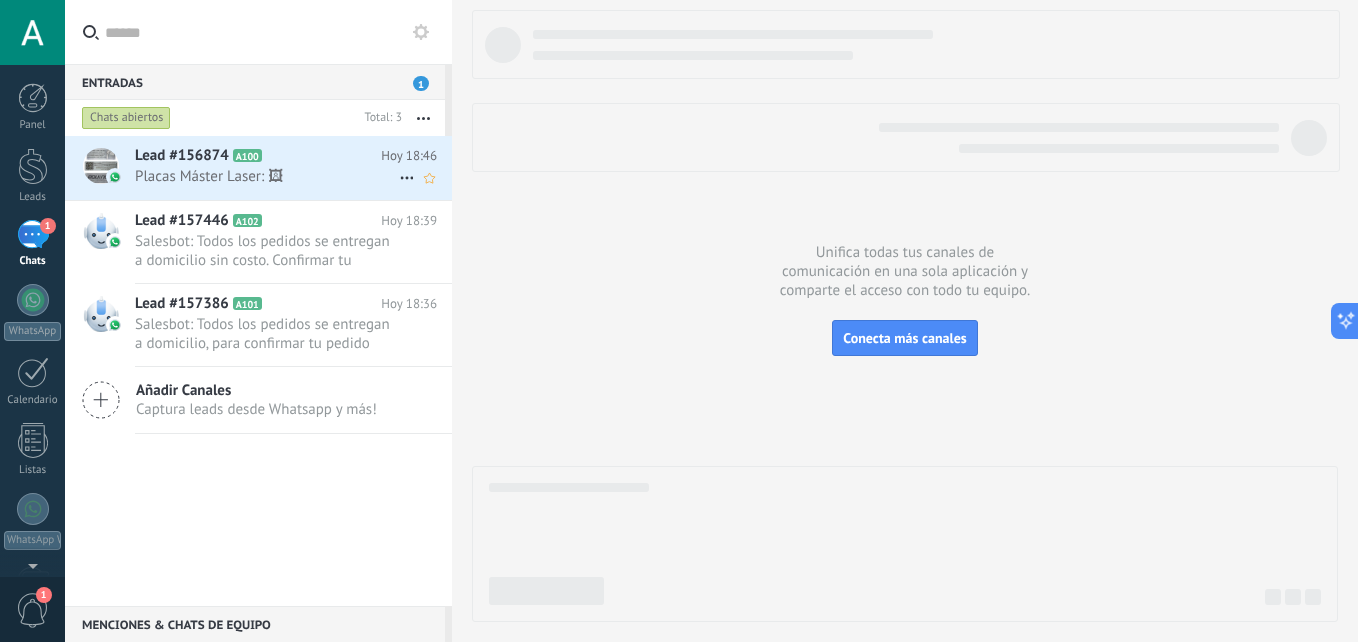 click on "Lead #[NUMBER]
A100
Hoy [TIME]
Placas Máster Laser: 🖼" at bounding box center (293, 167) 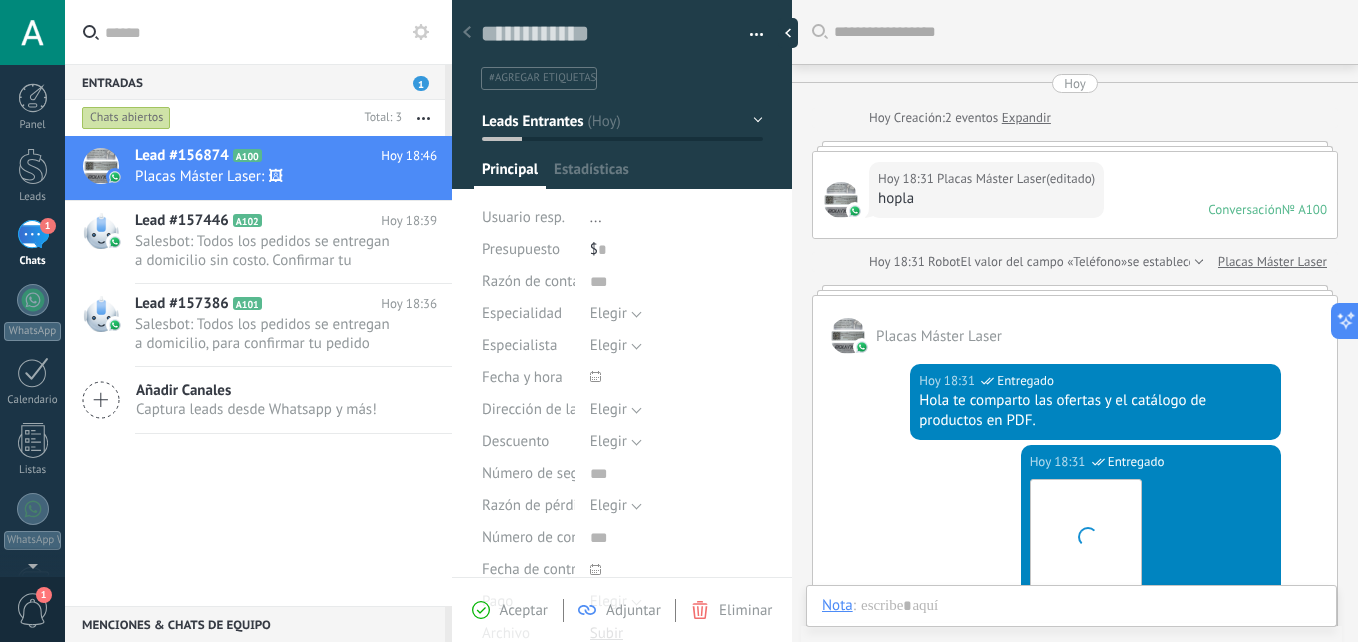 type on "**********" 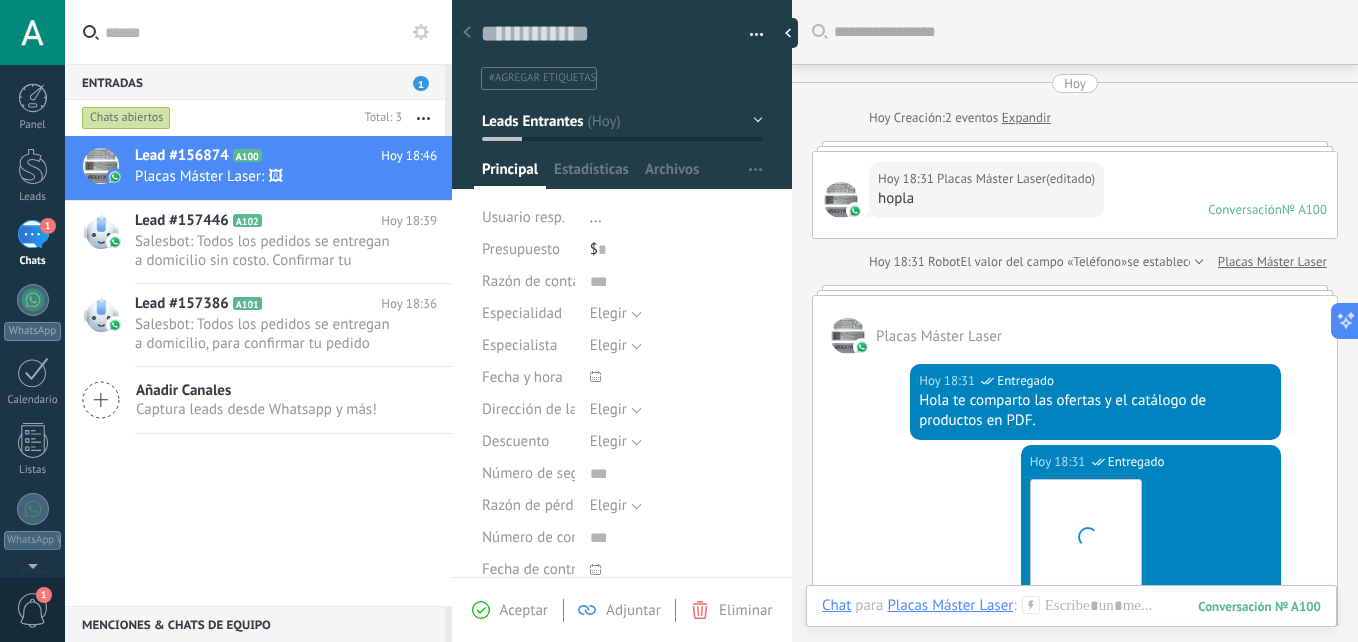 scroll, scrollTop: 30, scrollLeft: 0, axis: vertical 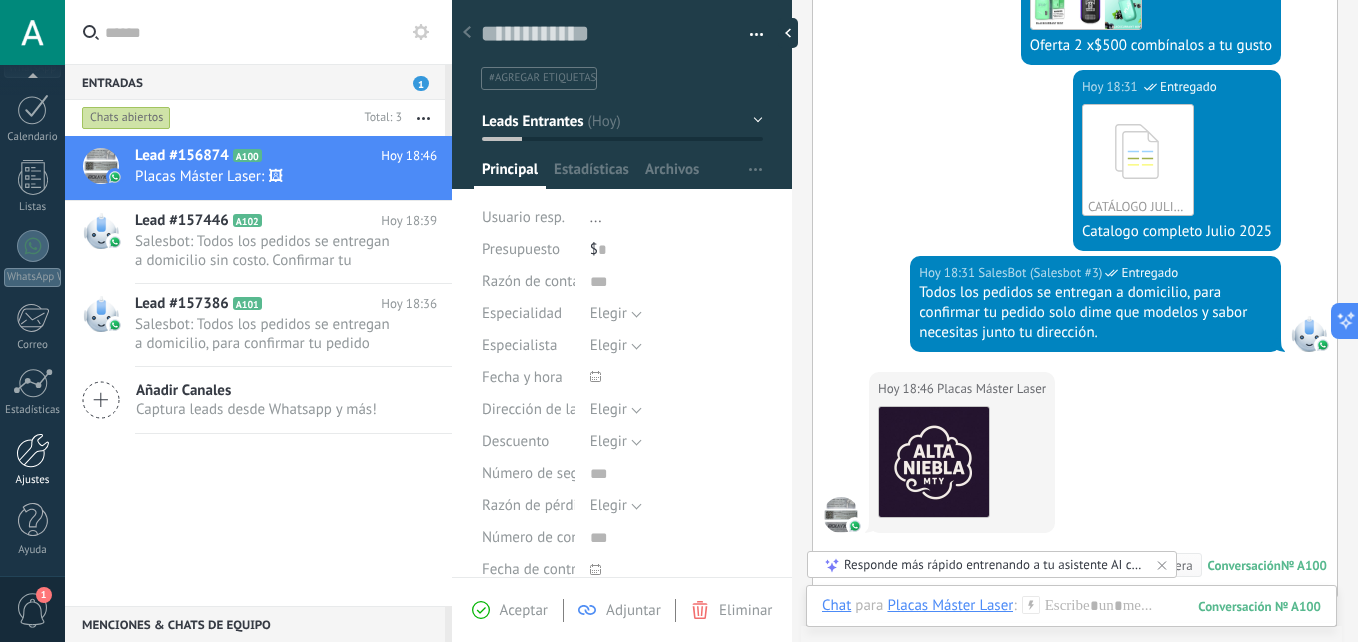 click at bounding box center [33, 450] 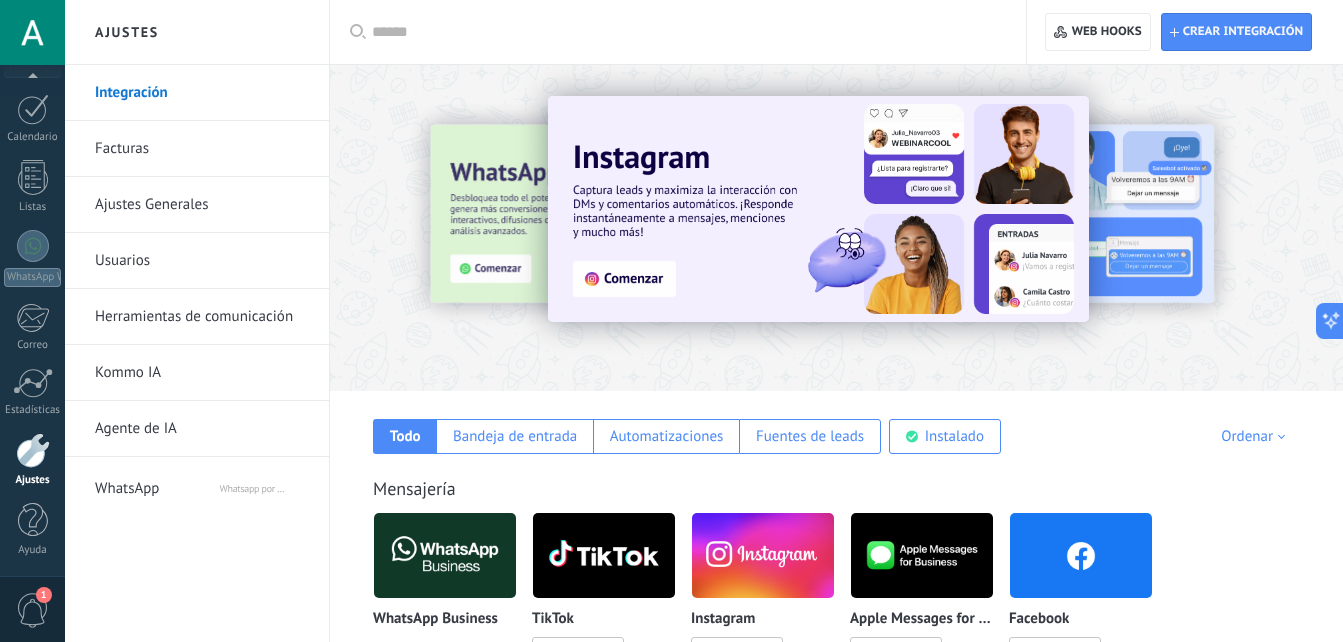 click on "Kommo IA" at bounding box center [202, 373] 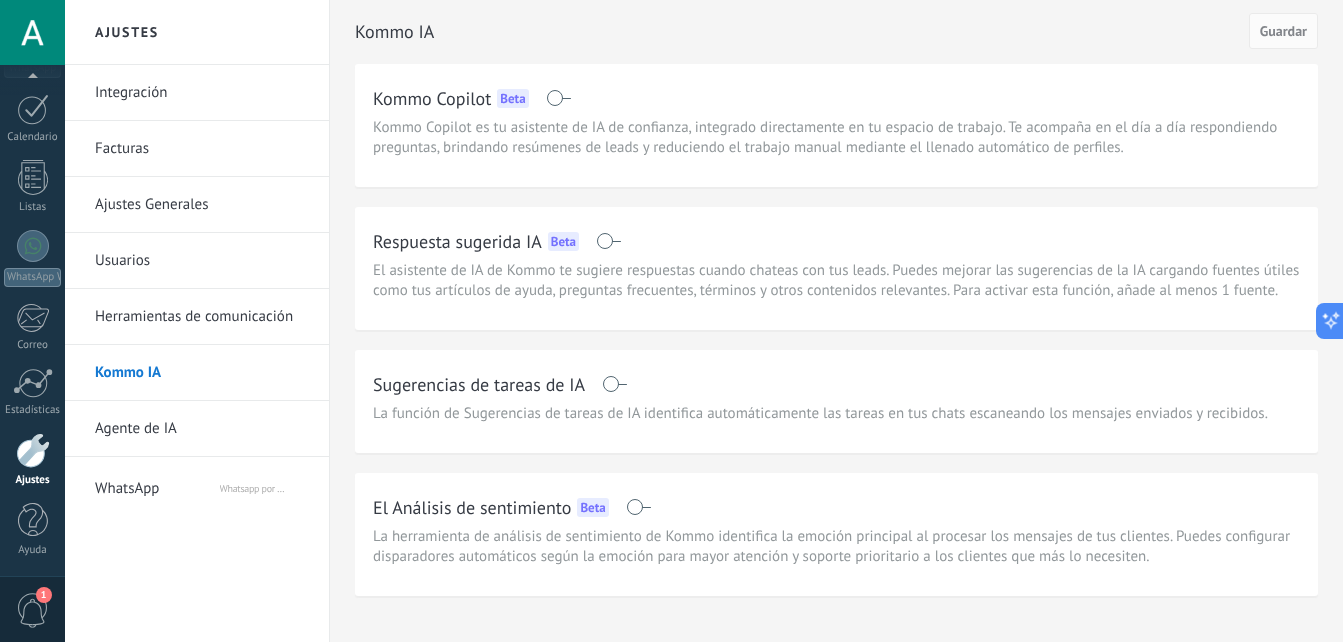 click on "Herramientas de comunicación" at bounding box center (202, 317) 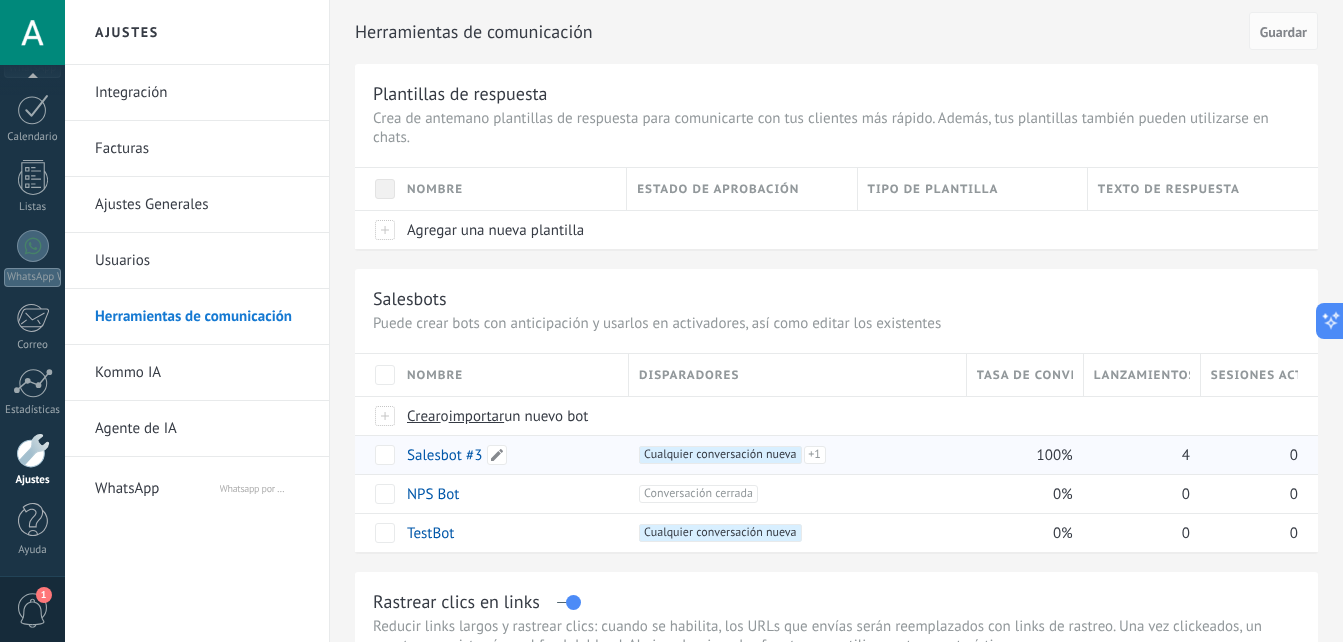 click on "Salesbot #3" at bounding box center [444, 455] 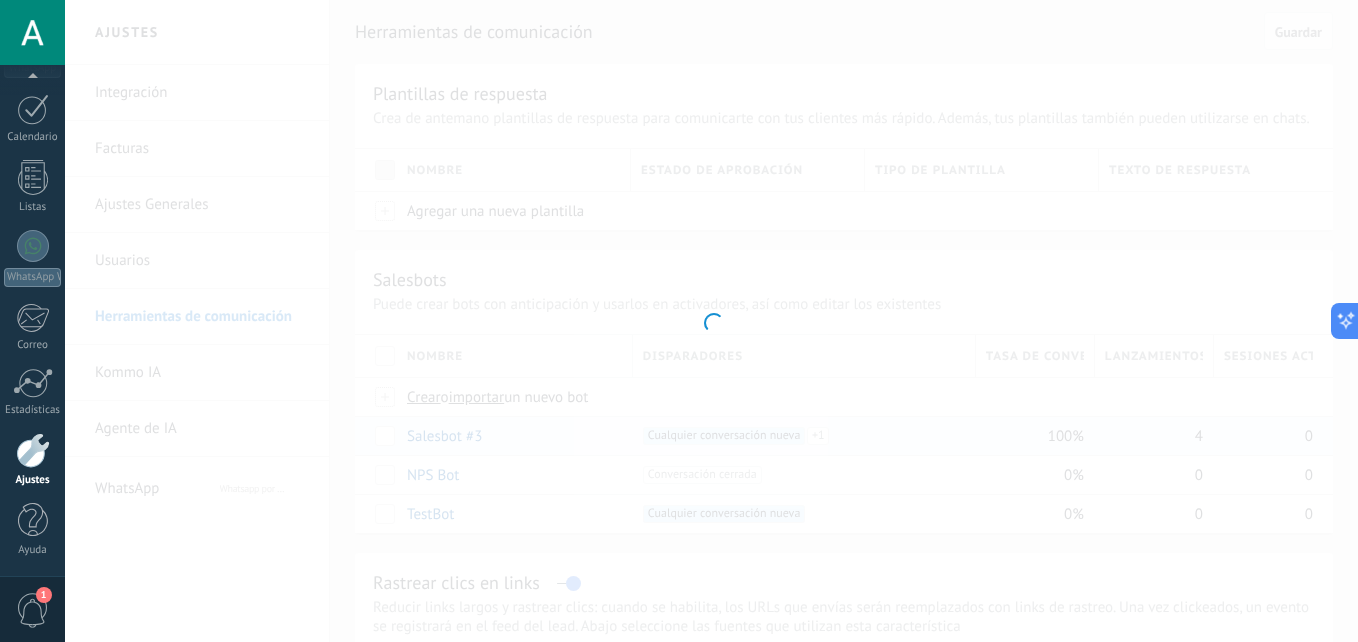 type on "**********" 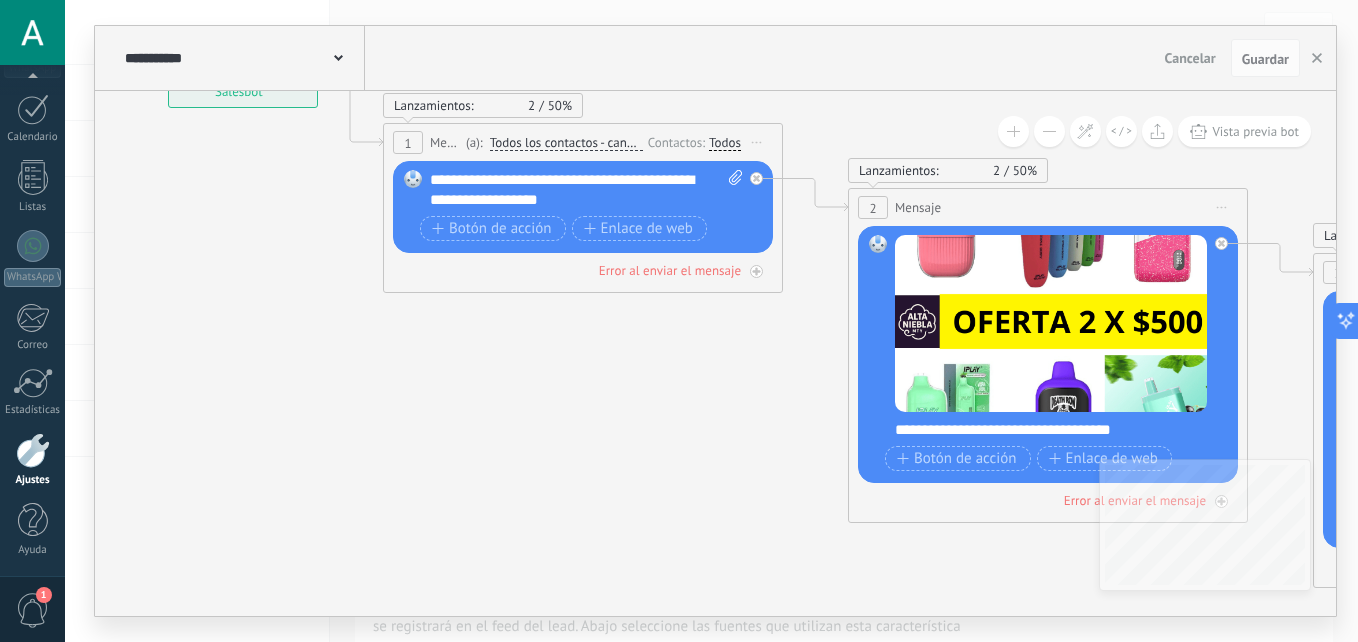 drag, startPoint x: 906, startPoint y: 534, endPoint x: 553, endPoint y: 351, distance: 397.6154 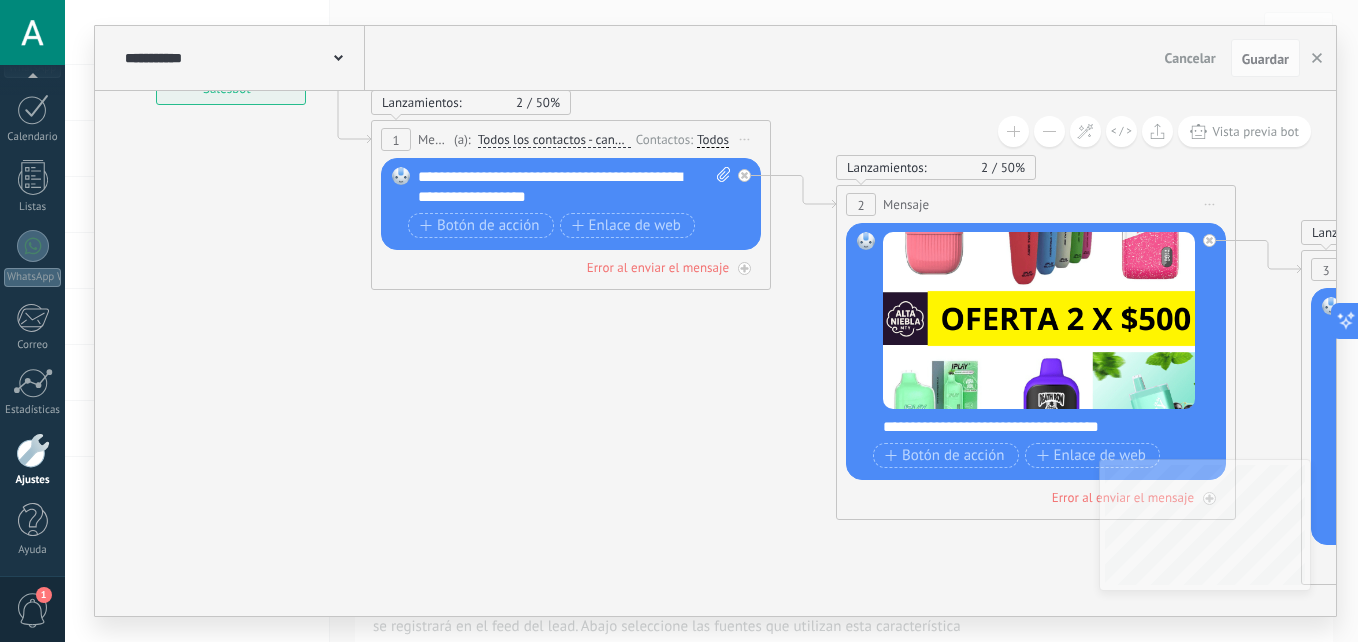 drag, startPoint x: 666, startPoint y: 458, endPoint x: 272, endPoint y: 274, distance: 434.8471 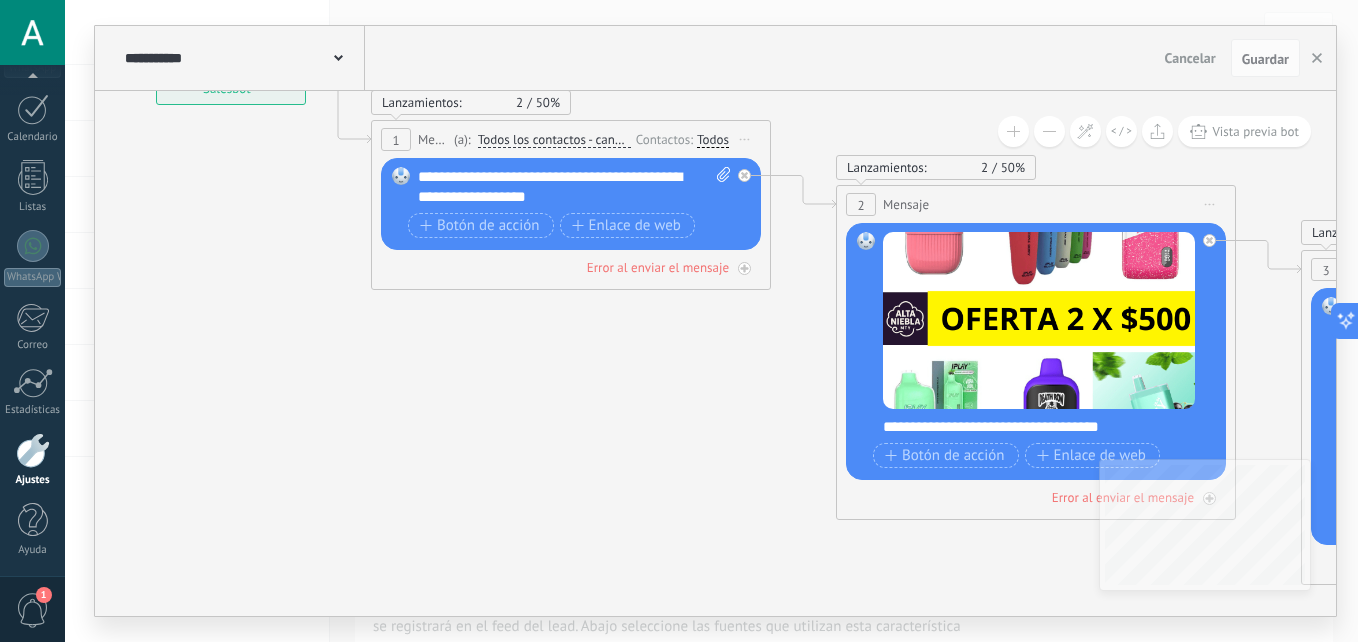 click 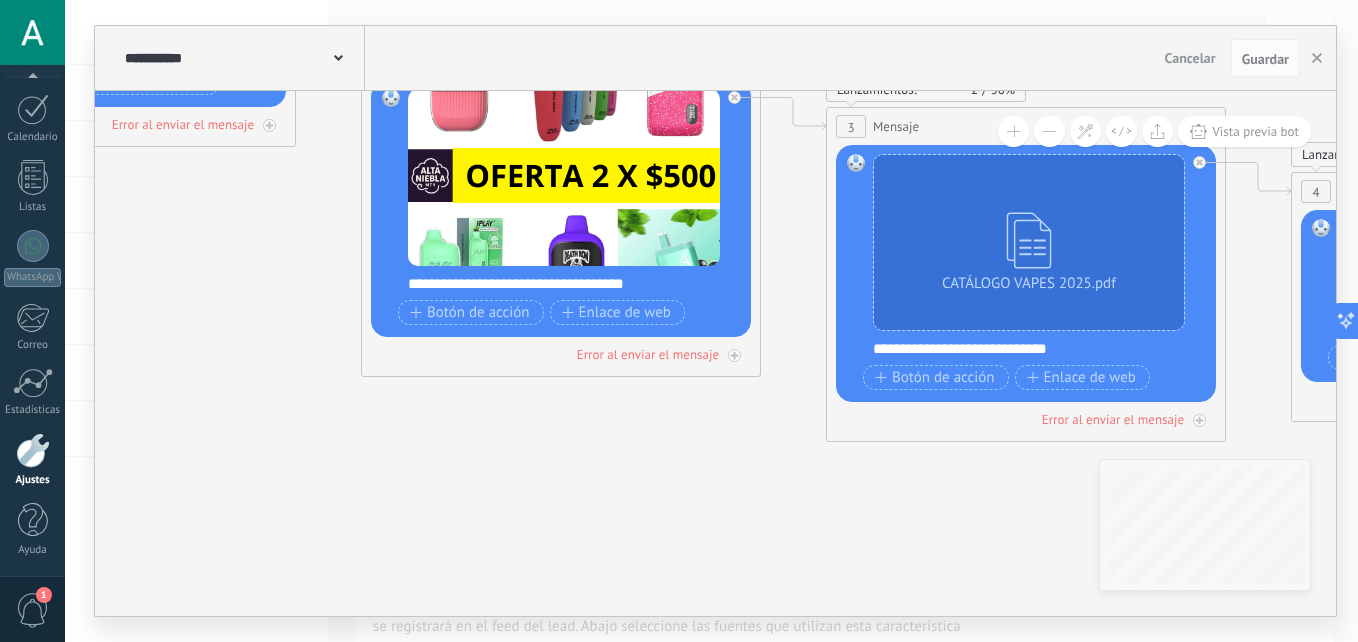 drag, startPoint x: 869, startPoint y: 386, endPoint x: 658, endPoint y: 499, distance: 239.3533 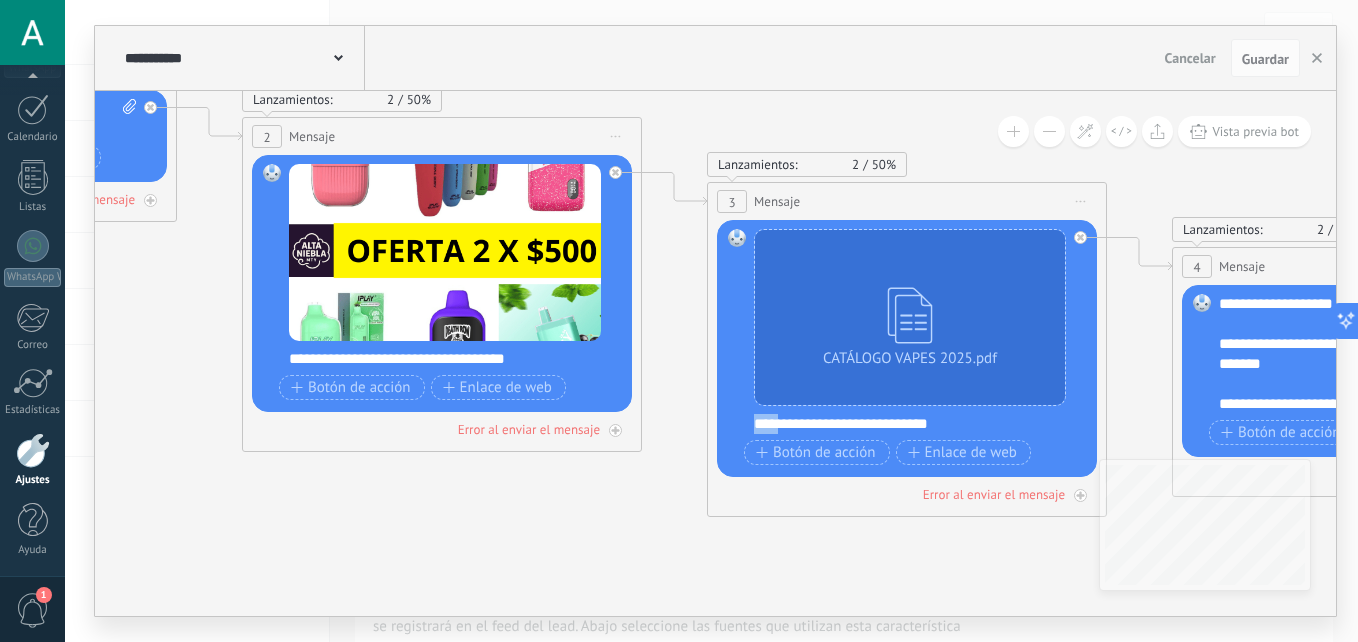 drag, startPoint x: 783, startPoint y: 422, endPoint x: 751, endPoint y: 423, distance: 32.01562 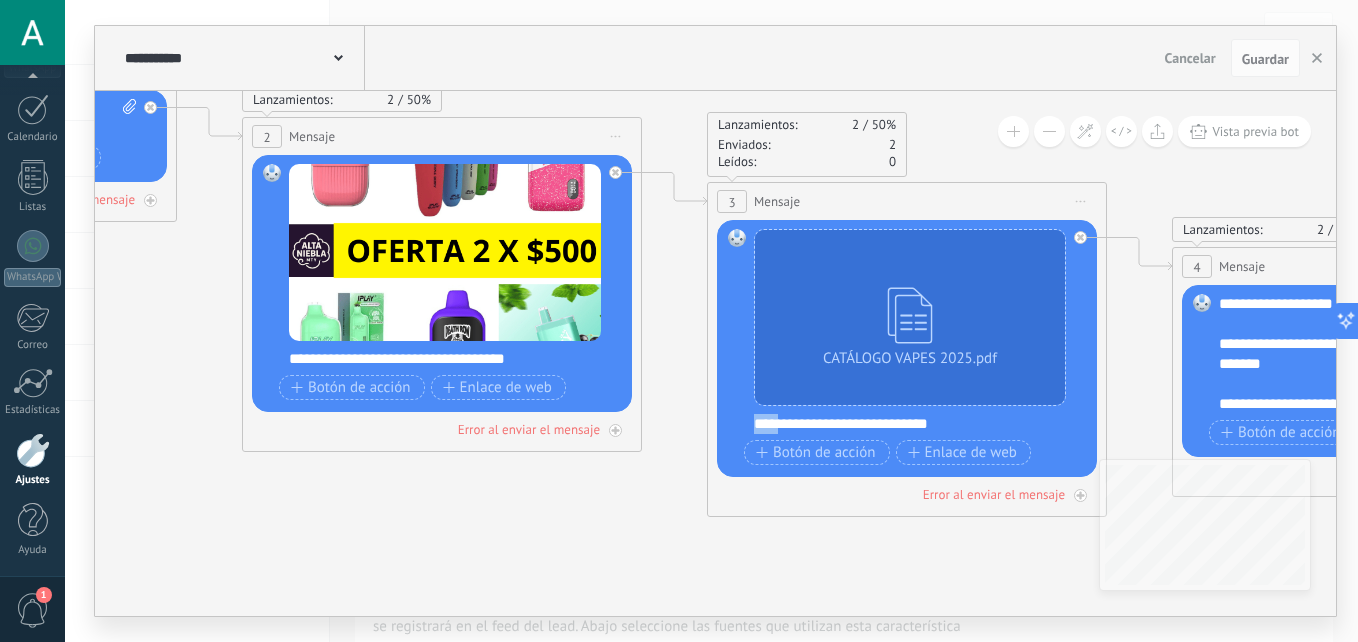 type 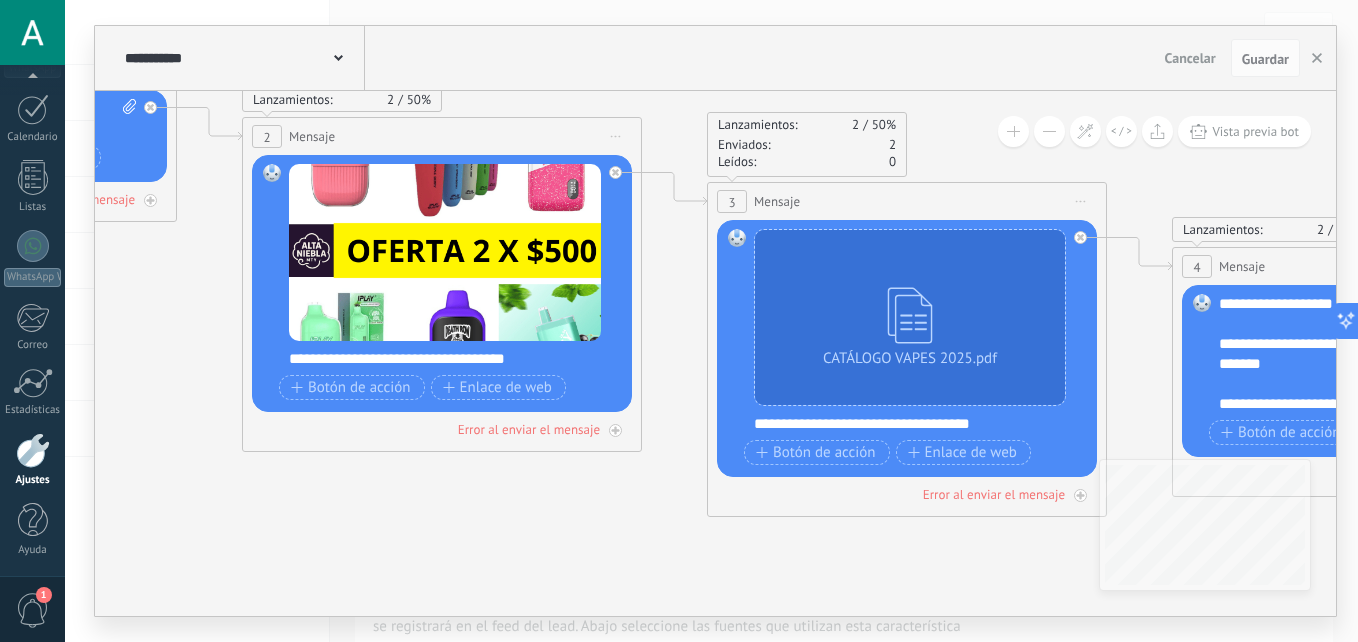 click on "**********" at bounding box center (920, 424) 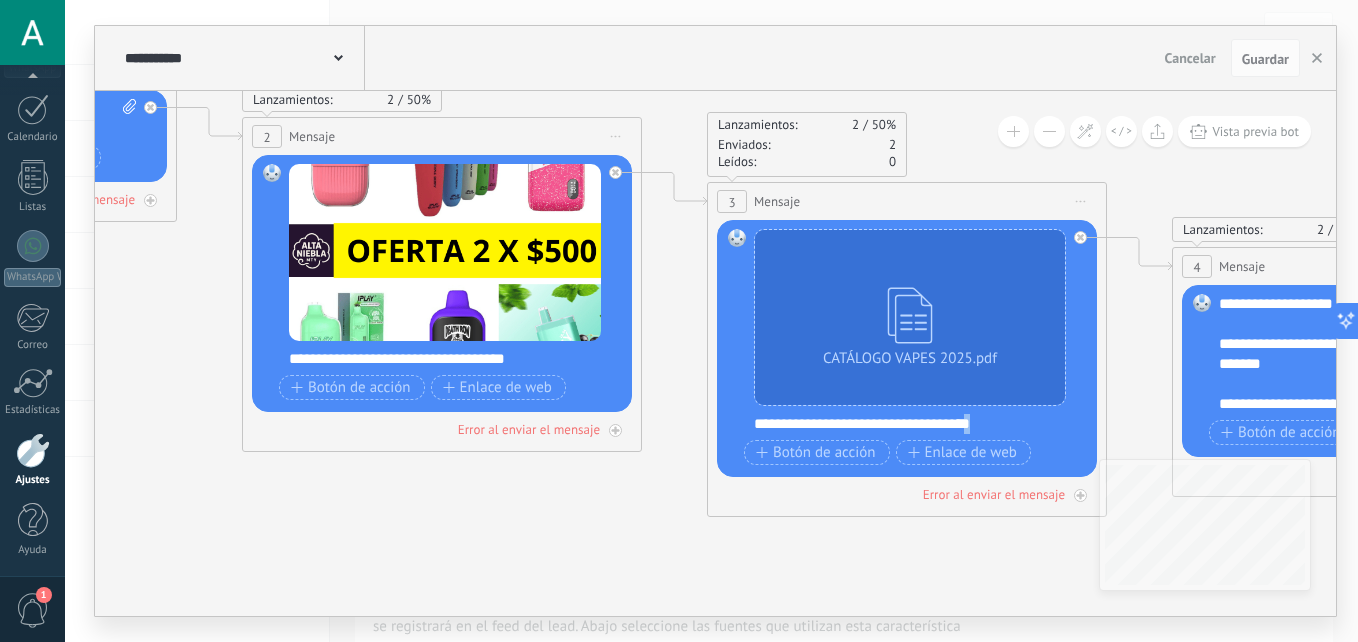 click on "**********" at bounding box center [920, 424] 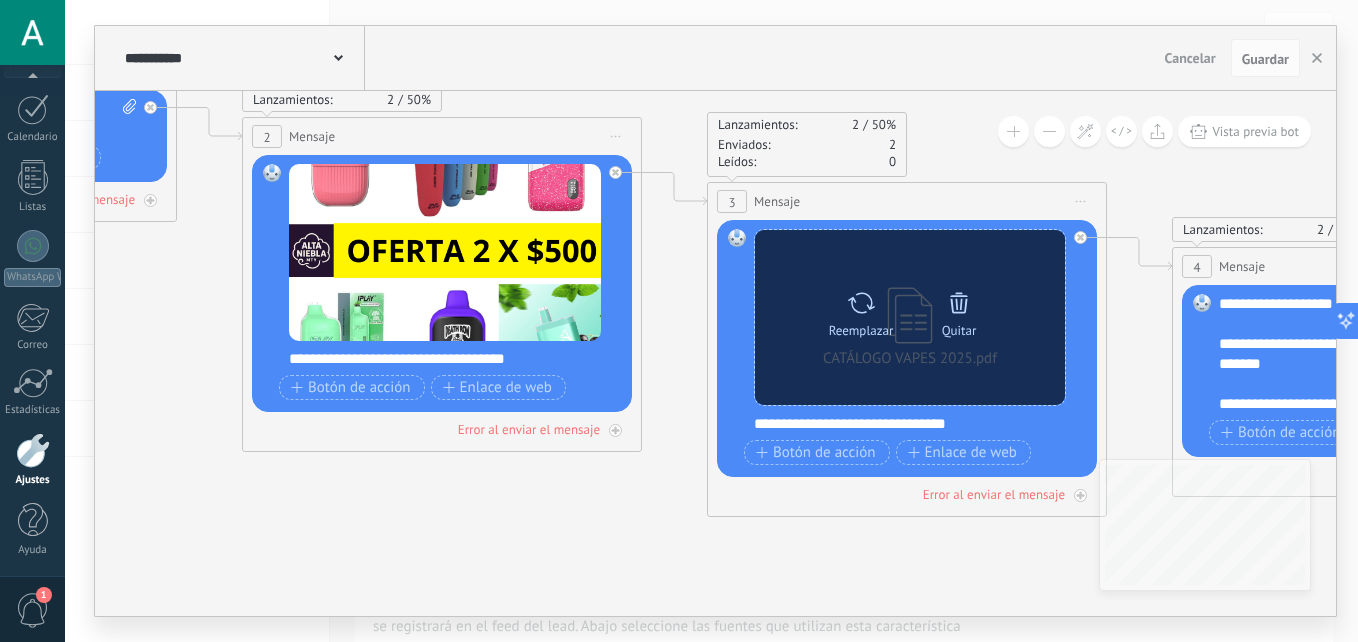 click 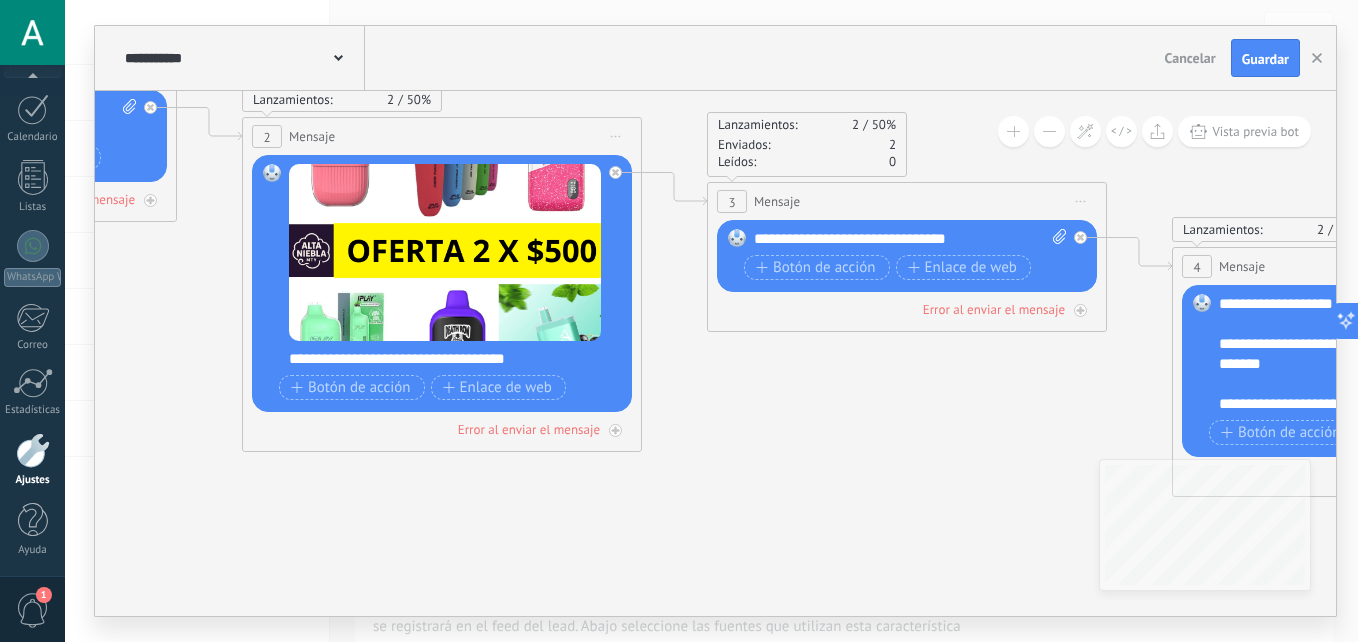 click 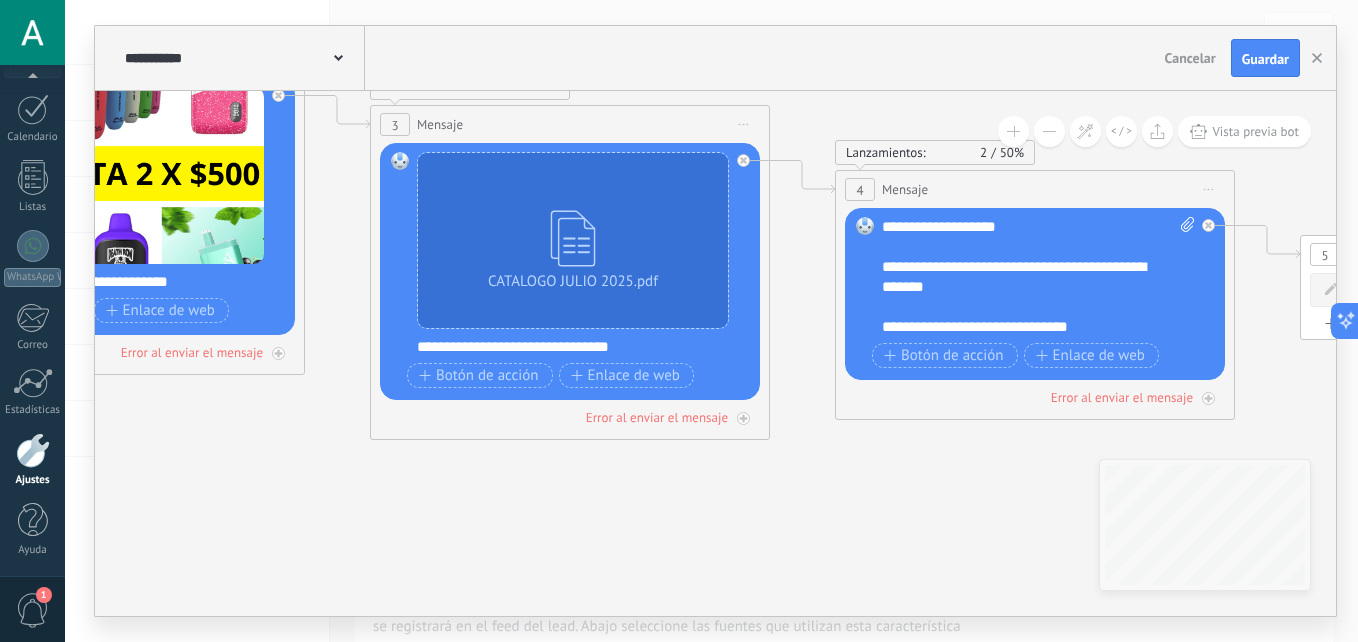 drag, startPoint x: 991, startPoint y: 593, endPoint x: 537, endPoint y: 501, distance: 463.2278 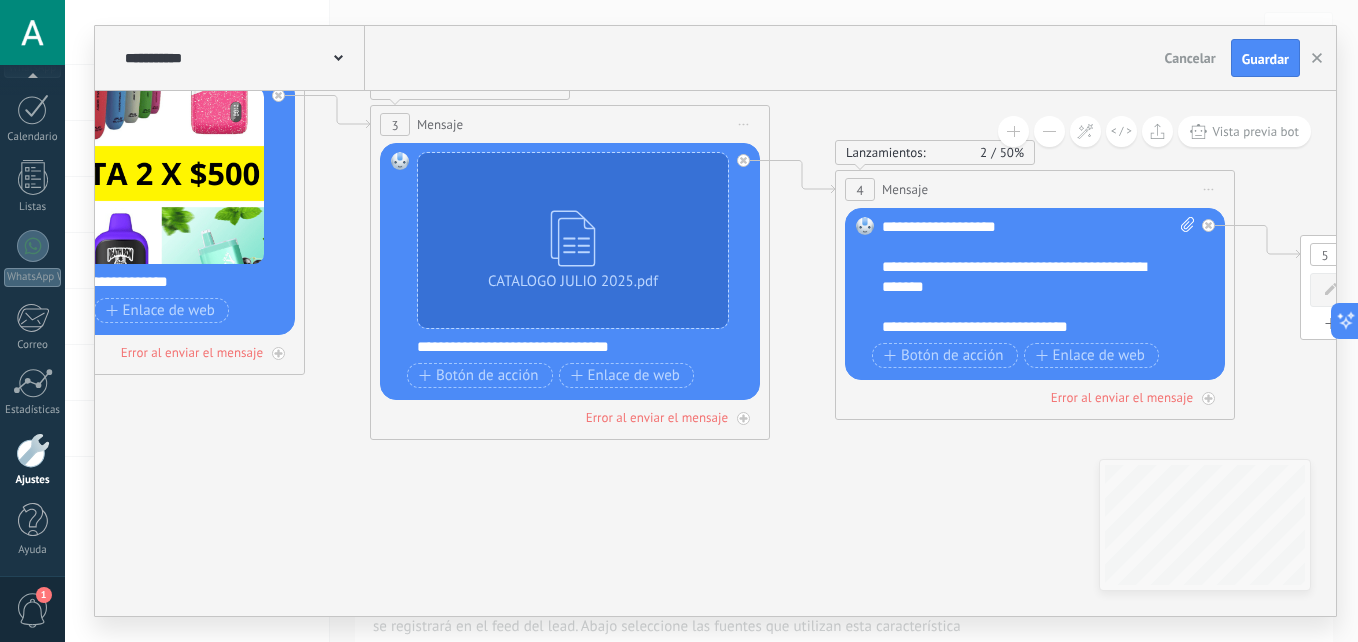 click 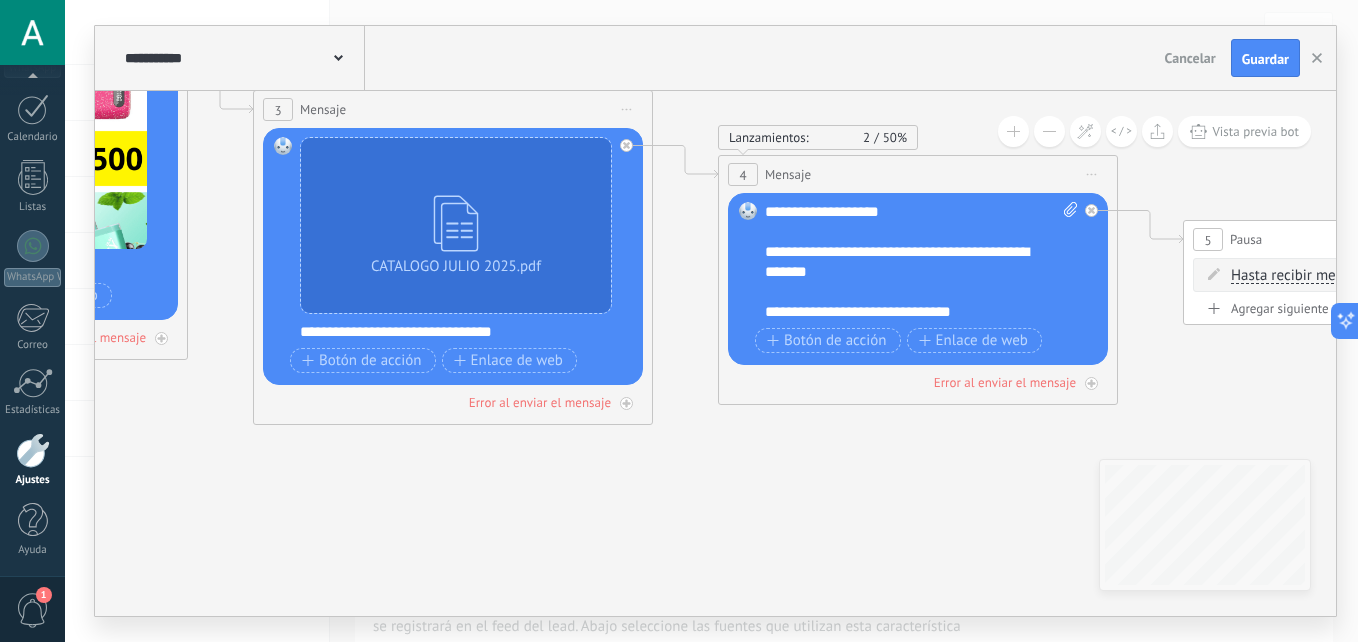 scroll, scrollTop: 20, scrollLeft: 0, axis: vertical 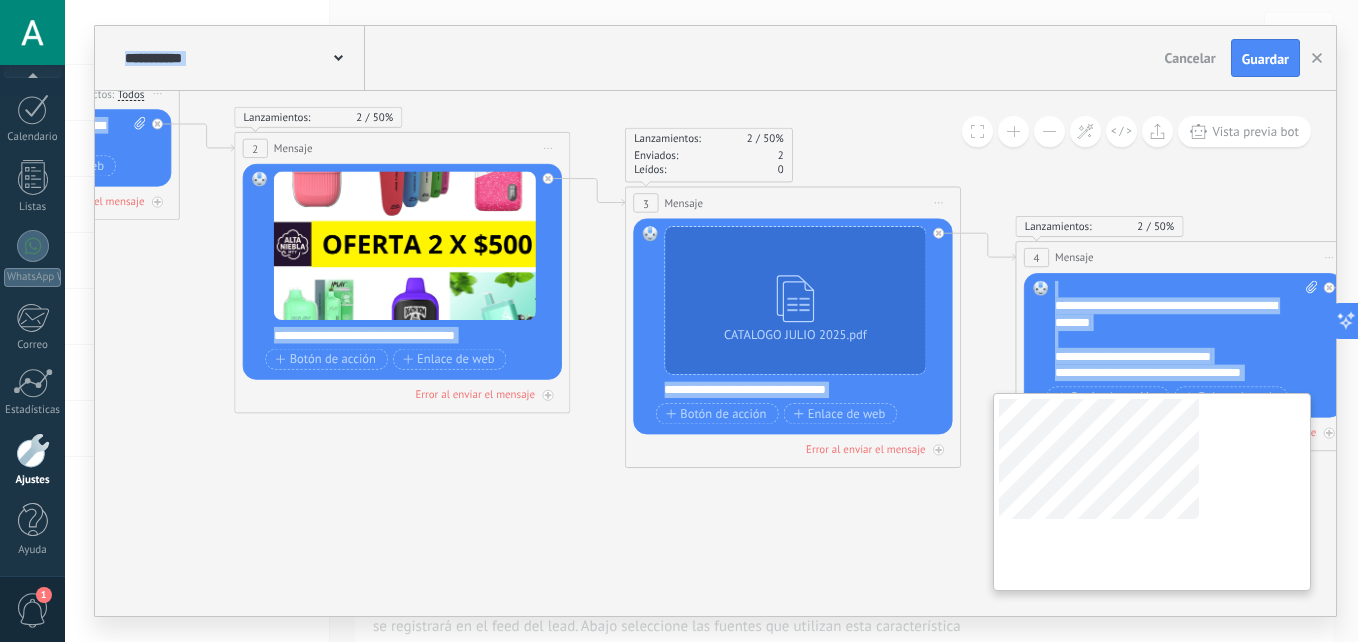 click on "**********" at bounding box center [715, 353] 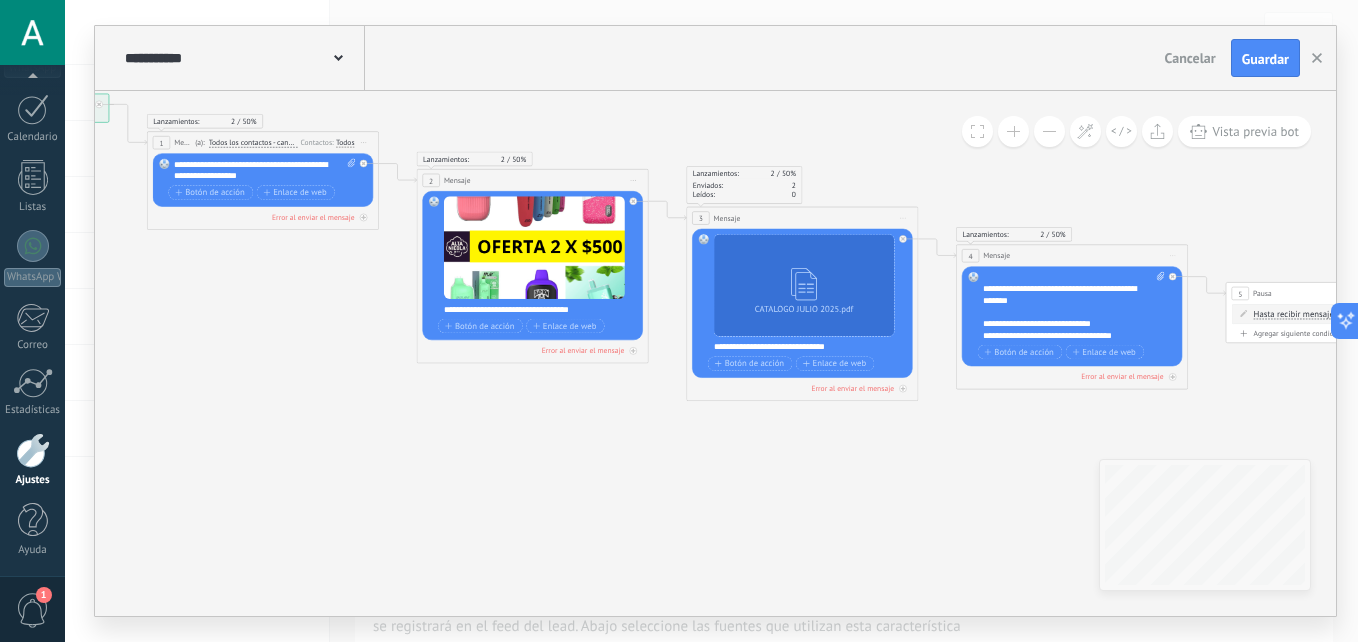 drag, startPoint x: 945, startPoint y: 514, endPoint x: 768, endPoint y: 465, distance: 183.65729 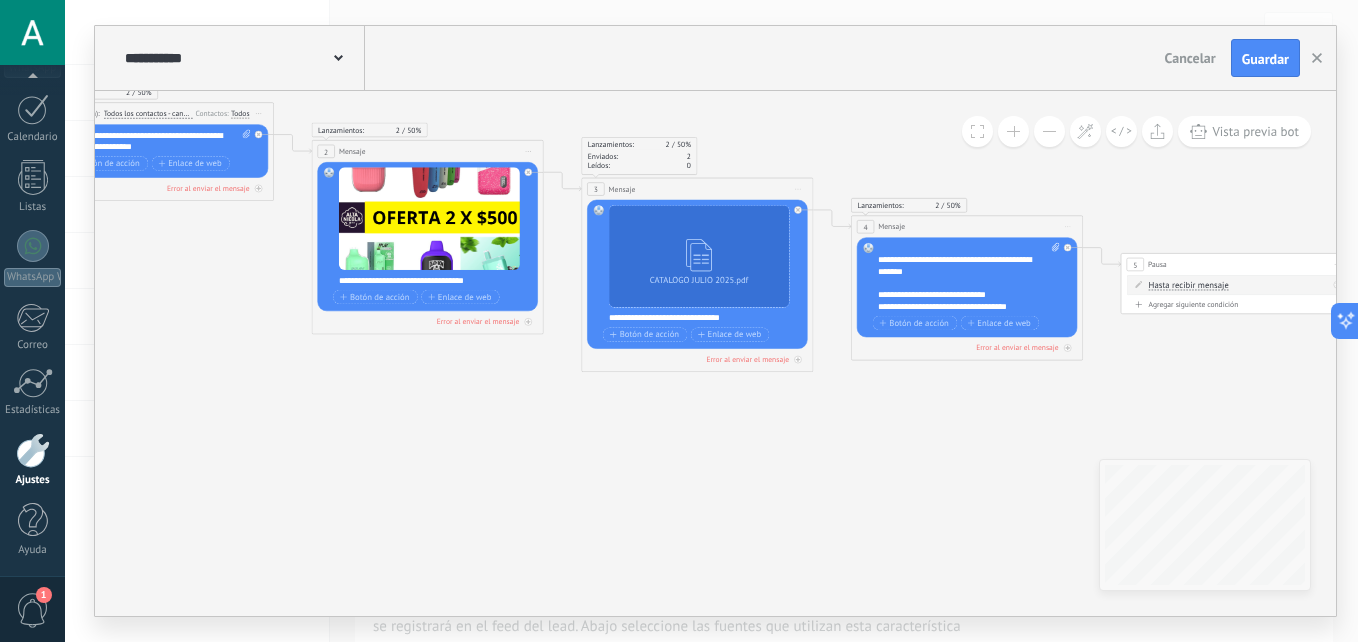 drag, startPoint x: 992, startPoint y: 503, endPoint x: 913, endPoint y: 488, distance: 80.411446 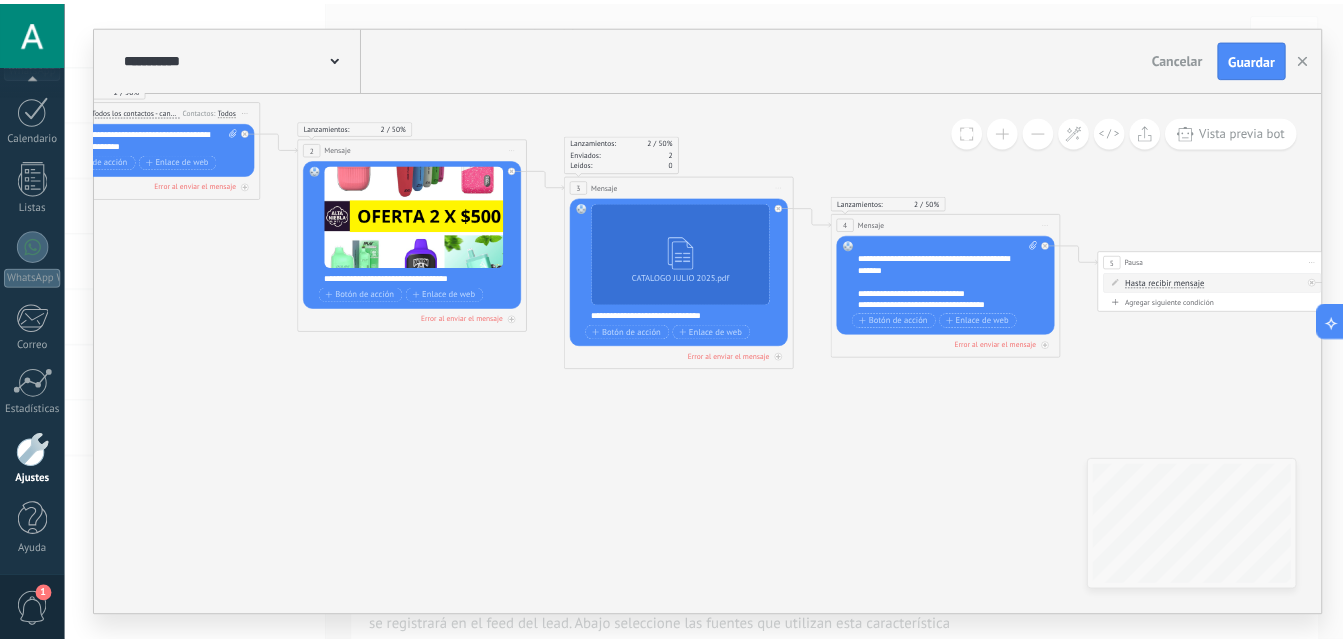 scroll, scrollTop: 20, scrollLeft: 0, axis: vertical 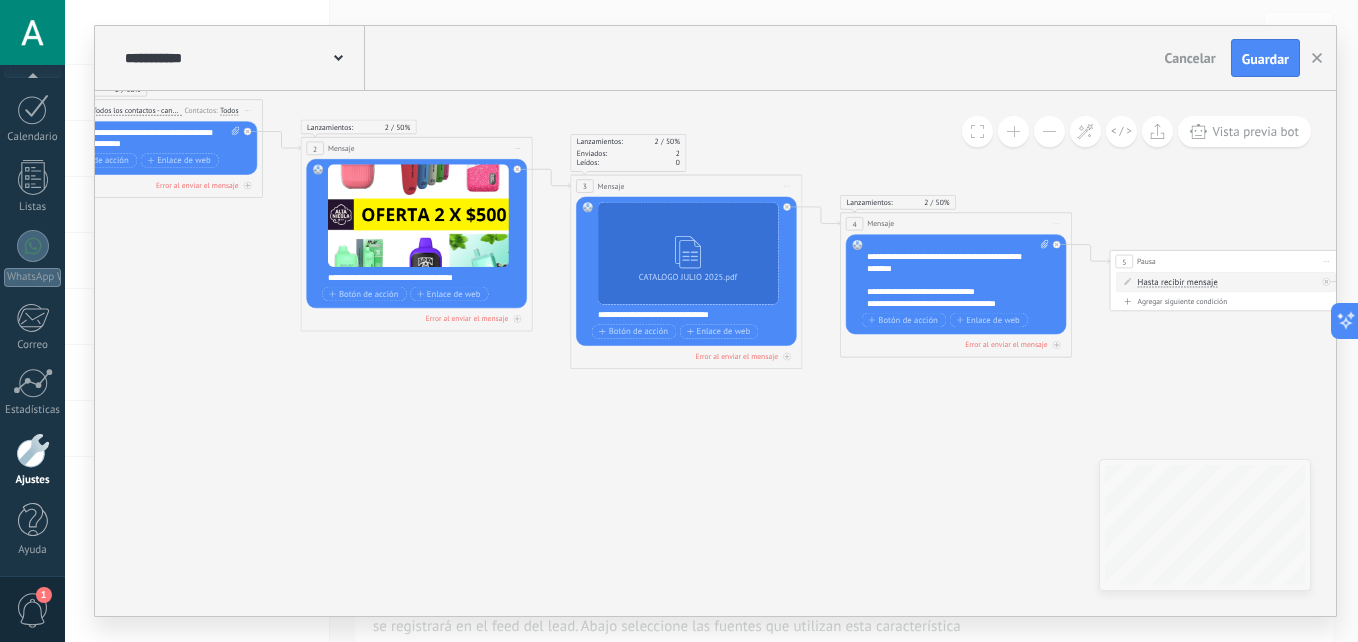 click on "**********" at bounding box center [958, 275] 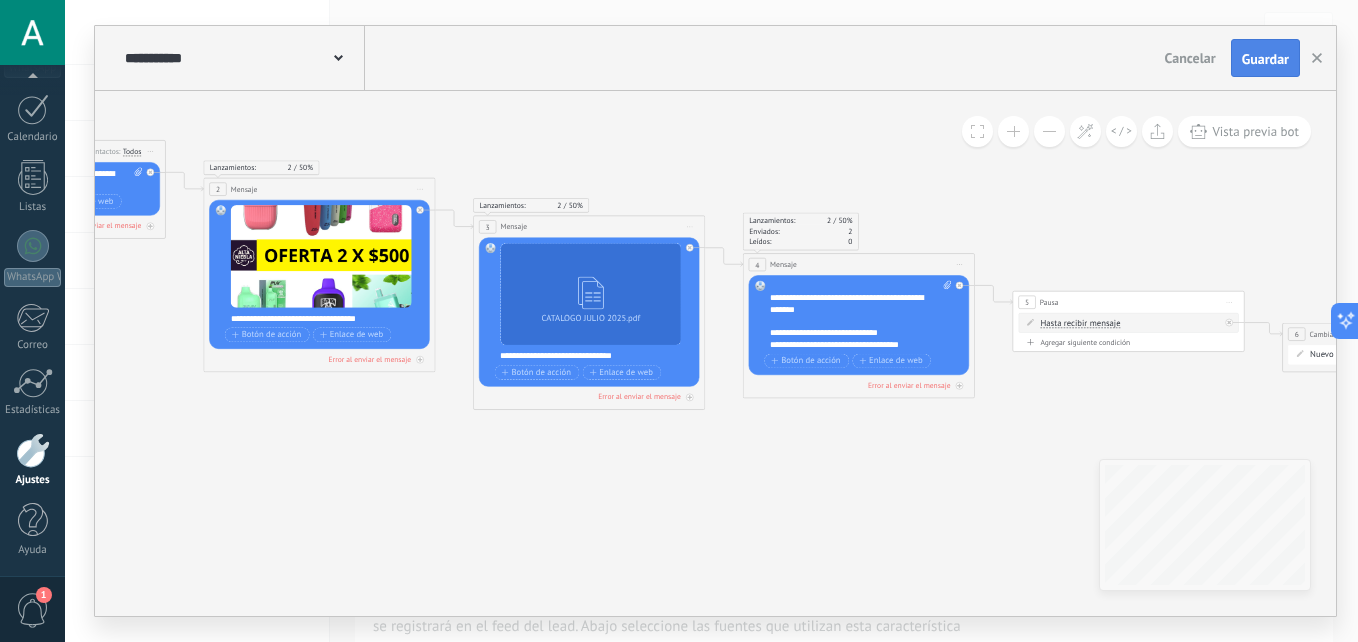 click on "Guardar" at bounding box center [1265, 58] 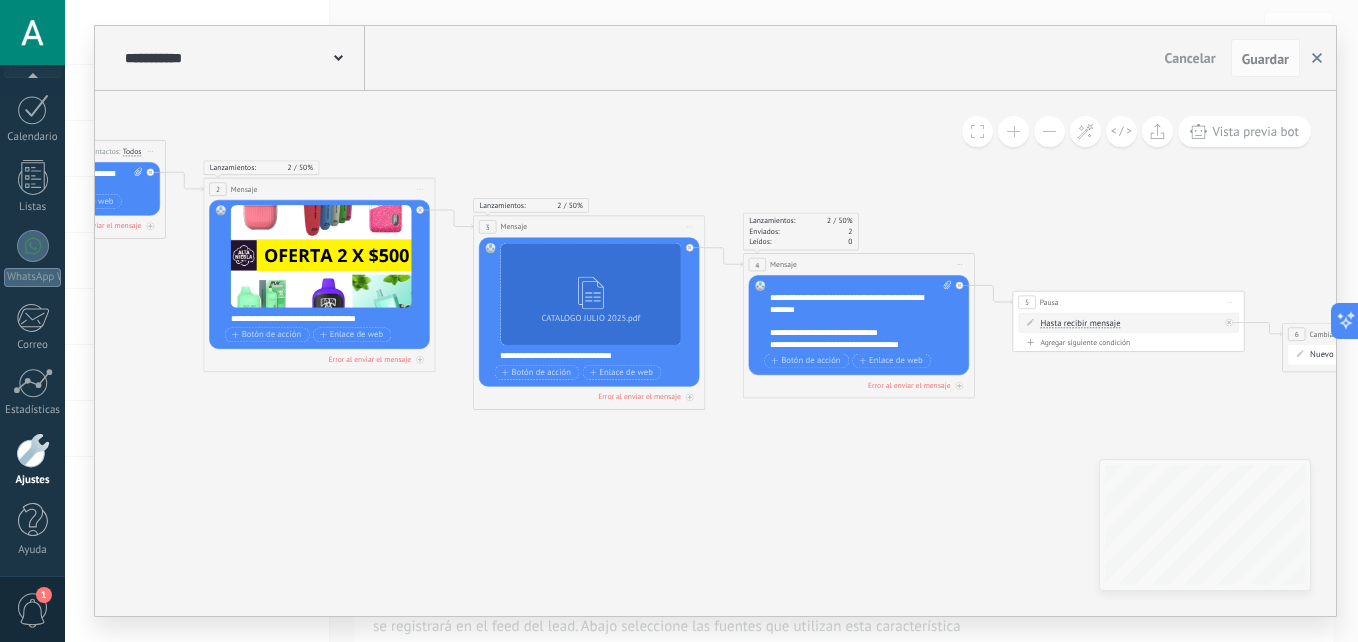 click 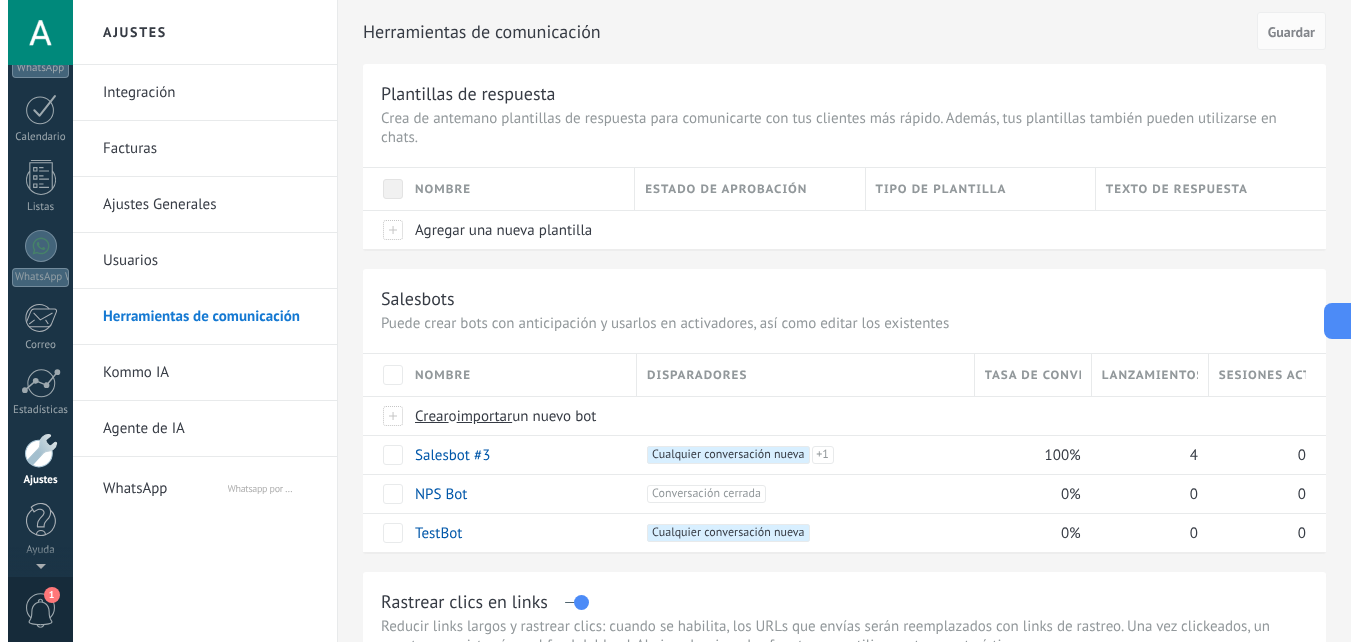scroll, scrollTop: 0, scrollLeft: 0, axis: both 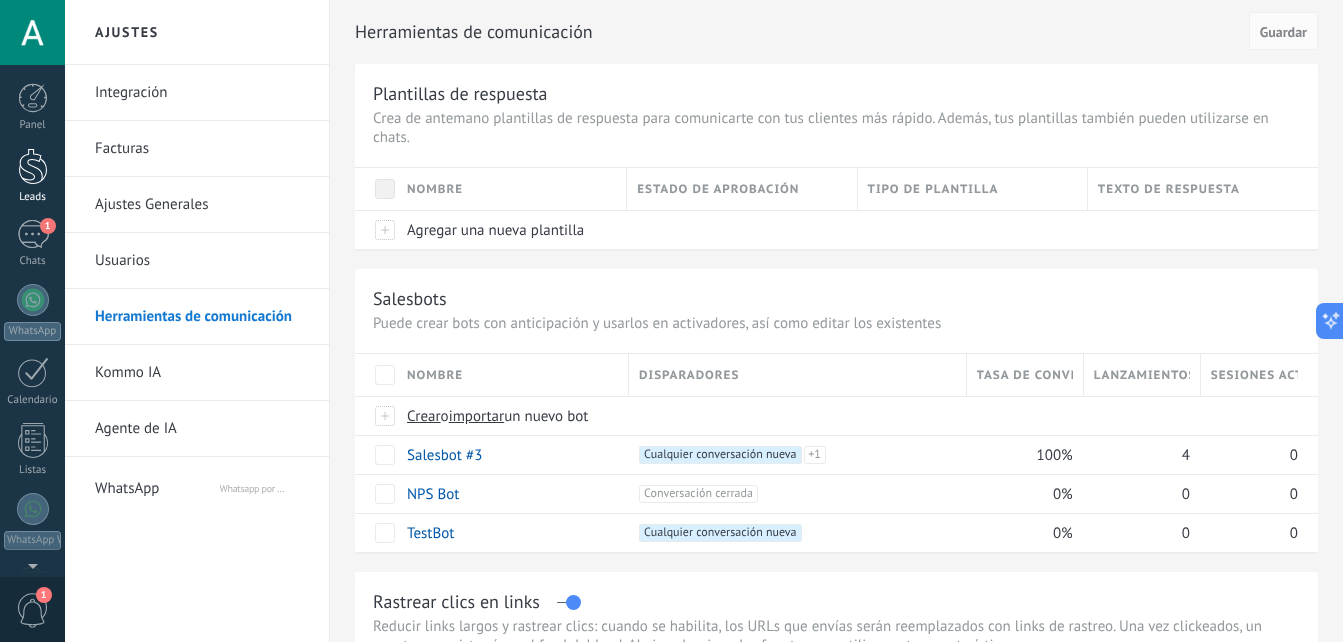 click at bounding box center [33, 166] 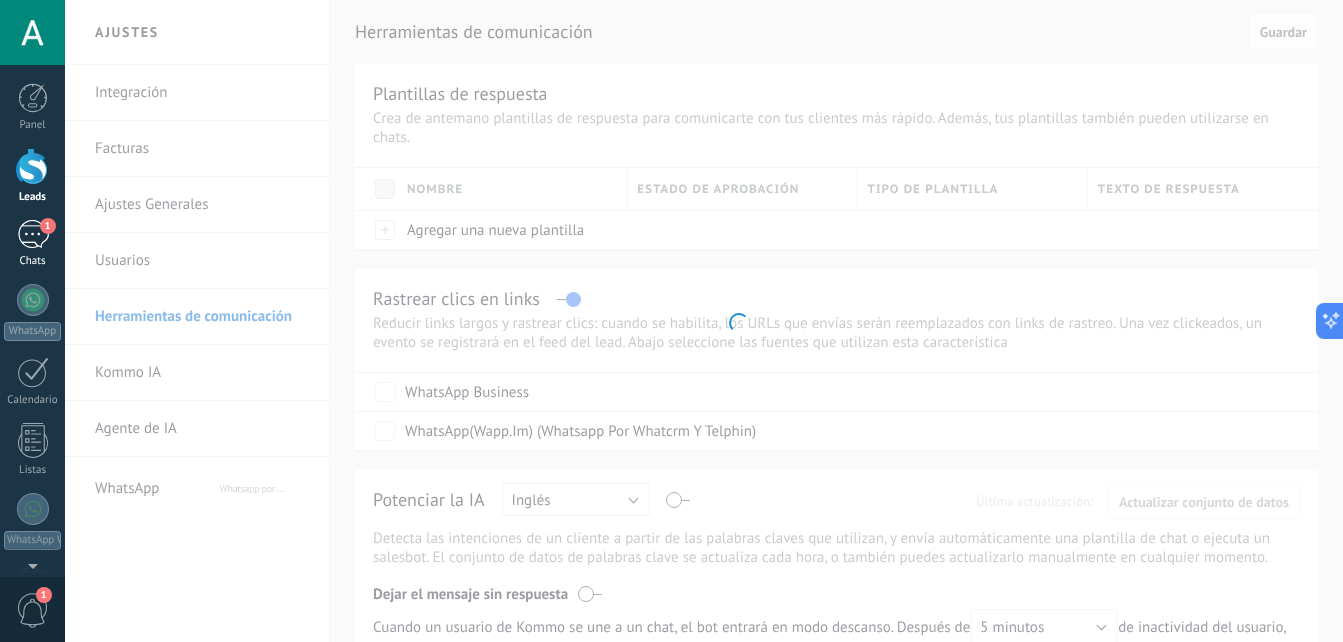click on "1" at bounding box center [33, 234] 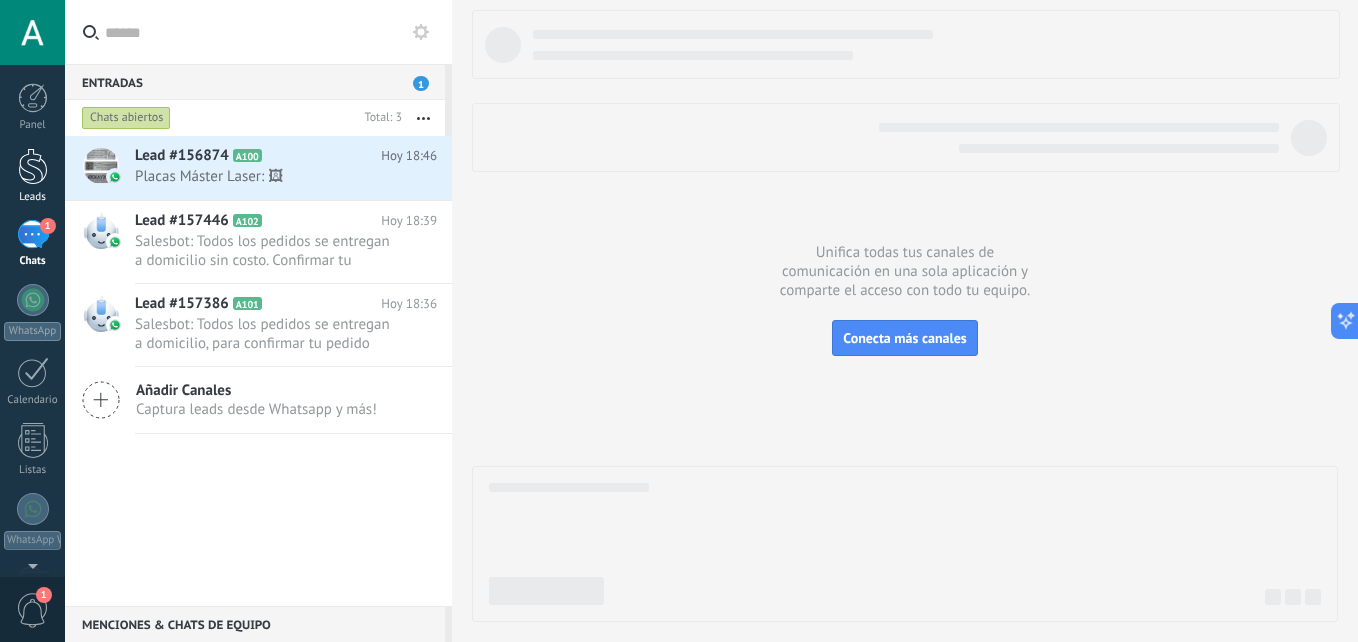 click at bounding box center (33, 166) 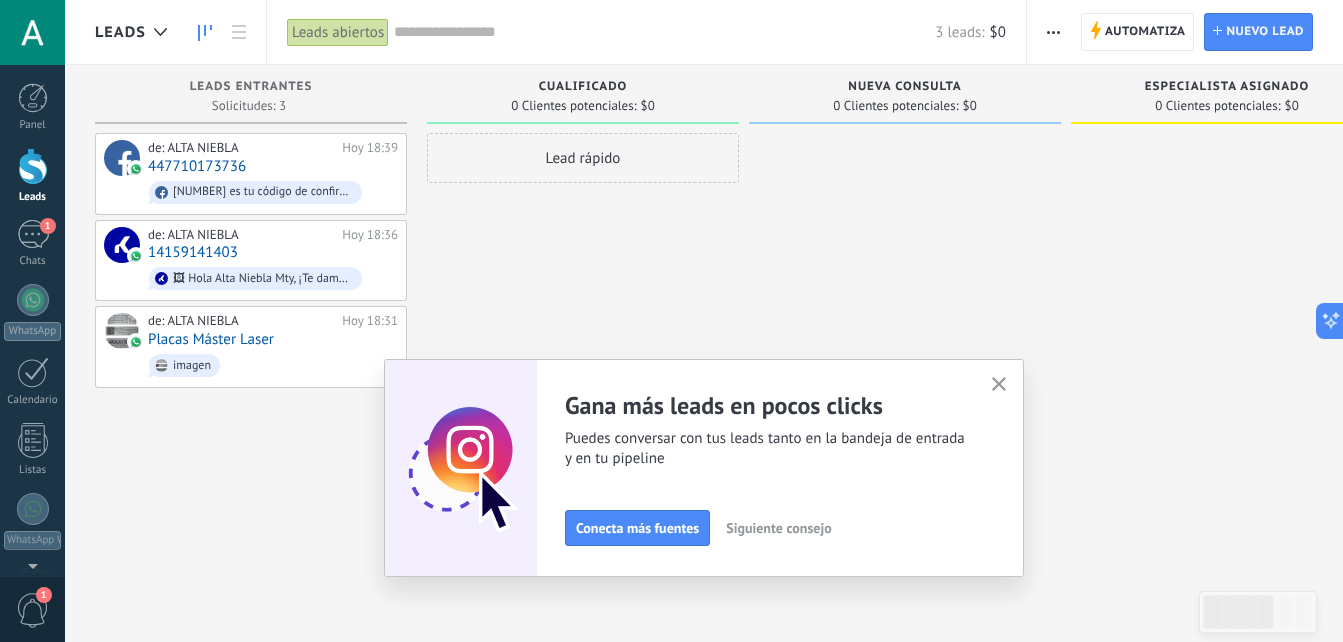 drag, startPoint x: 1012, startPoint y: 378, endPoint x: 809, endPoint y: 424, distance: 208.14658 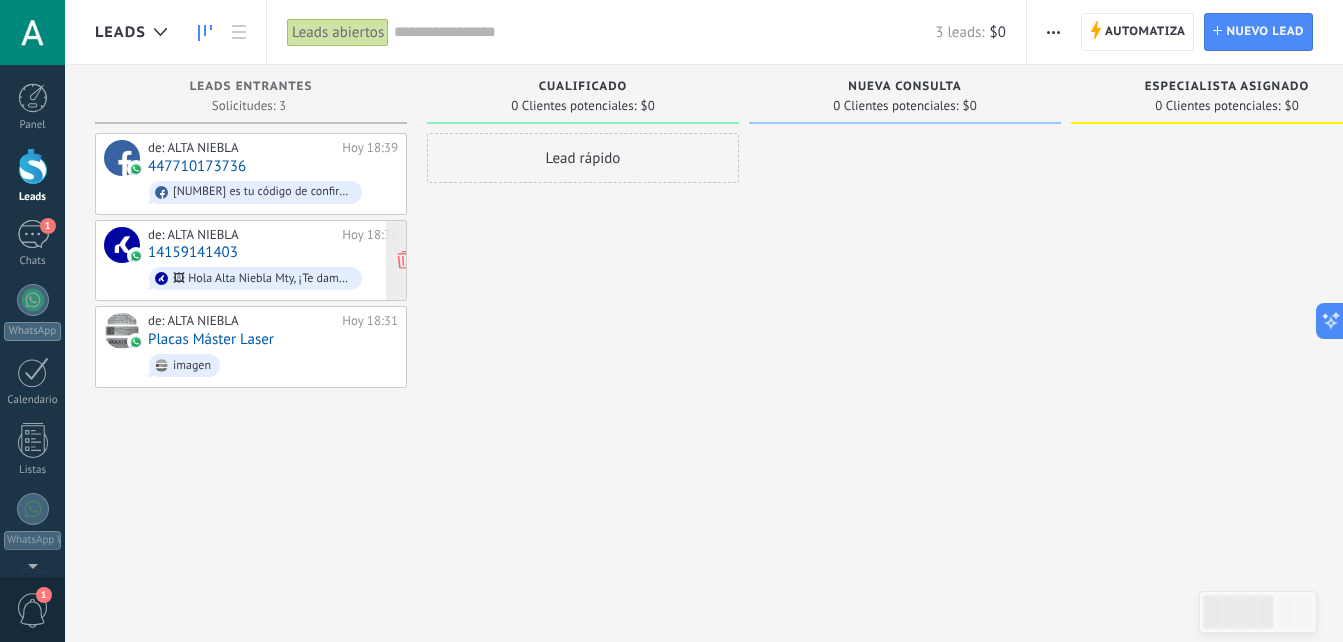 click on "de: ALTA NIEBLA" at bounding box center (241, 235) 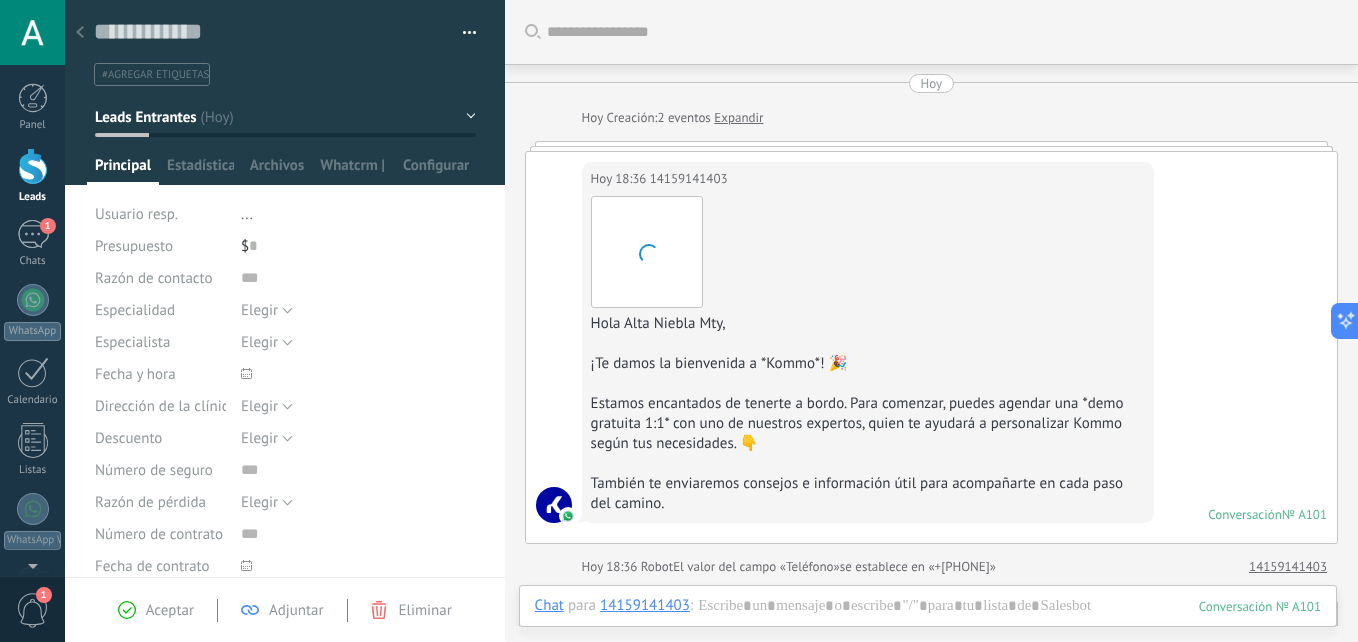 scroll, scrollTop: 30, scrollLeft: 0, axis: vertical 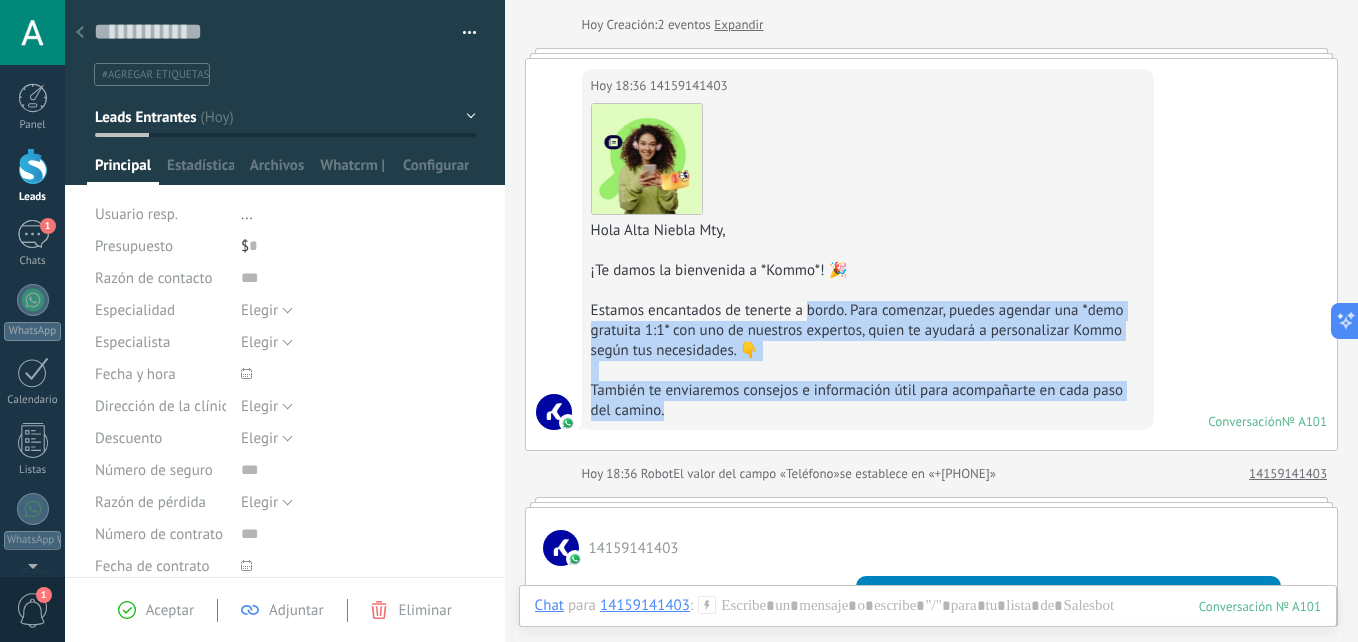 drag, startPoint x: 806, startPoint y: 311, endPoint x: 783, endPoint y: 404, distance: 95.80188 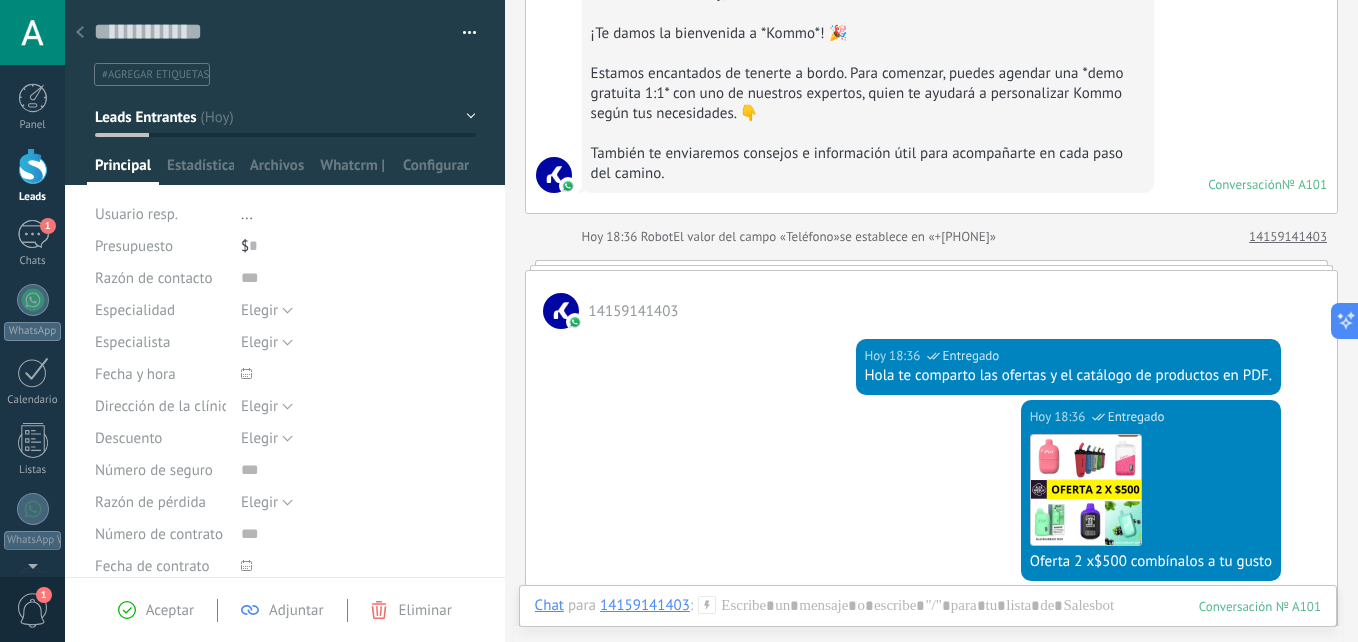 scroll, scrollTop: 357, scrollLeft: 0, axis: vertical 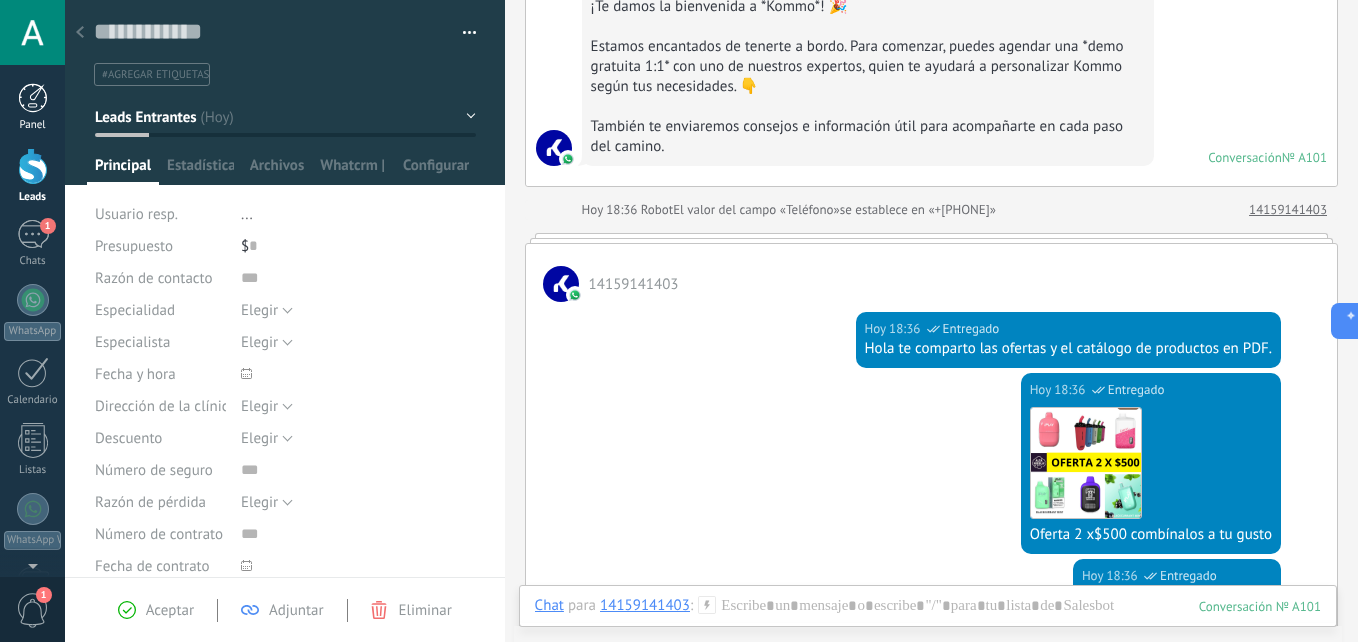 click at bounding box center [33, 98] 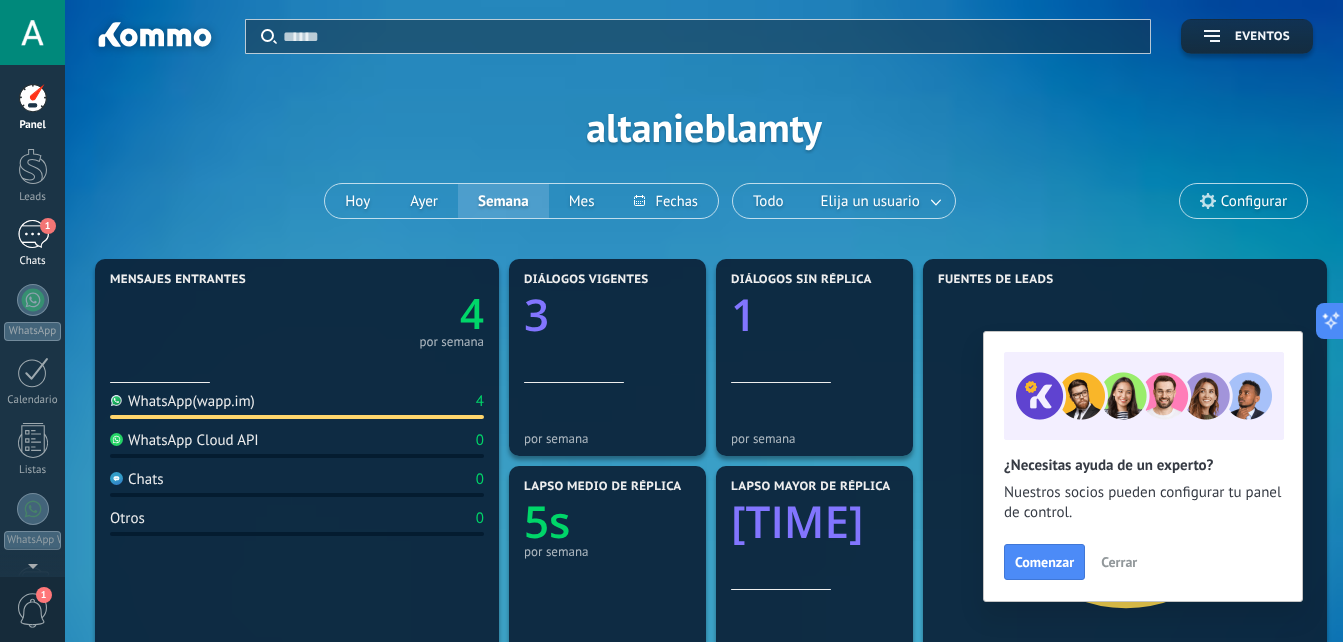 click on "1" at bounding box center [33, 234] 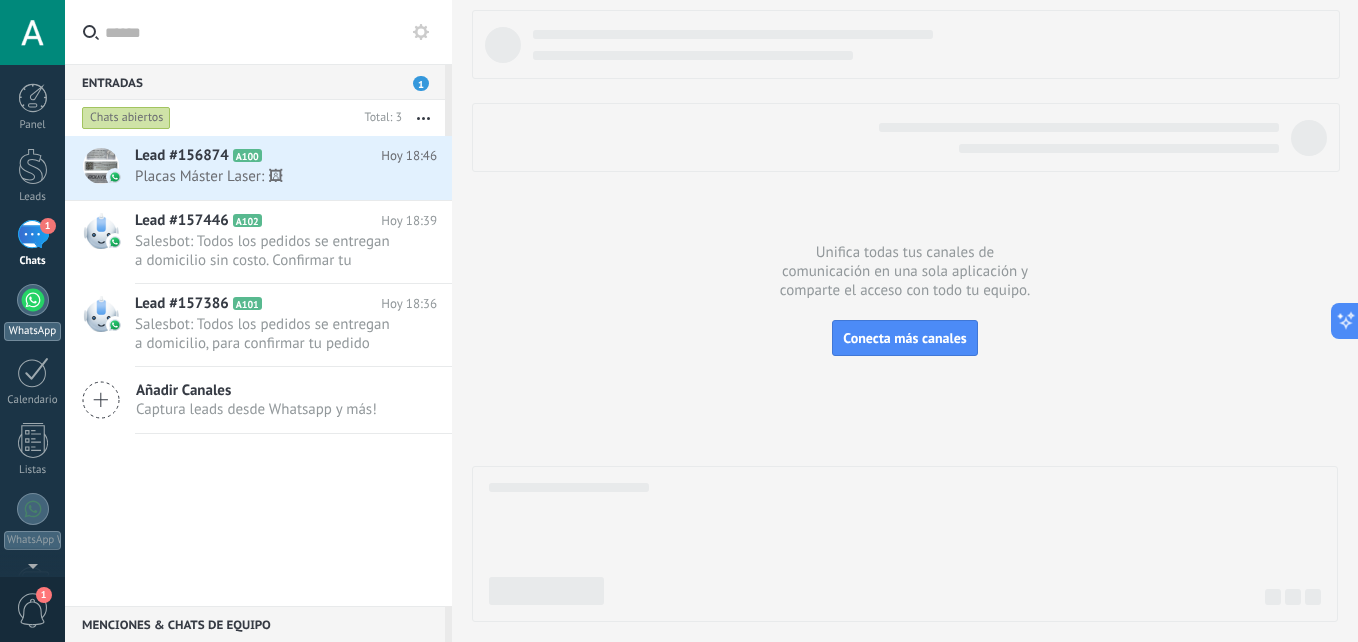 click at bounding box center (33, 300) 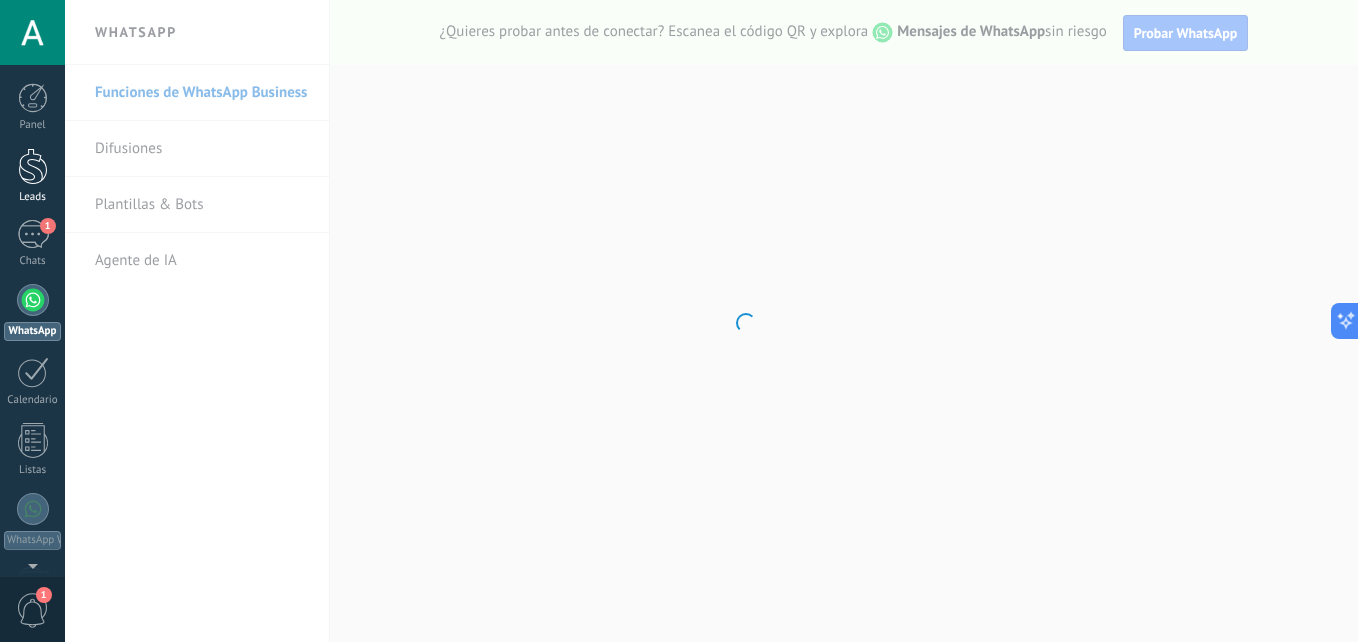 click on "Leads" at bounding box center [33, 197] 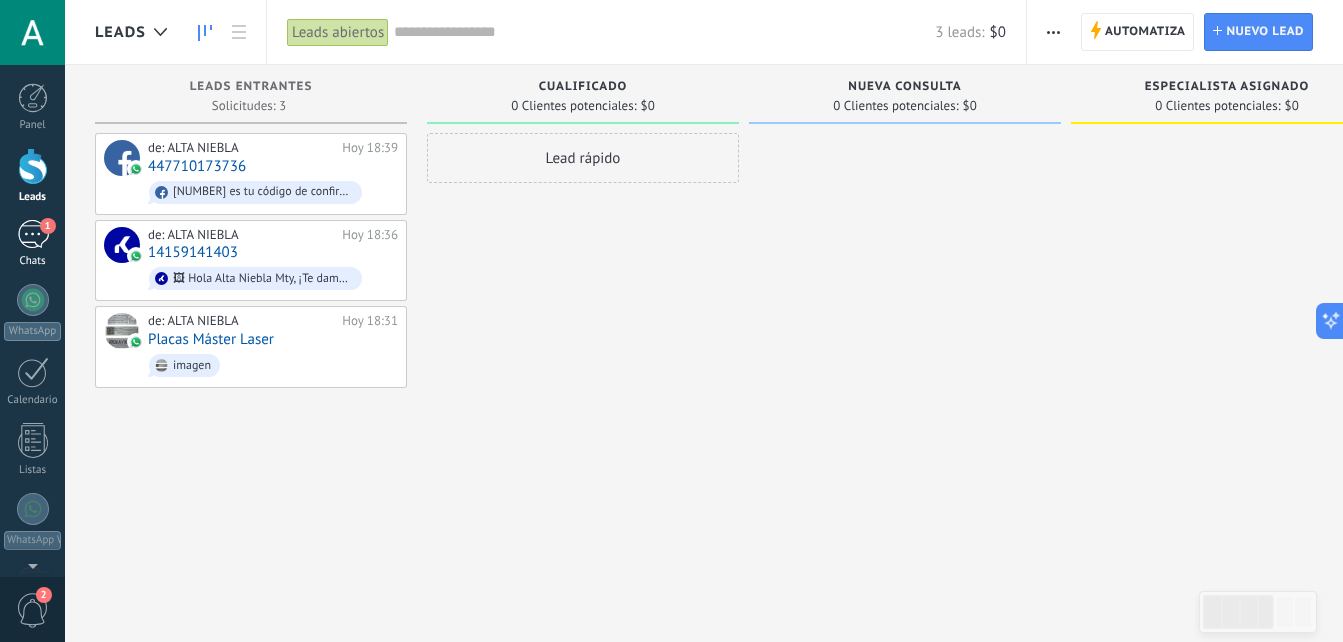 click on "1" at bounding box center (33, 234) 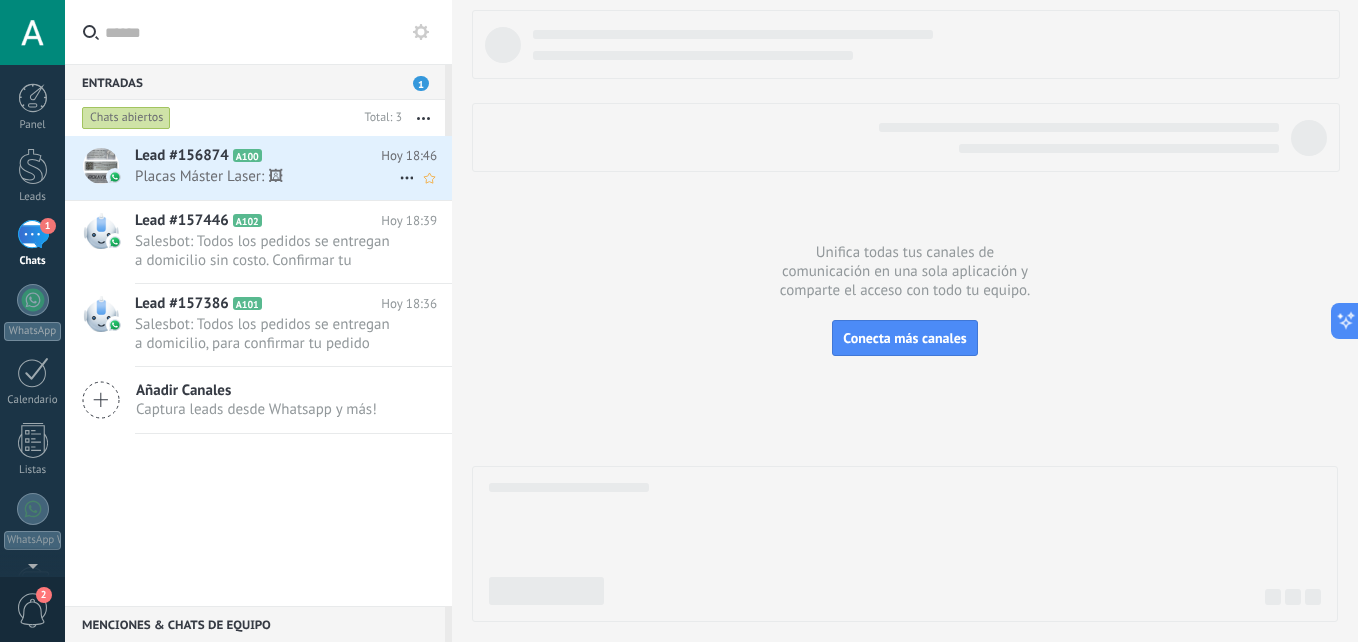 click on "Placas Máster Laser: 🖼" at bounding box center [267, 176] 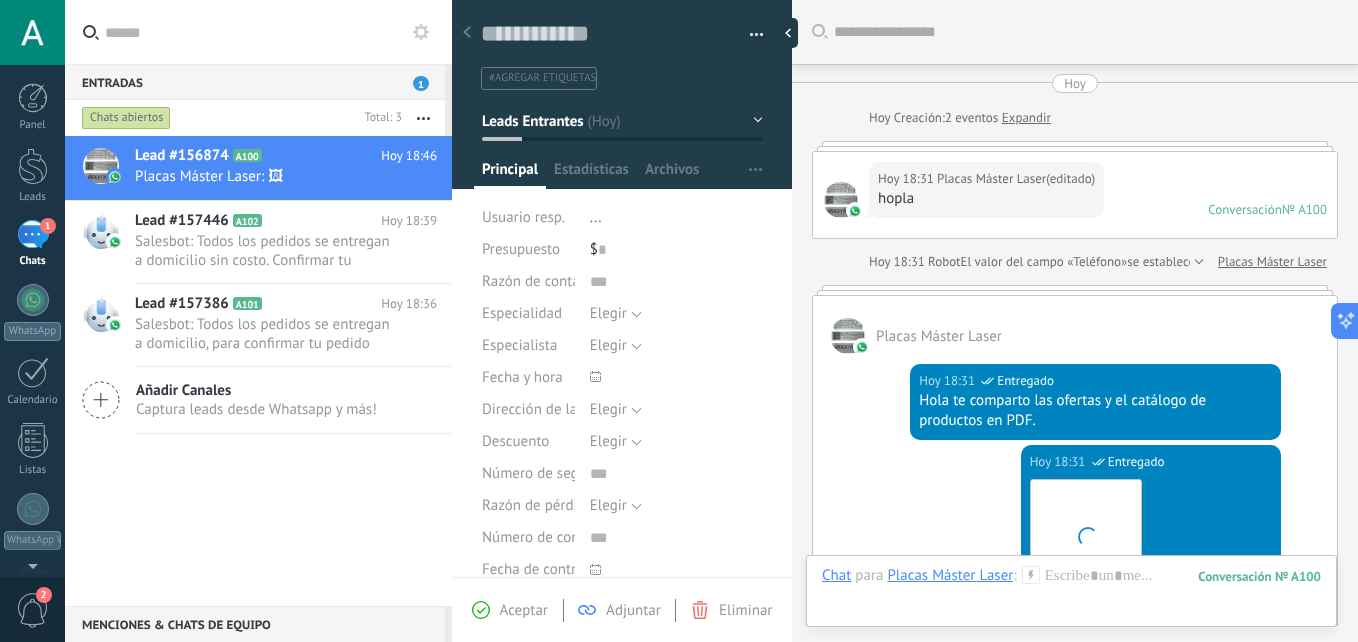 scroll, scrollTop: 30, scrollLeft: 0, axis: vertical 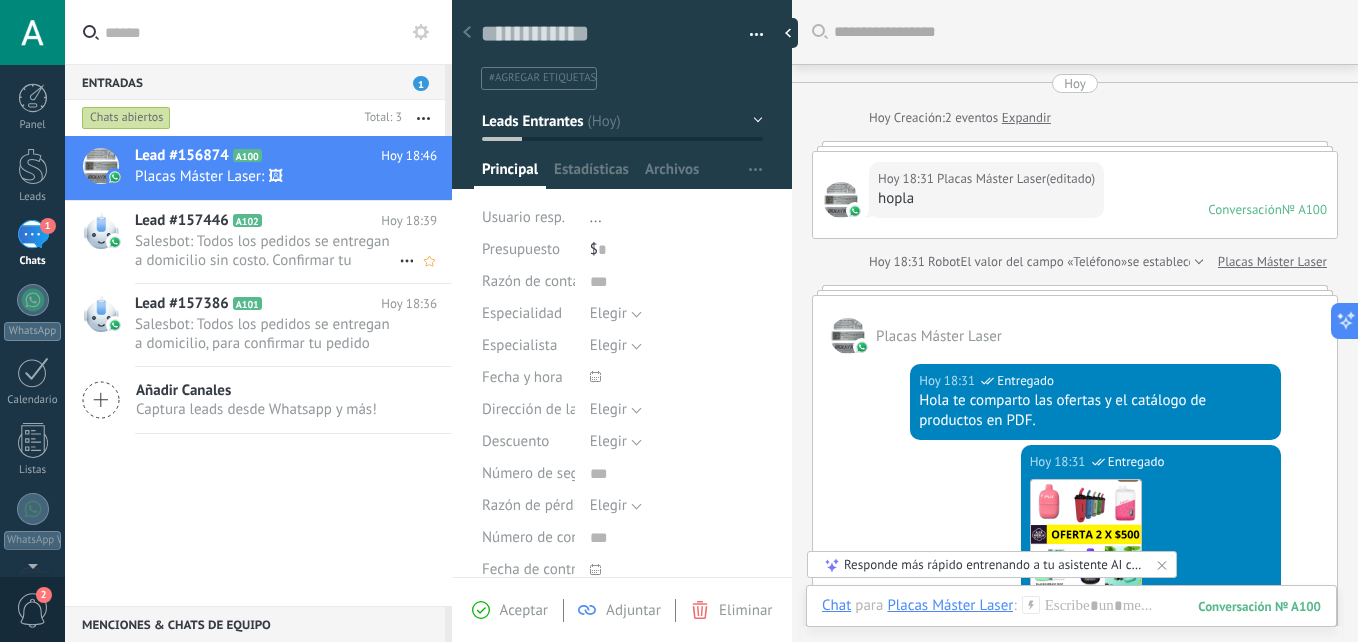 click on "Lead #[NUMBER]
A102
Hoy [TIME]
Salesbot: Todos los pedidos se entregan a domicilio sin costo.
Confirmar tu pedido.
¿Qué modelos y sabor necesitas?
¿..." at bounding box center [293, 242] 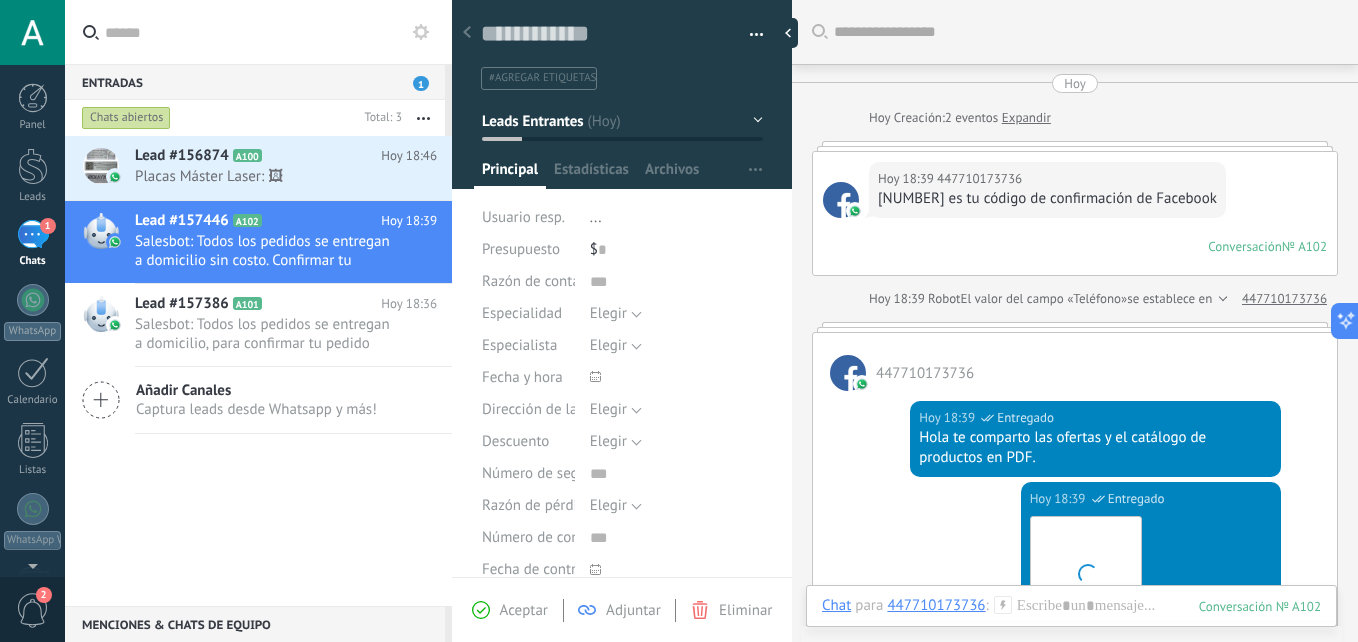 scroll, scrollTop: 624, scrollLeft: 0, axis: vertical 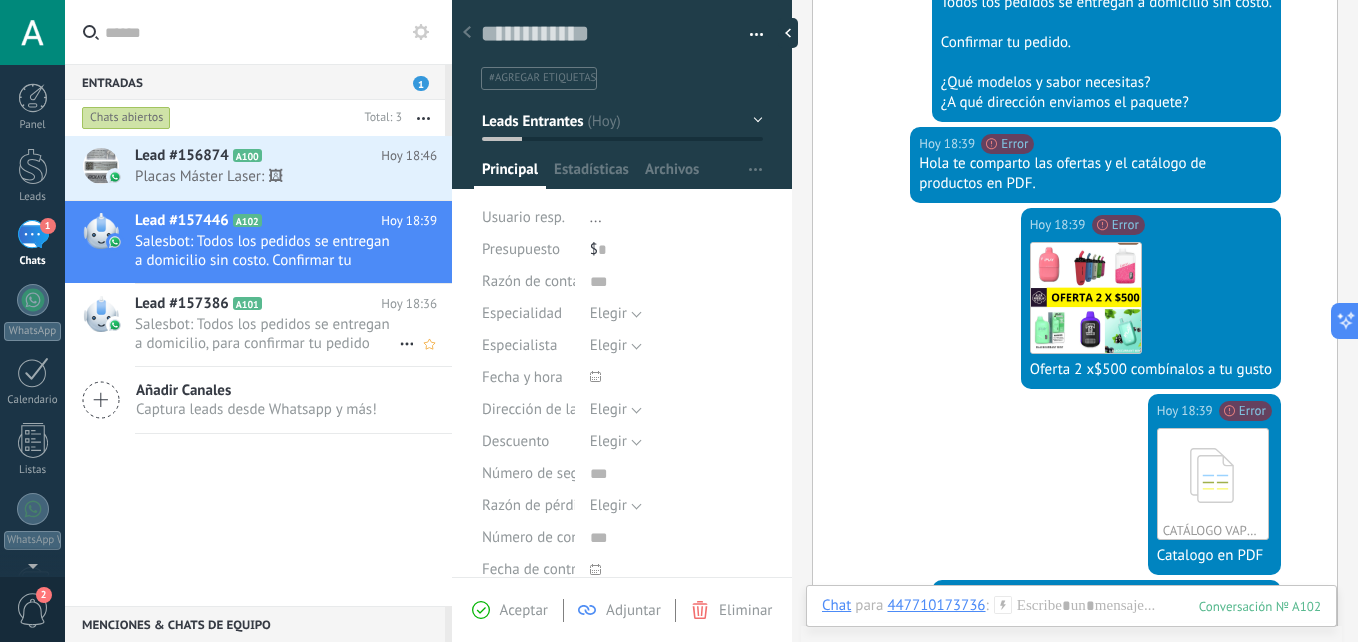 click on "Salesbot: Todos los pedidos se entregan a domicilio, para confirmar tu pedido solo dime que modelos y sabor necesitas ju..." at bounding box center [267, 334] 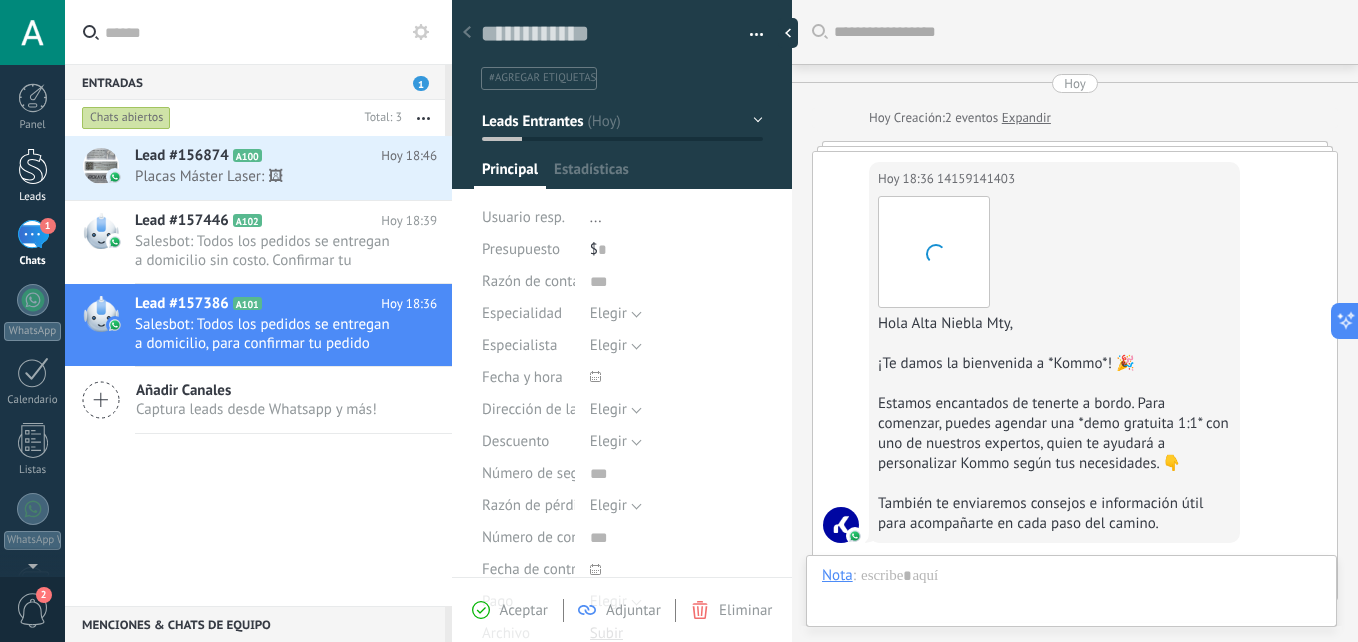 type on "**********" 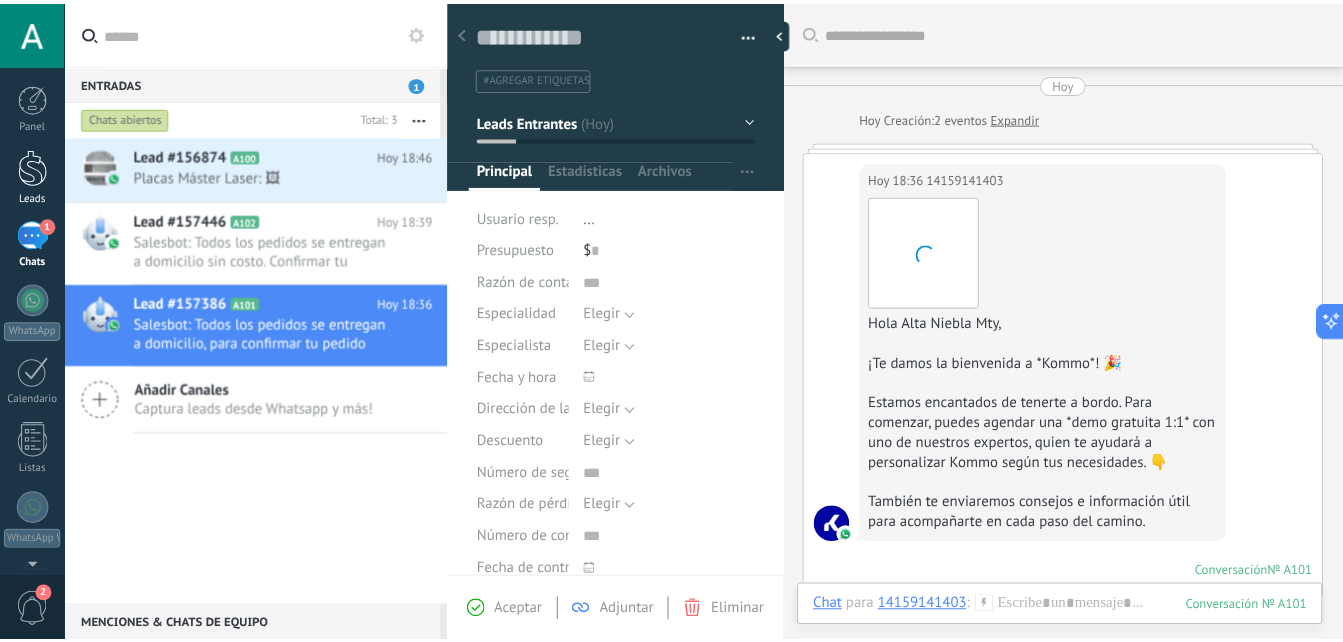 scroll, scrollTop: 30, scrollLeft: 0, axis: vertical 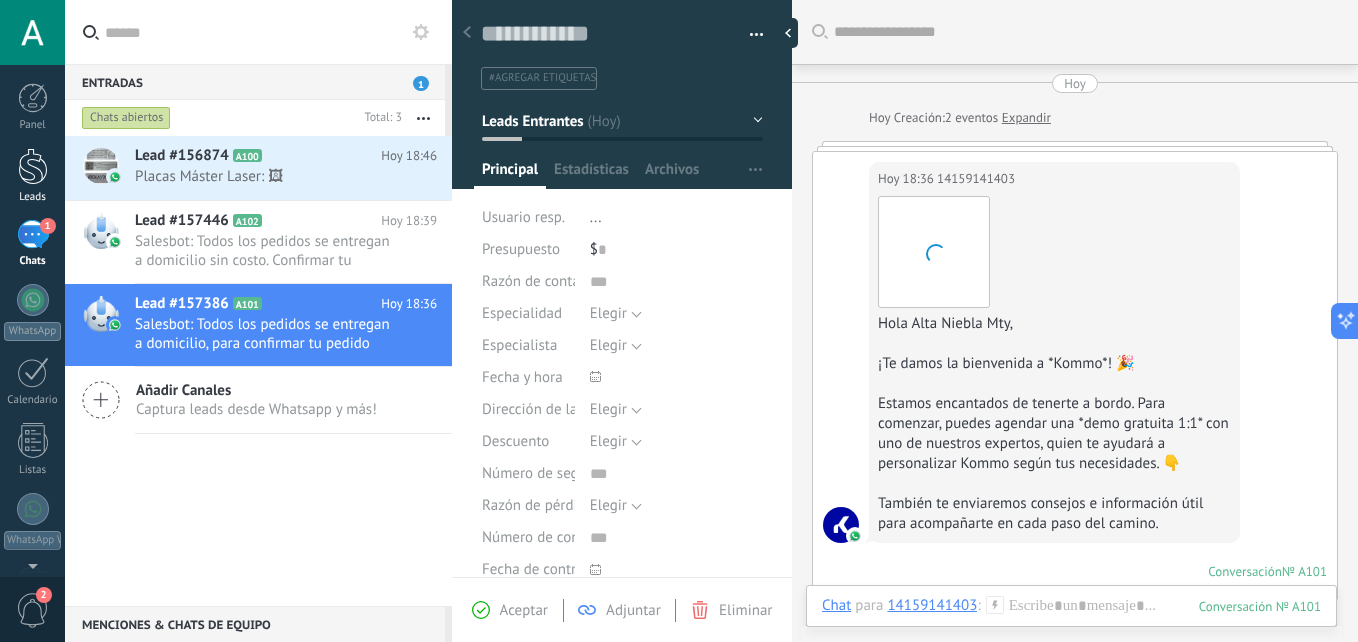 click at bounding box center (33, 166) 